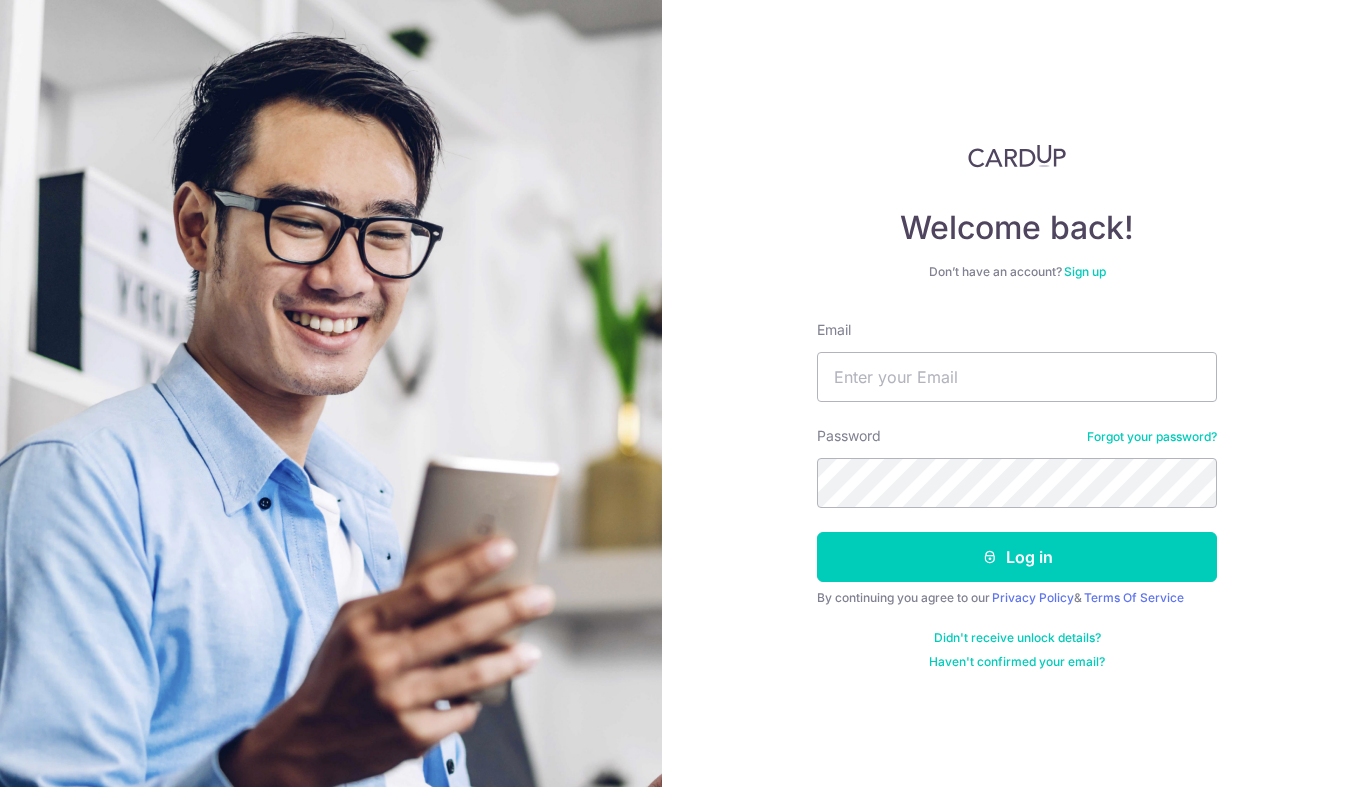 scroll, scrollTop: 0, scrollLeft: 0, axis: both 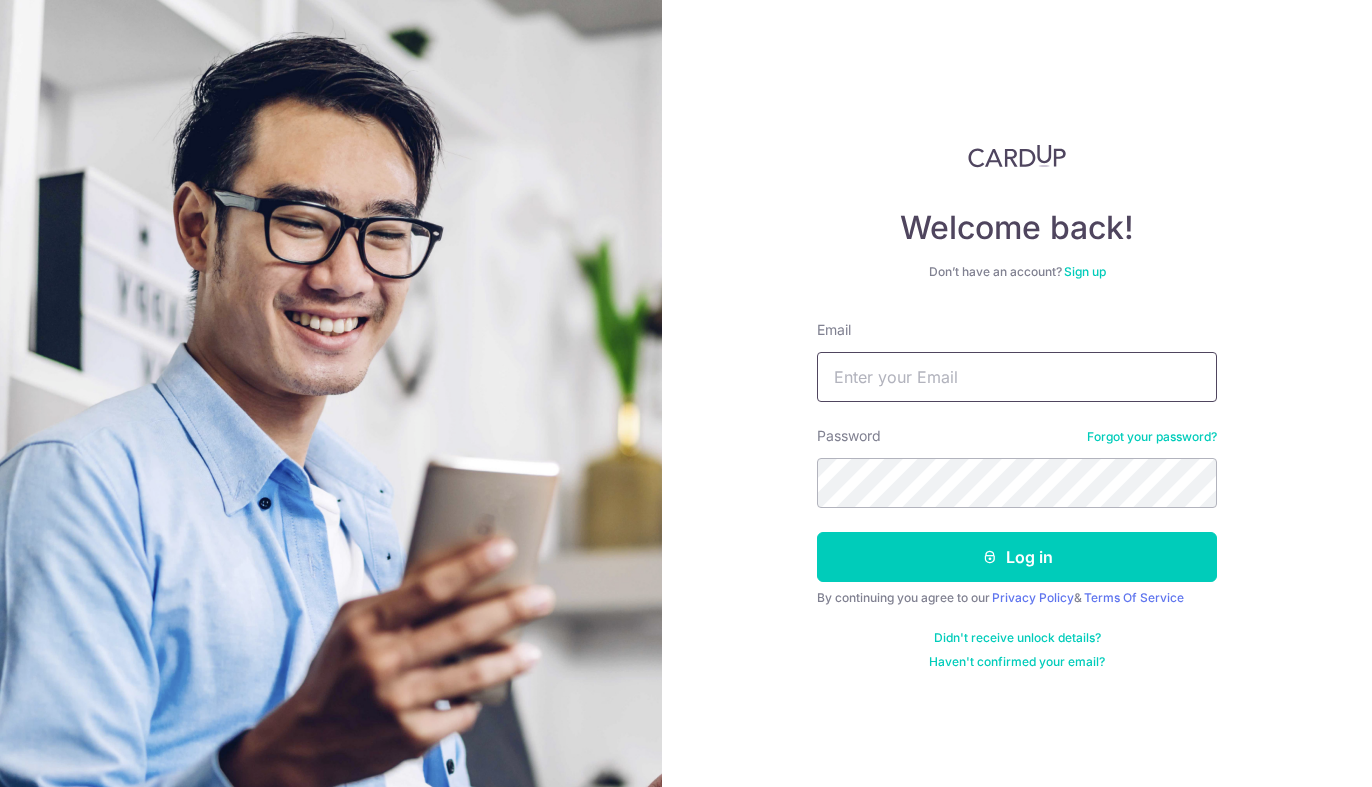 click on "Email" at bounding box center [1017, 377] 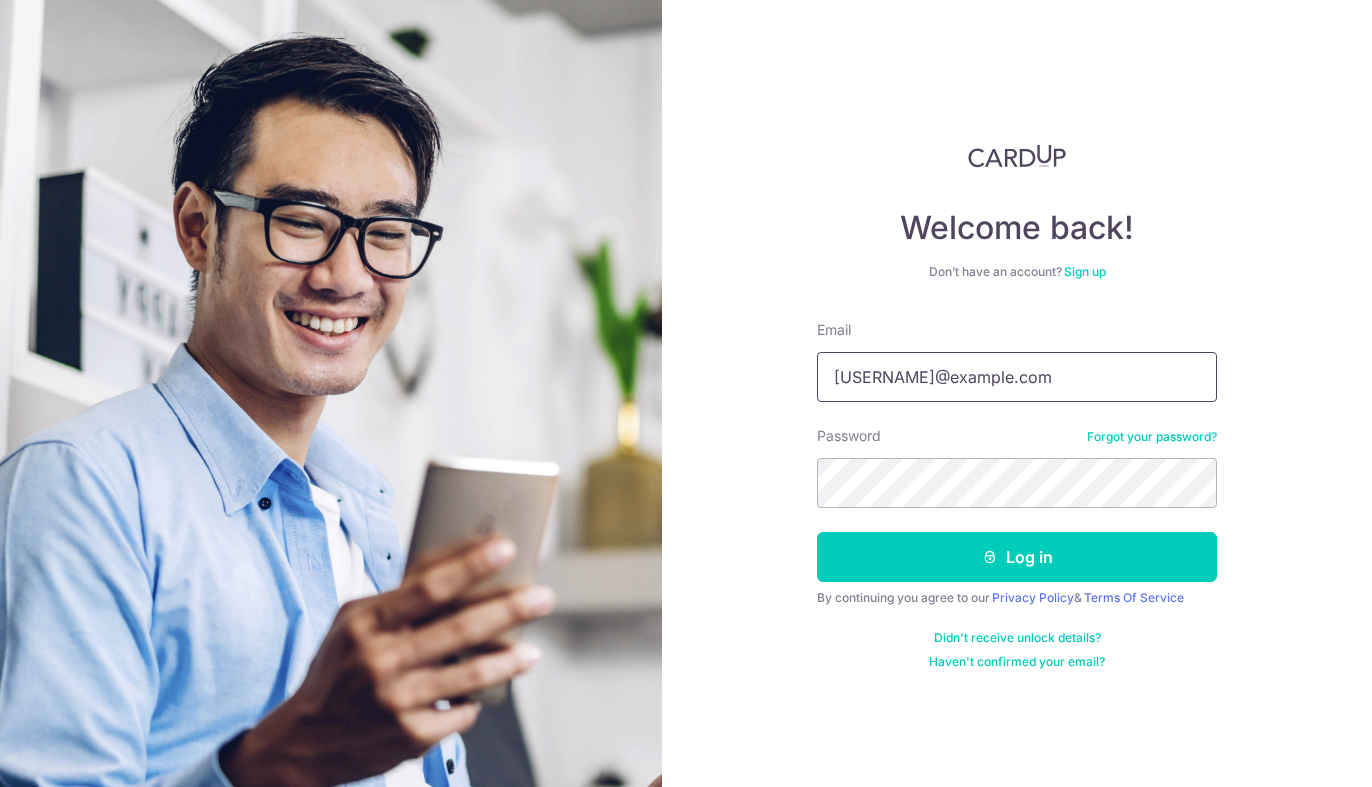 type on "[EMAIL]" 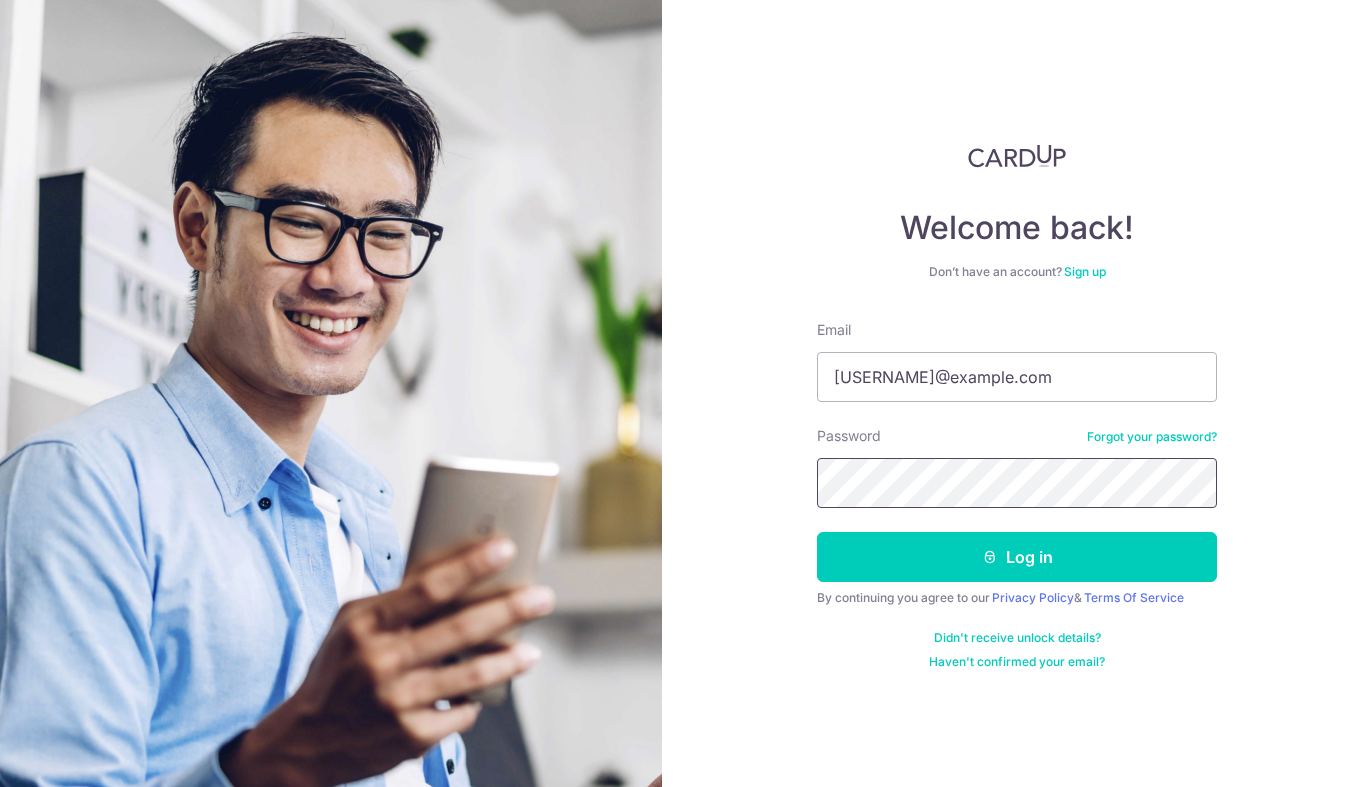 click on "Log in" at bounding box center (1017, 557) 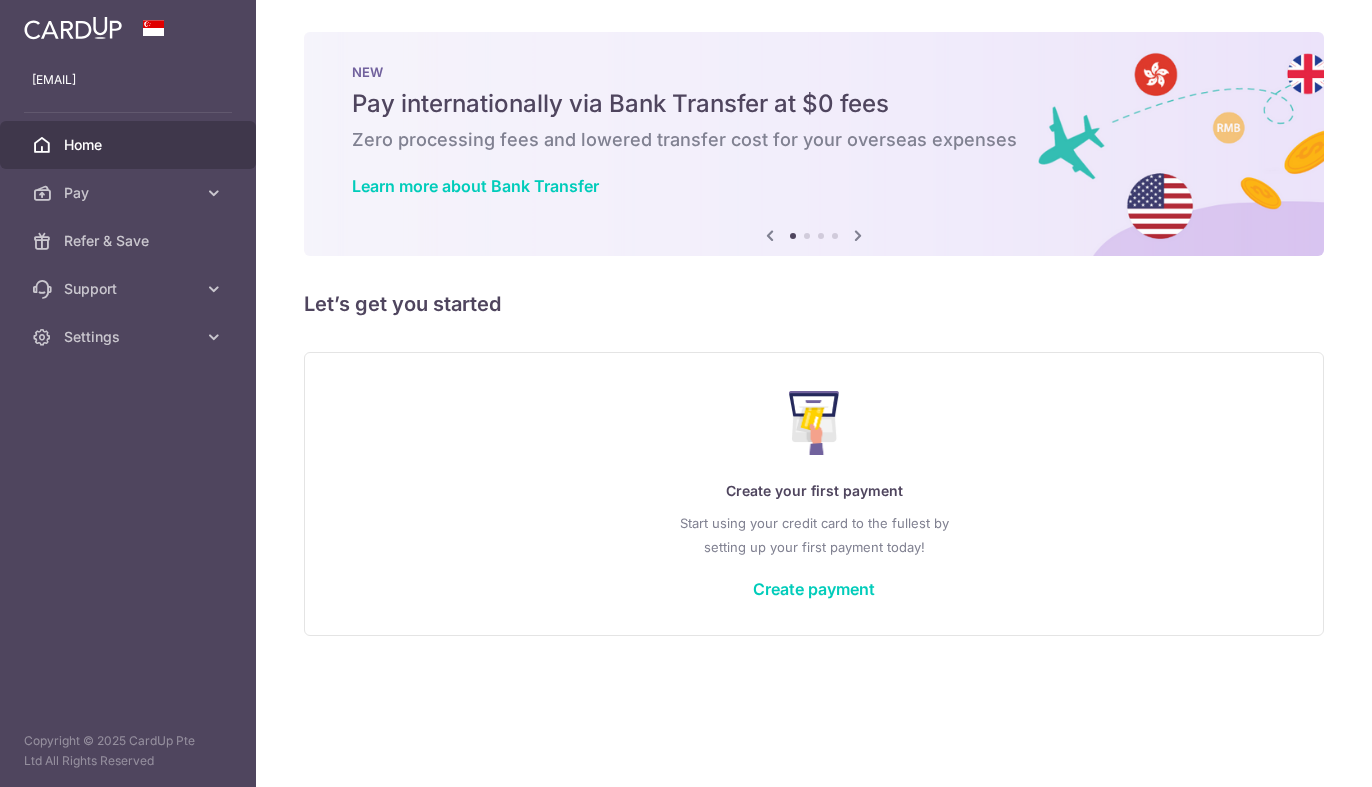 scroll, scrollTop: 0, scrollLeft: 0, axis: both 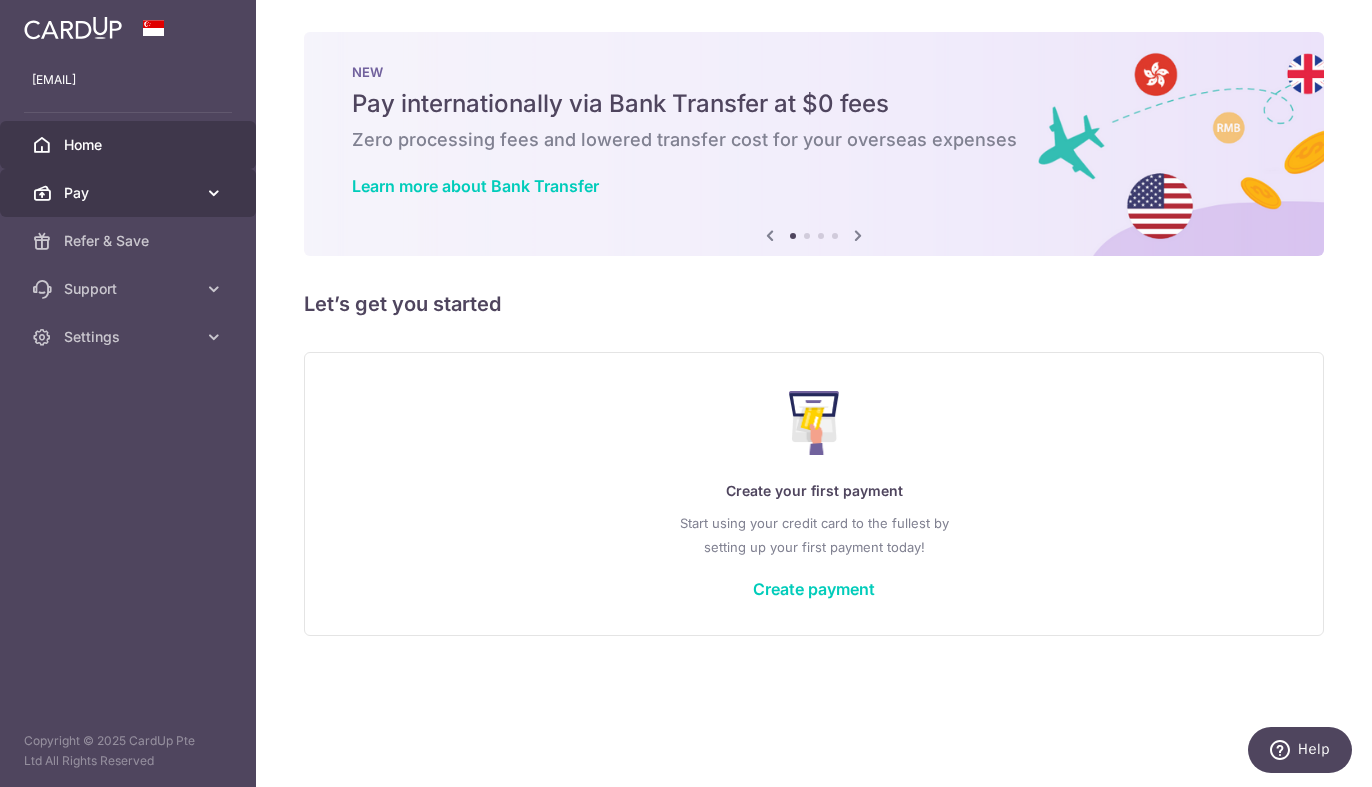 click on "Pay" at bounding box center (130, 193) 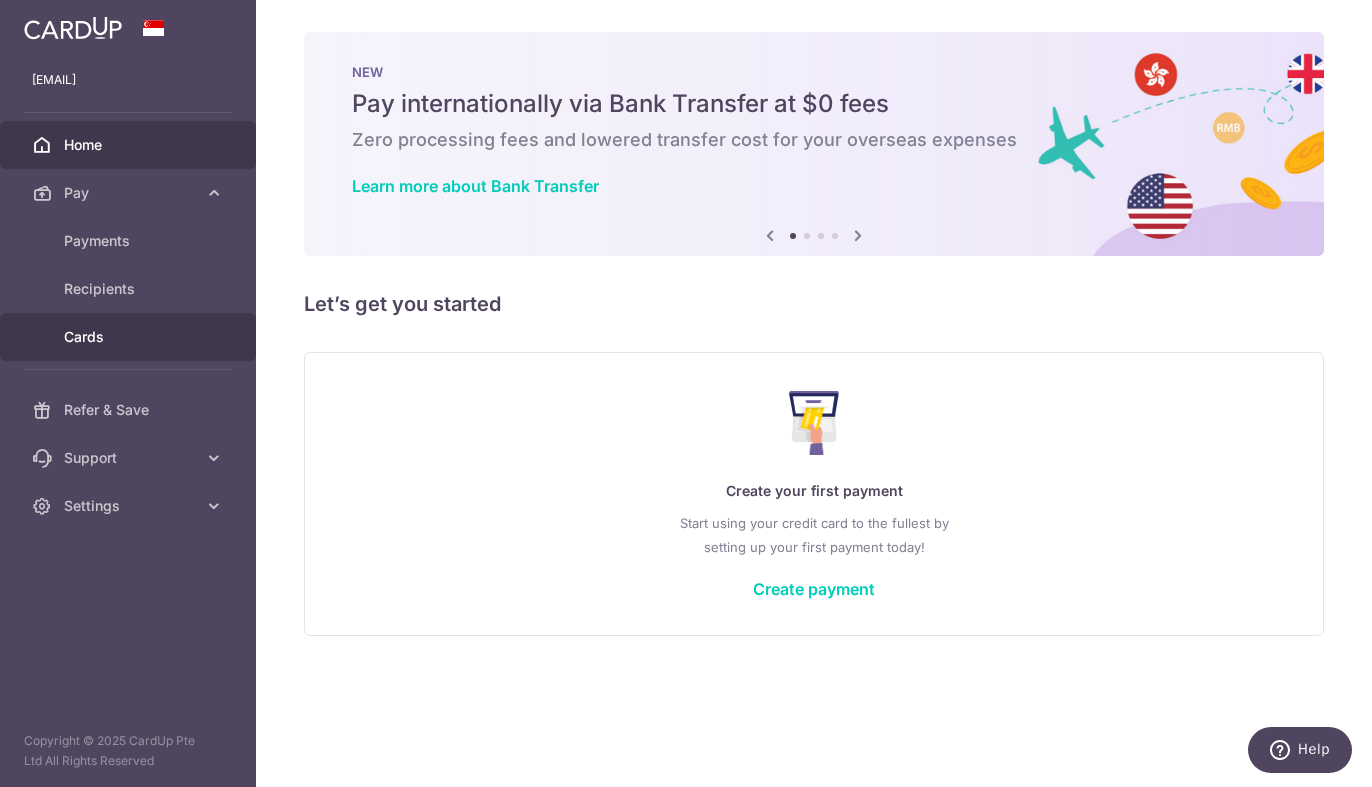 click on "Cards" at bounding box center [130, 337] 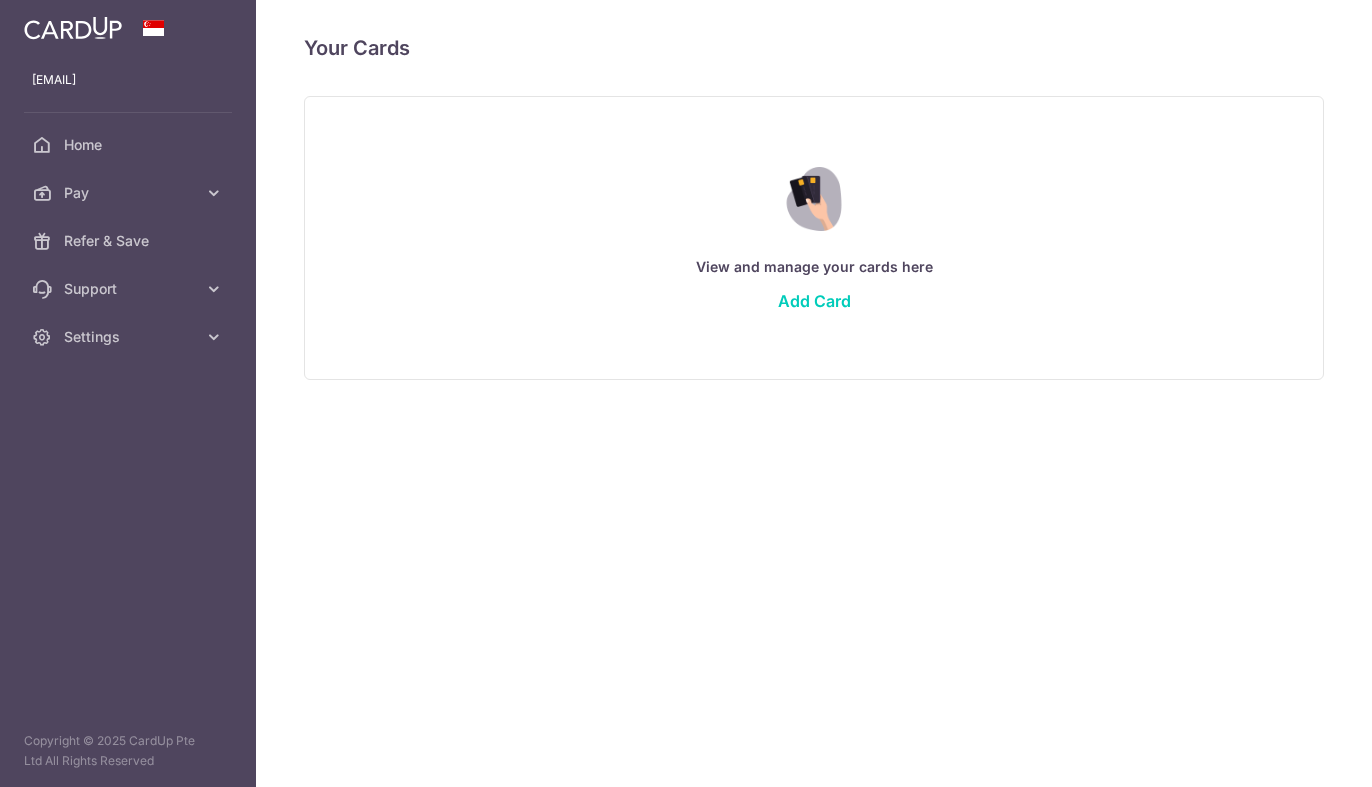 scroll, scrollTop: 0, scrollLeft: 0, axis: both 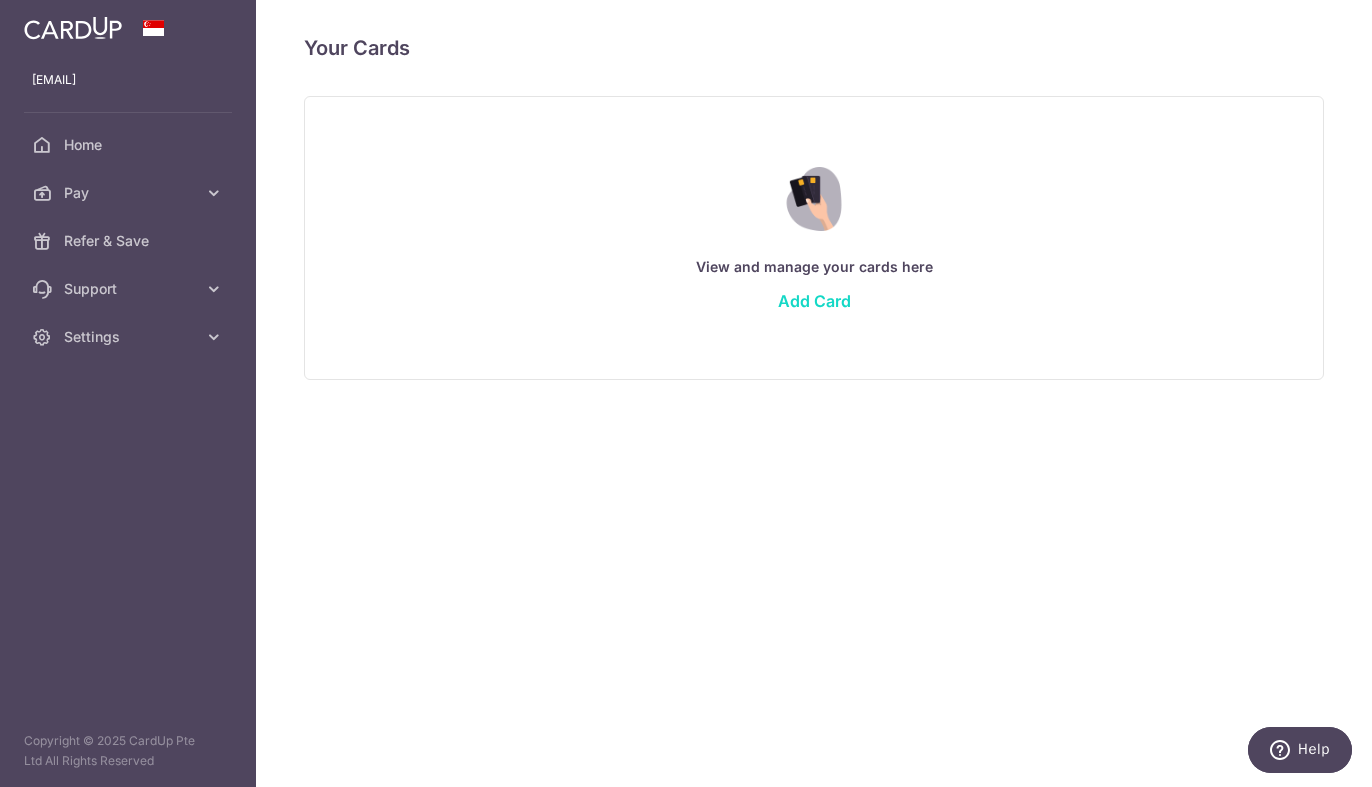 click on "Add Card" at bounding box center [814, 301] 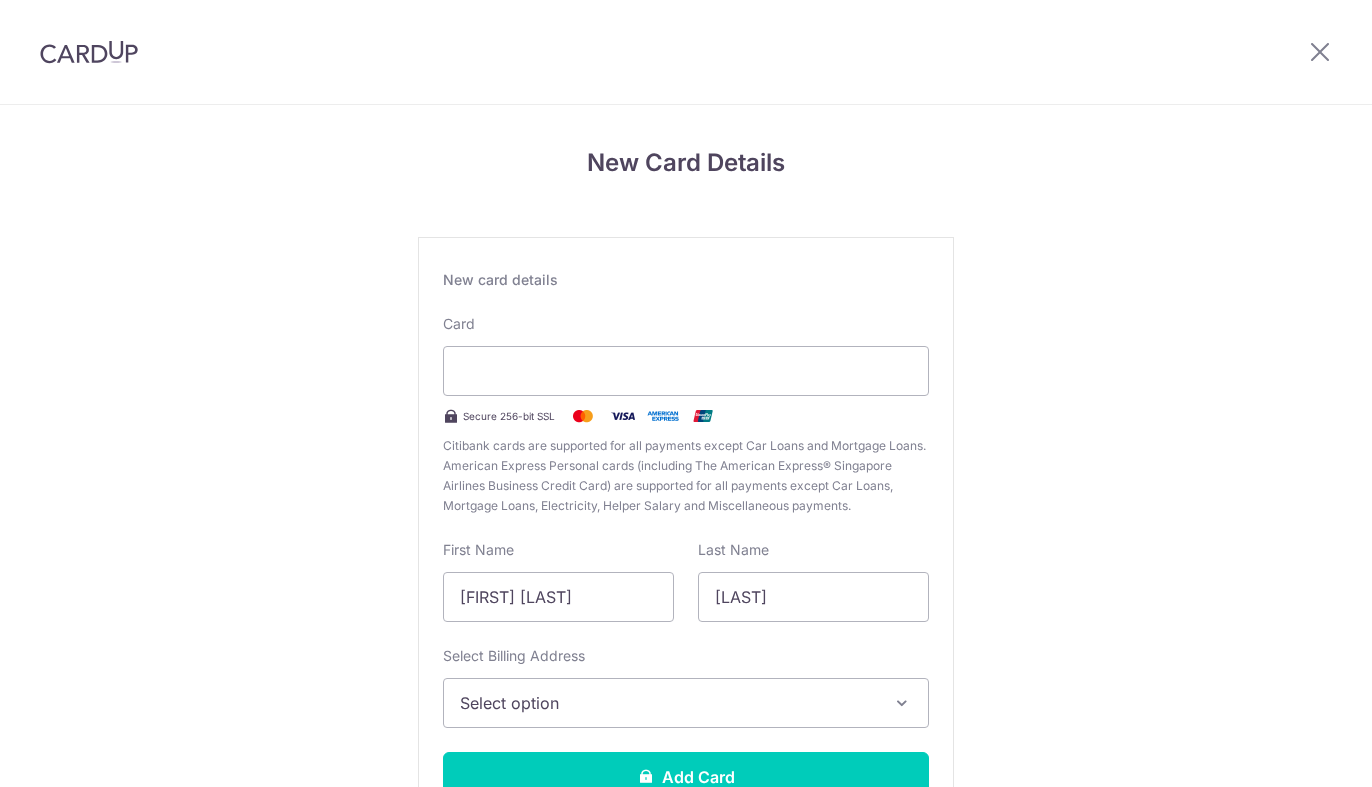scroll, scrollTop: 0, scrollLeft: 0, axis: both 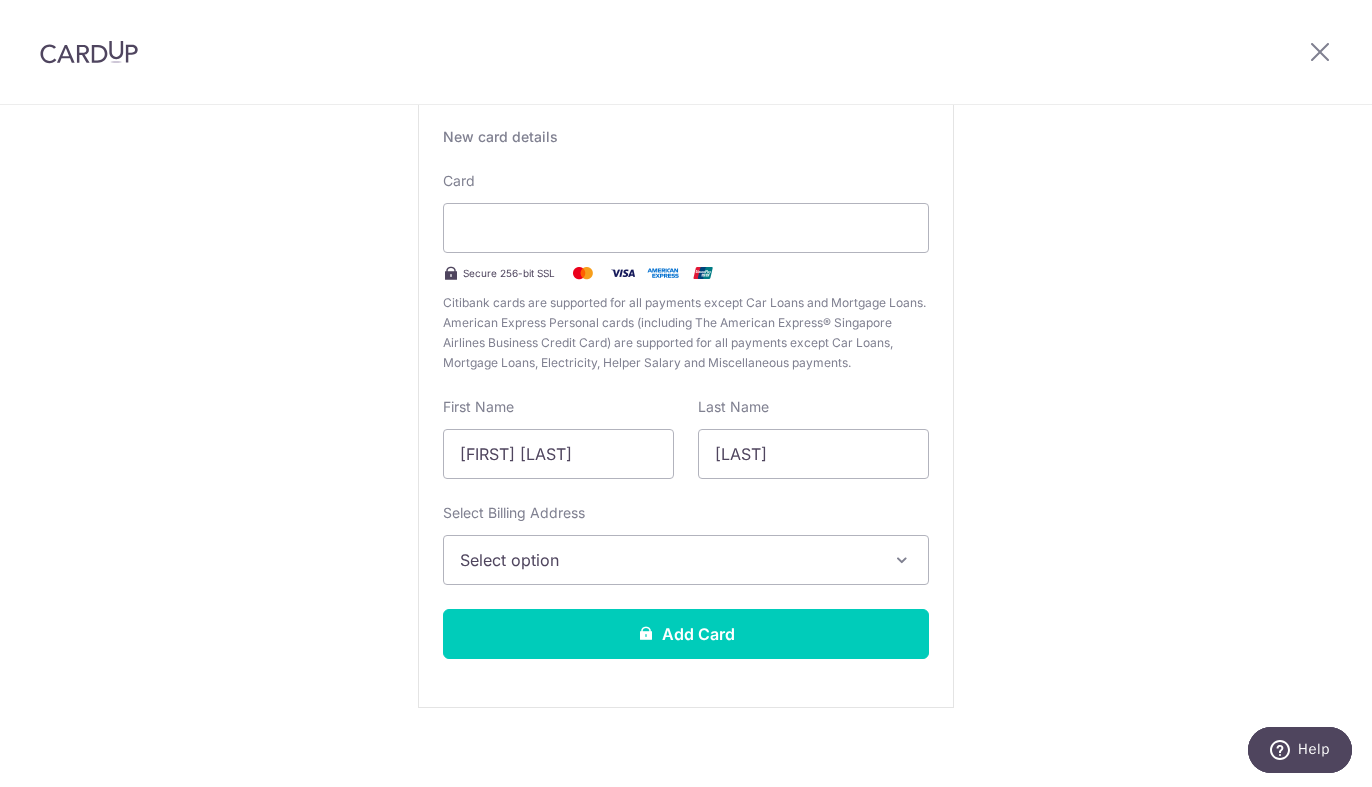click on "Select option" at bounding box center (668, 560) 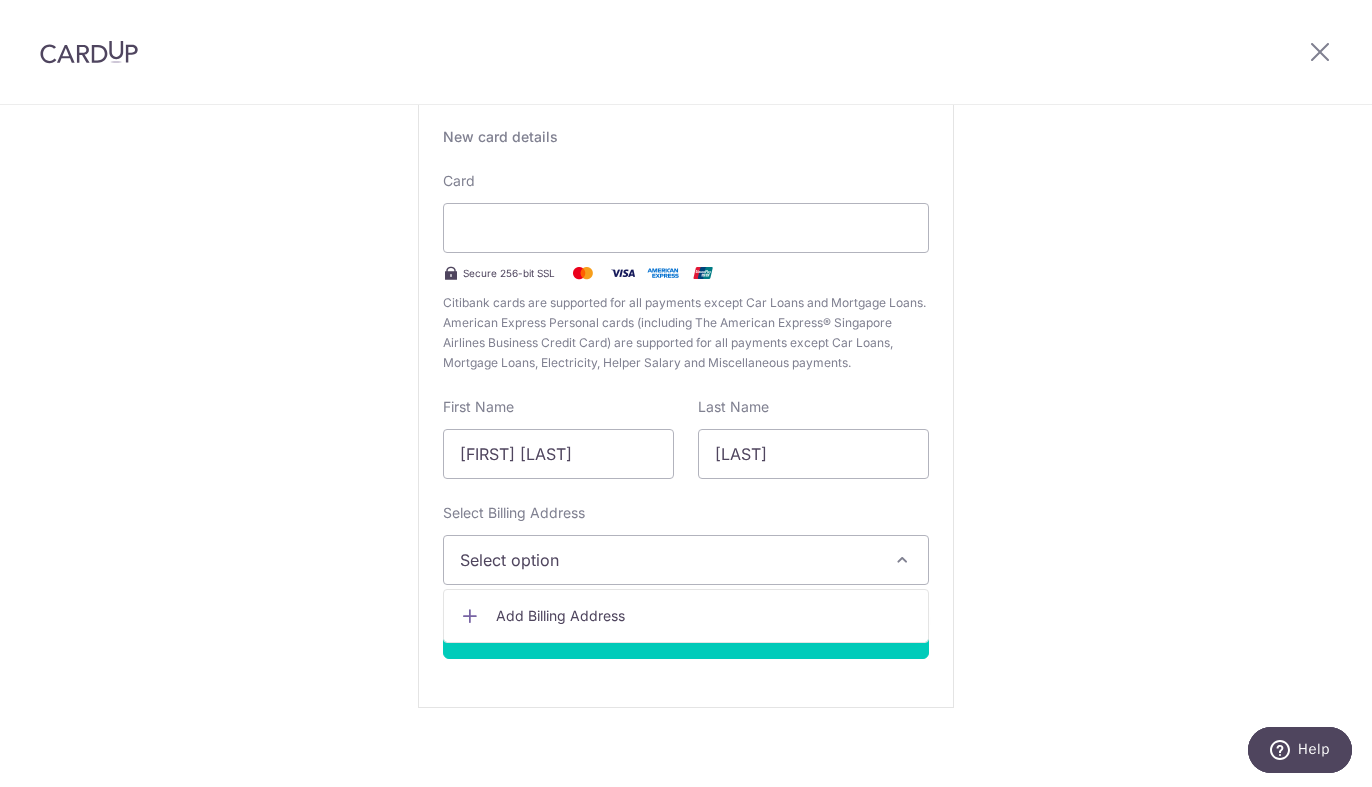 click on "Add Billing Address" at bounding box center [704, 616] 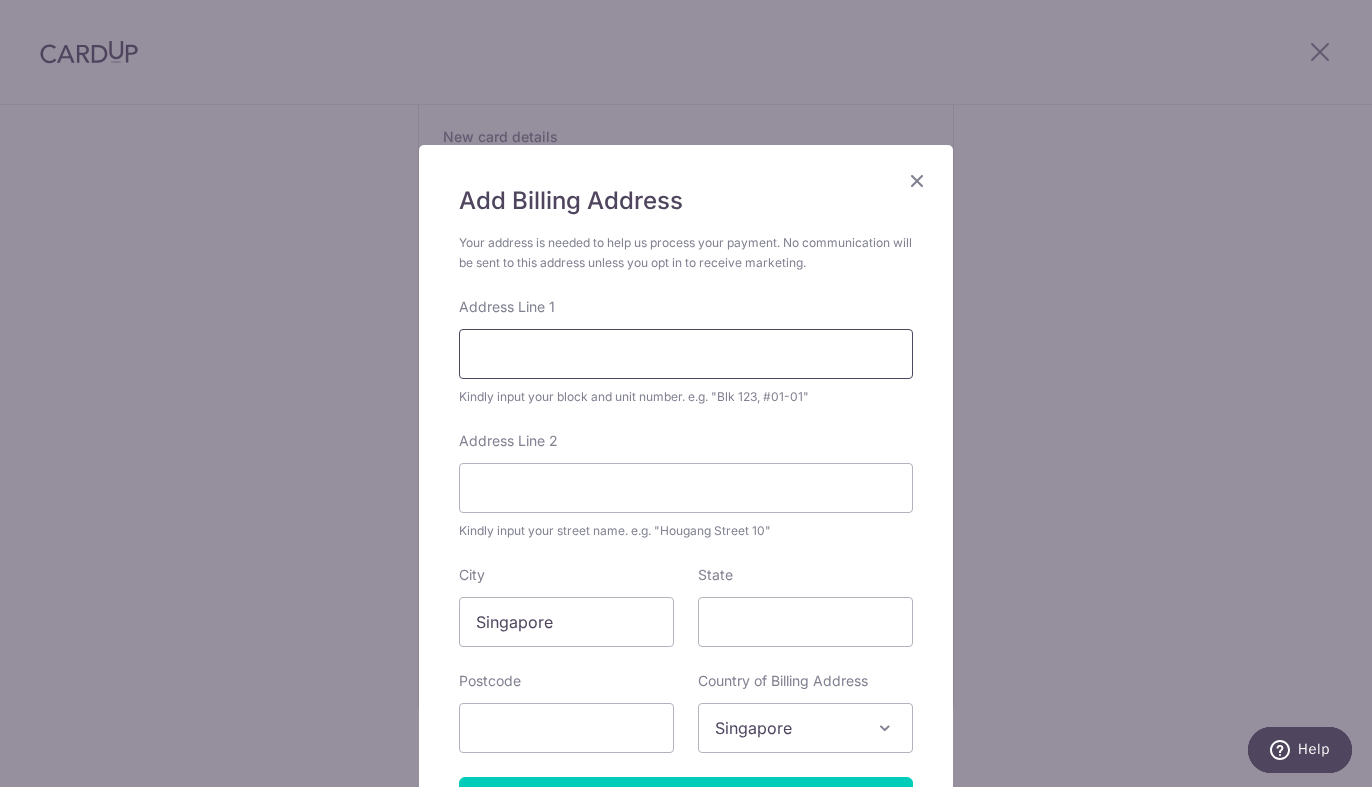 click on "Address Line 1" at bounding box center (686, 354) 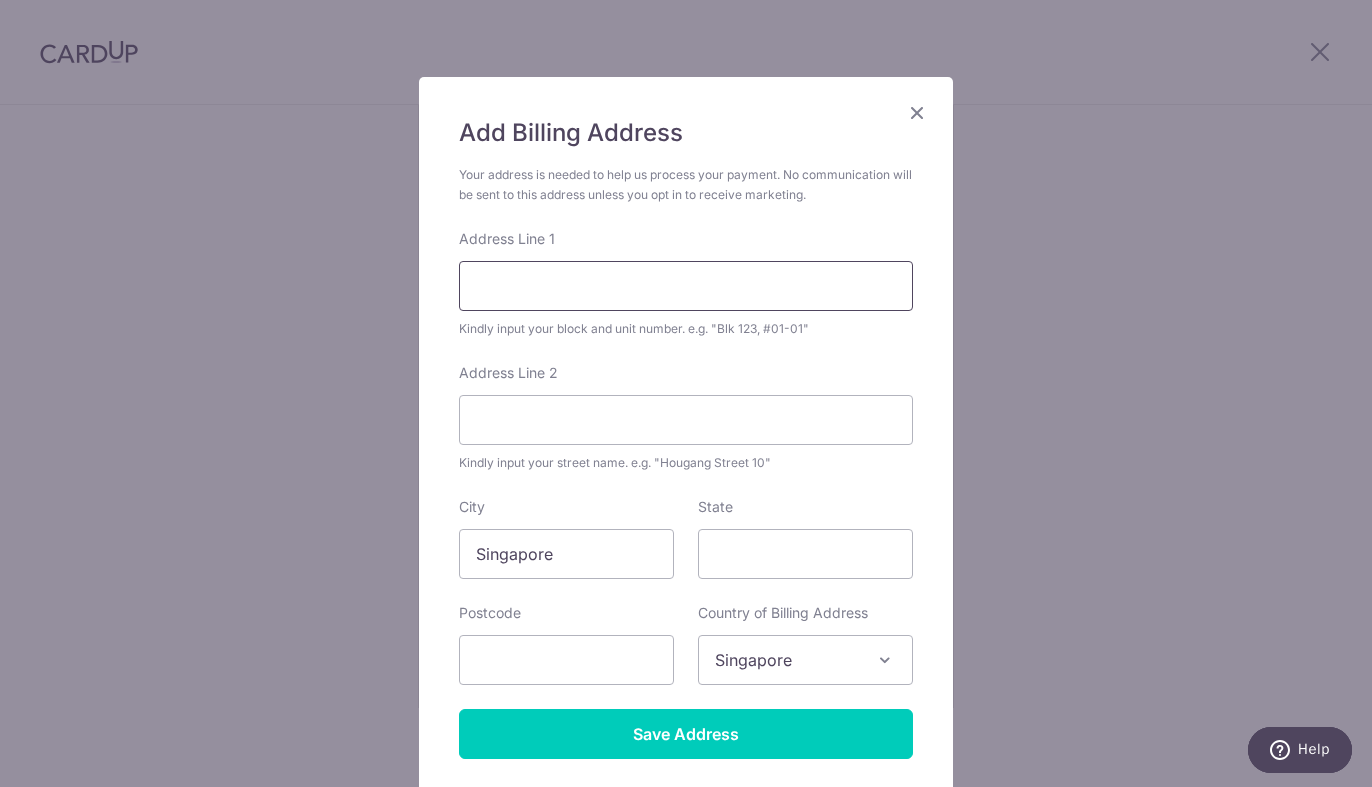 scroll, scrollTop: 66, scrollLeft: 0, axis: vertical 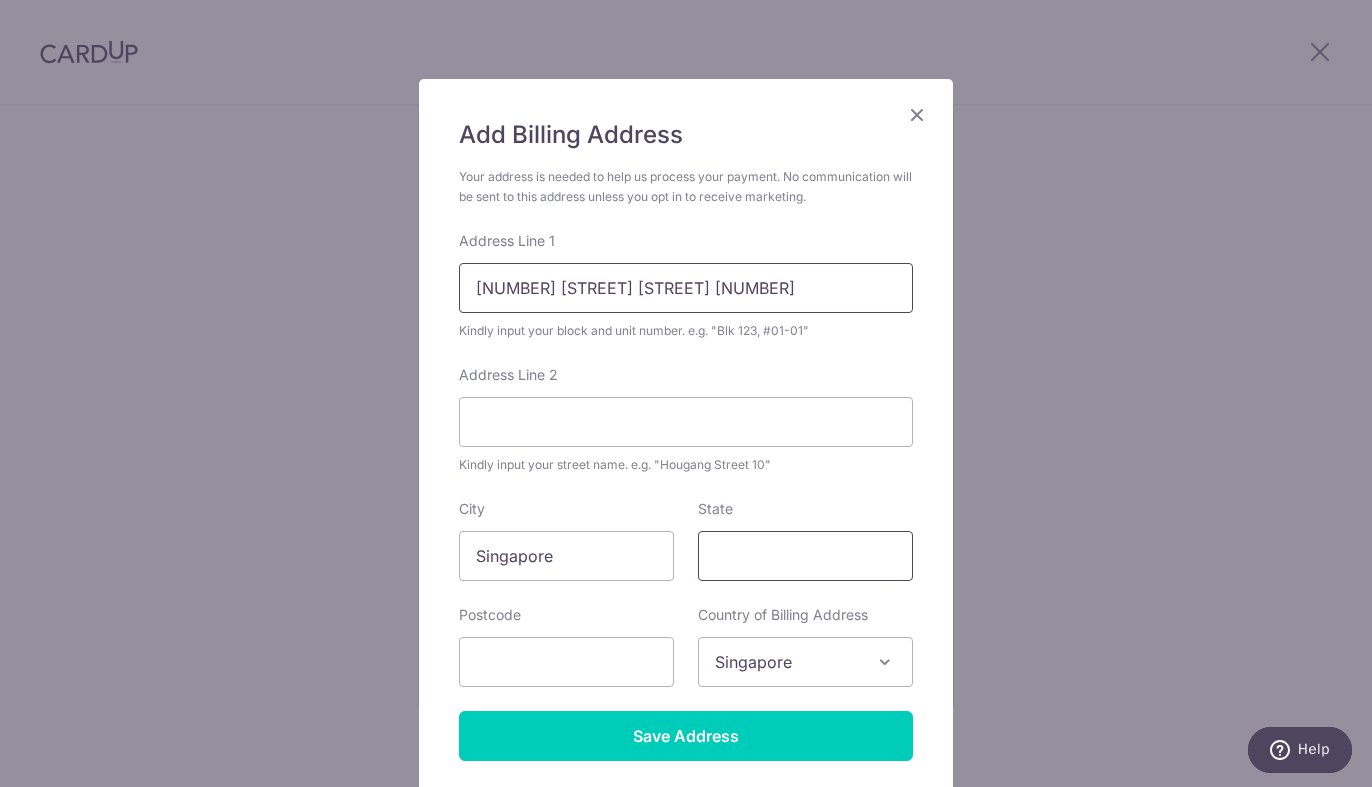 type on "716 Clementi West Street 2" 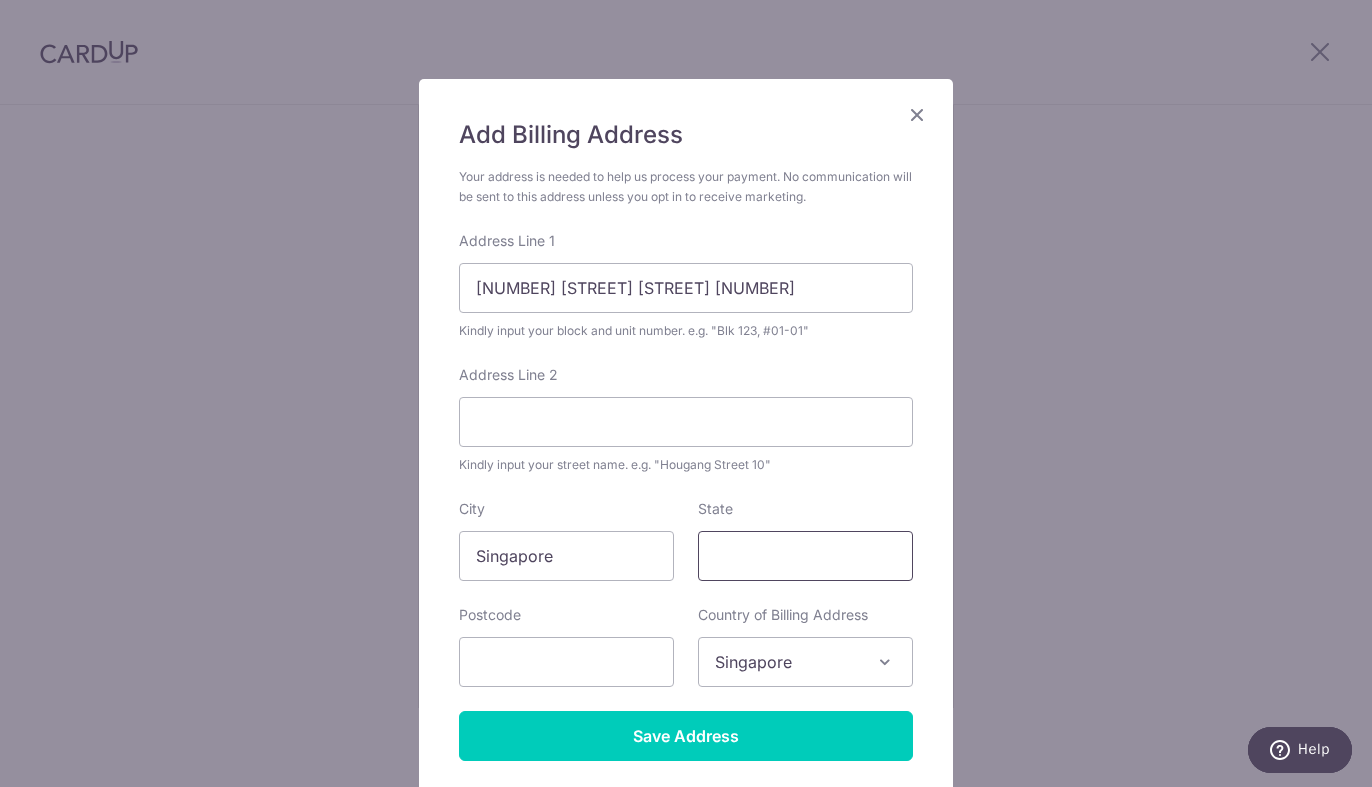 click on "State" at bounding box center (805, 556) 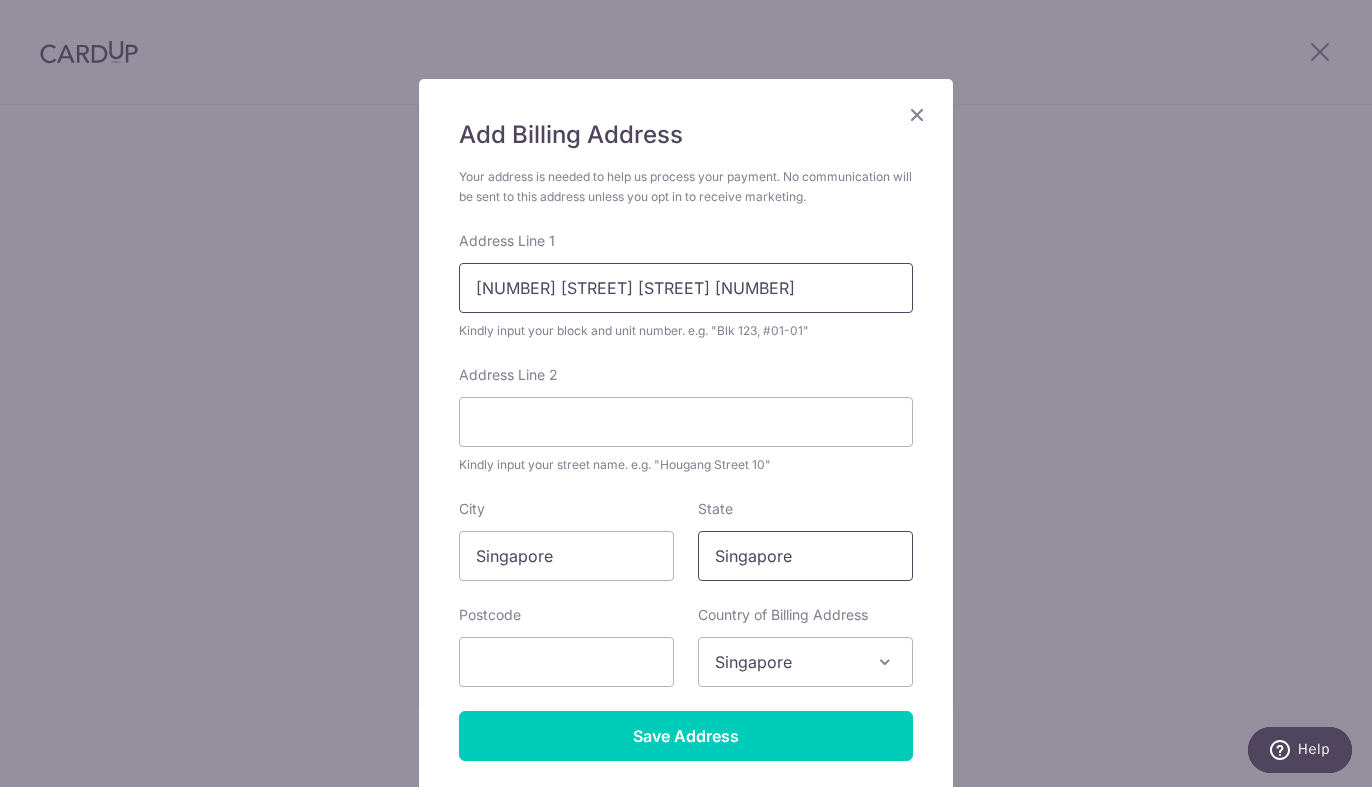 type on "Singapore" 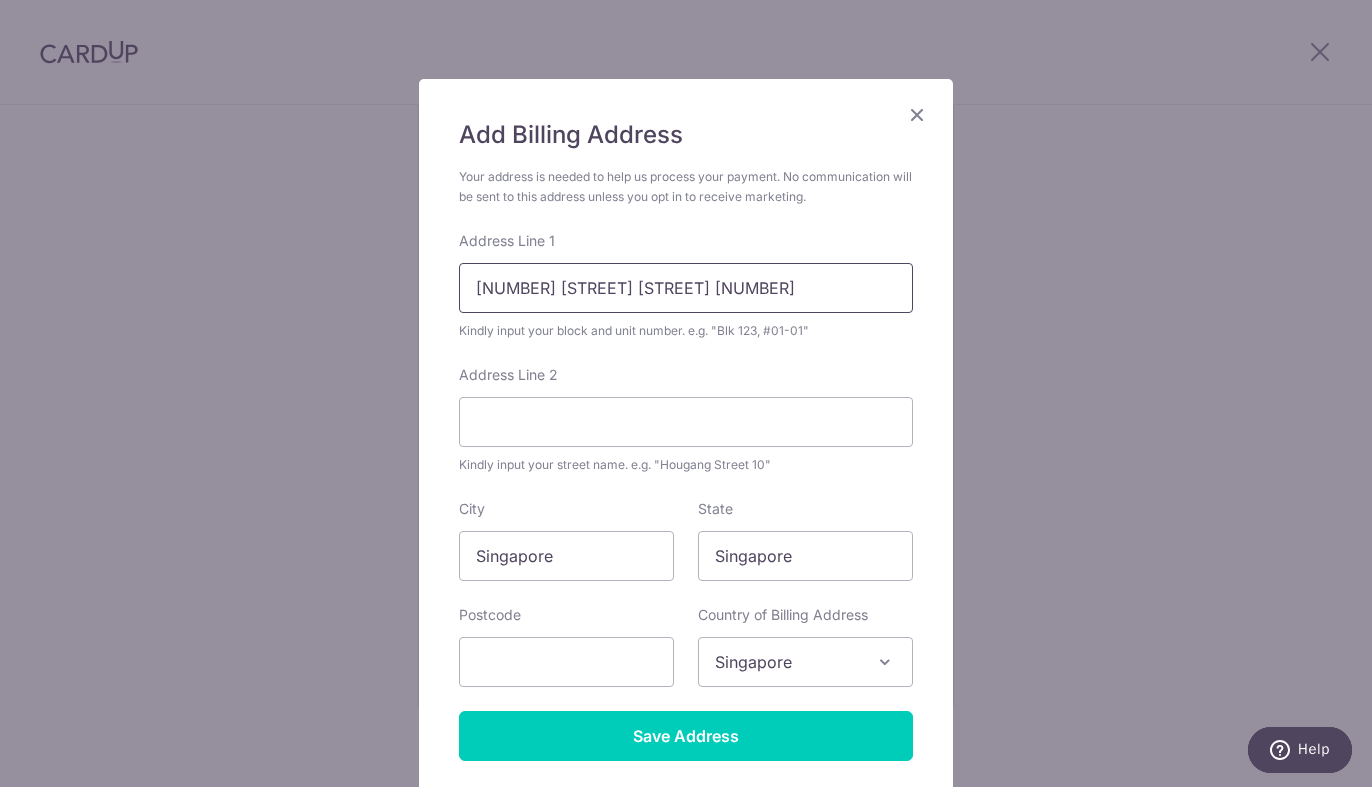 click on "716 Clementi West Street 2" at bounding box center [686, 288] 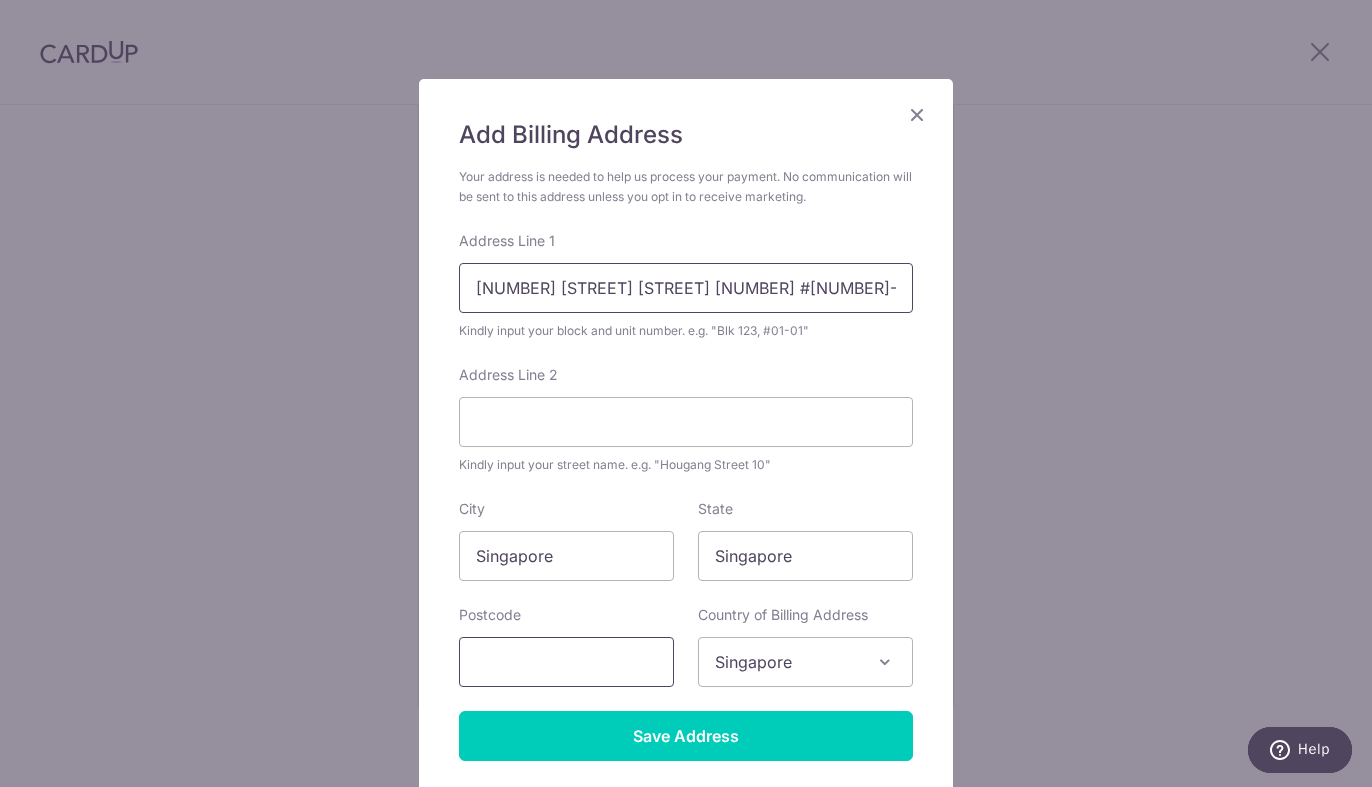 type on "716 Clementi West Street 2 #07-03" 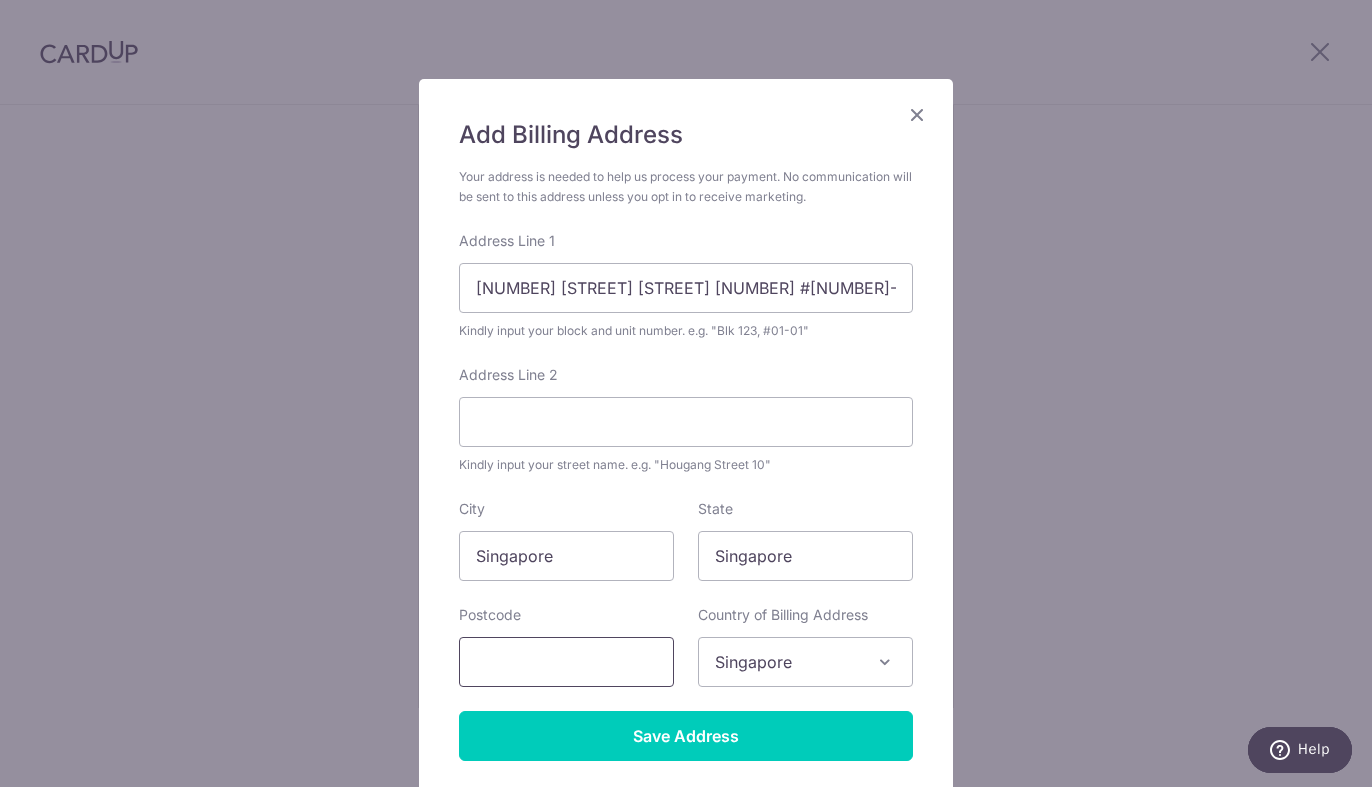 click at bounding box center [566, 662] 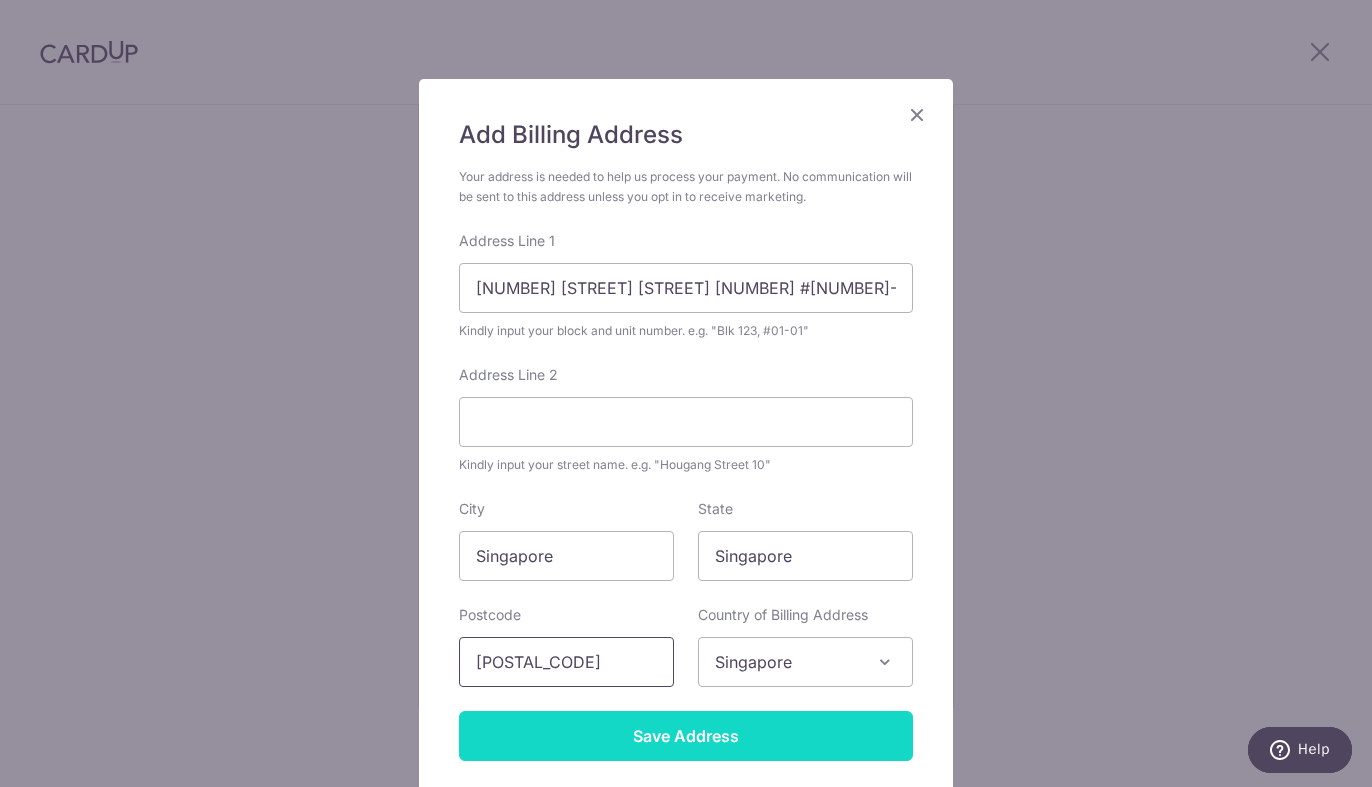 type on "120716" 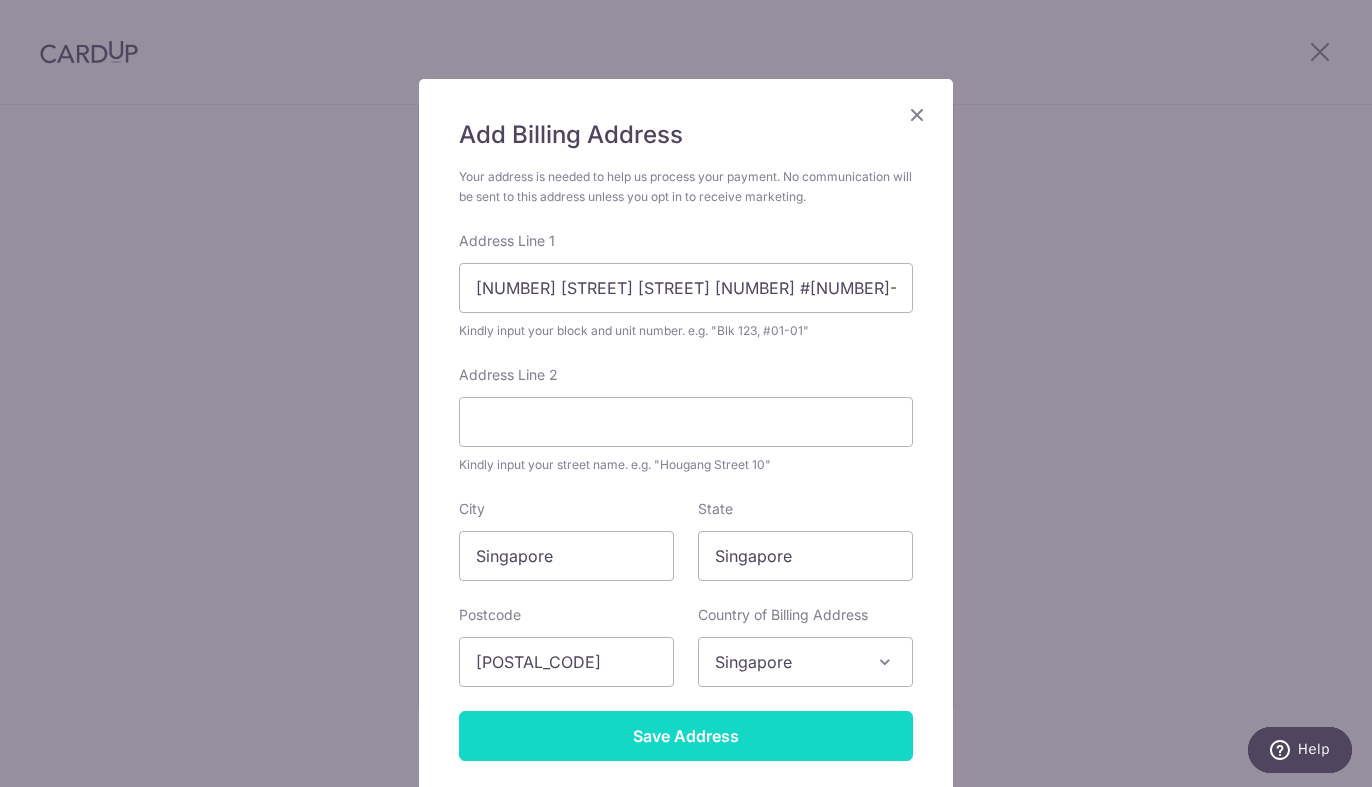 click on "Save Address" at bounding box center [686, 736] 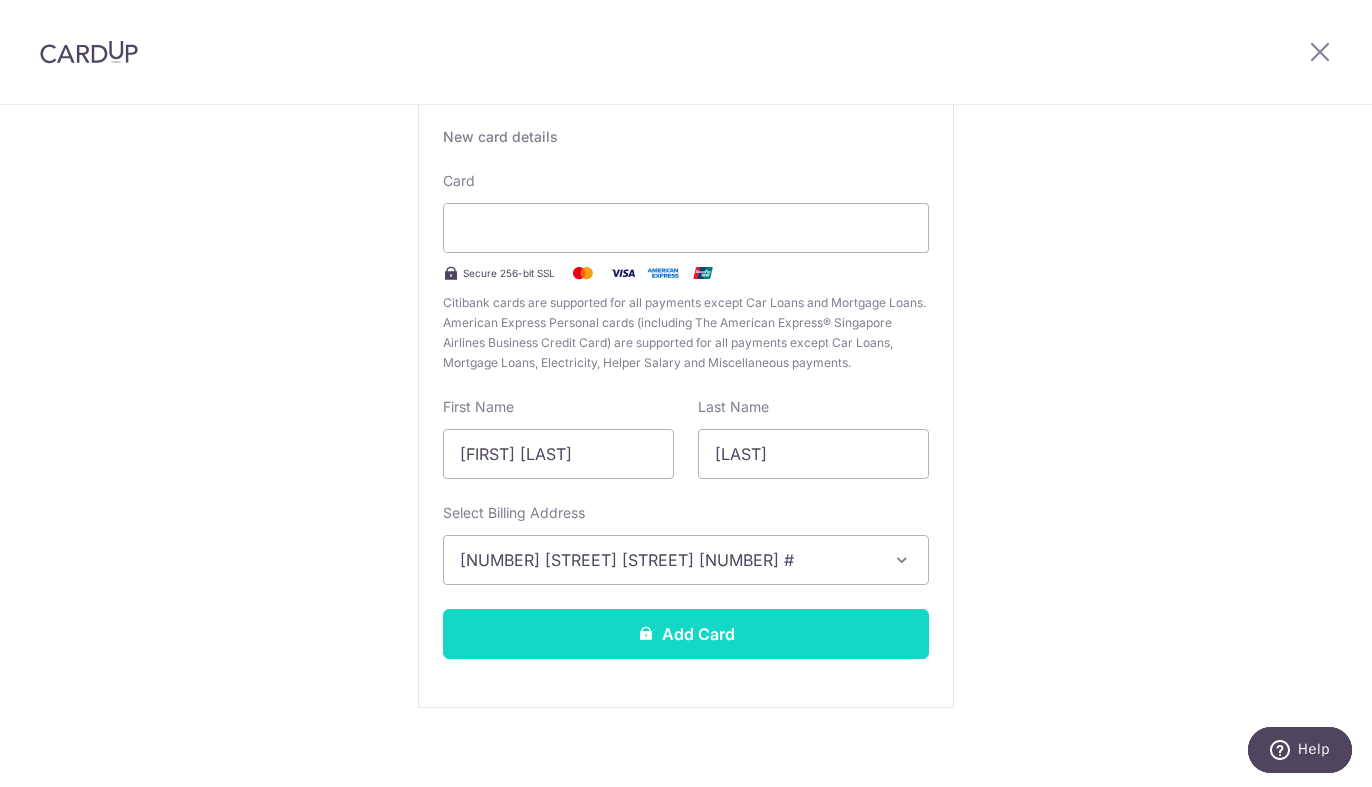 click on "Add Card" at bounding box center [686, 634] 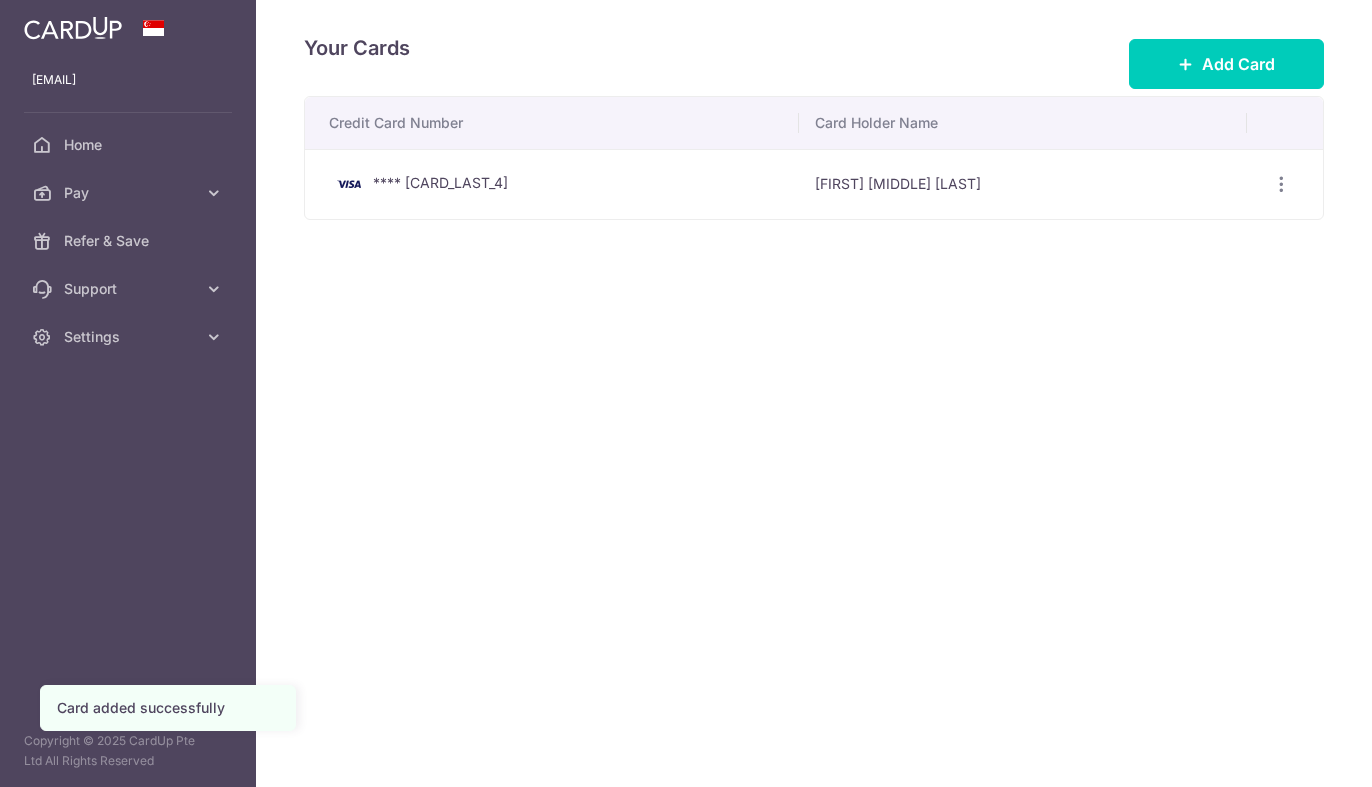 scroll, scrollTop: 0, scrollLeft: 0, axis: both 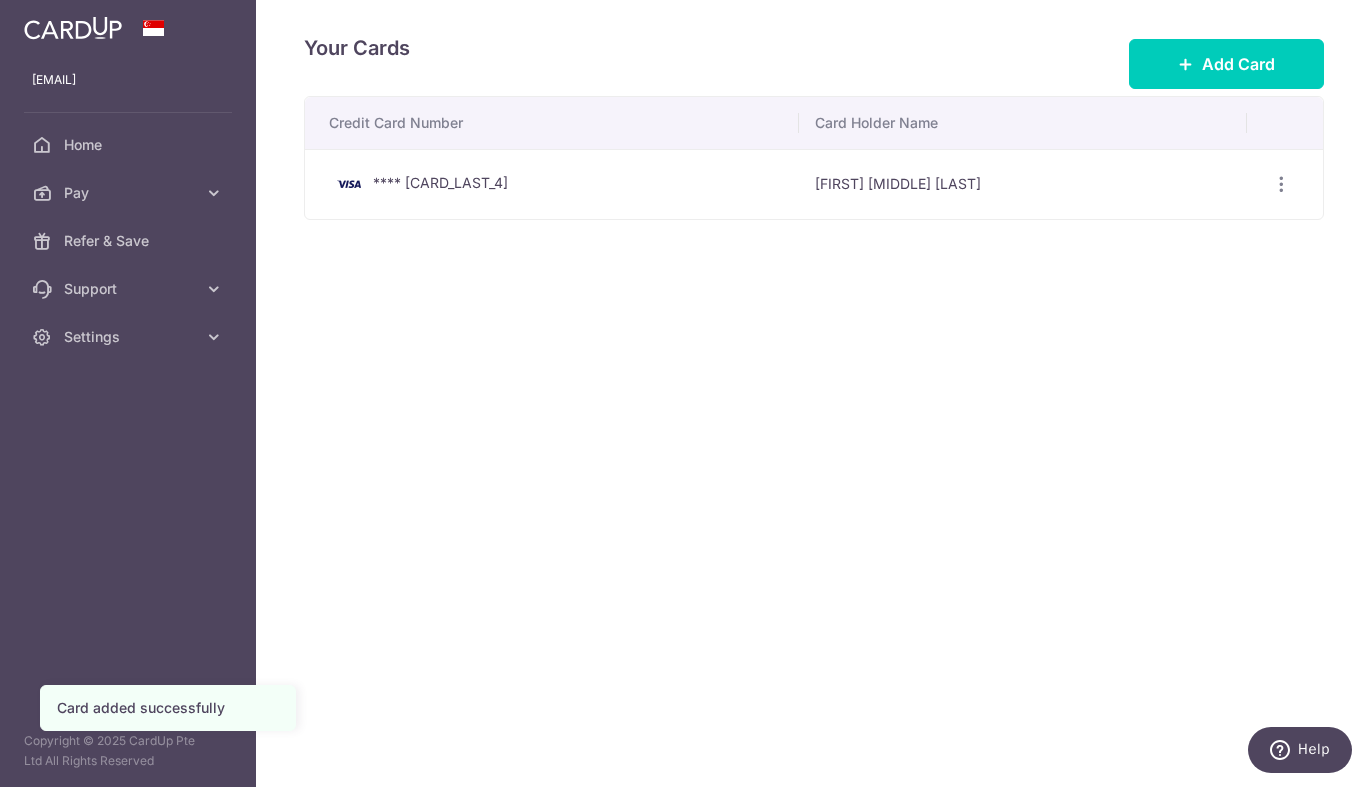 click on "Your Cards
Add Card
Credit Card Number
Card Holder Name
**** 3856
Su Ling Denise Yip
View/Edit
Delete
Deleting your card ?
By deleting this card," at bounding box center [814, 393] 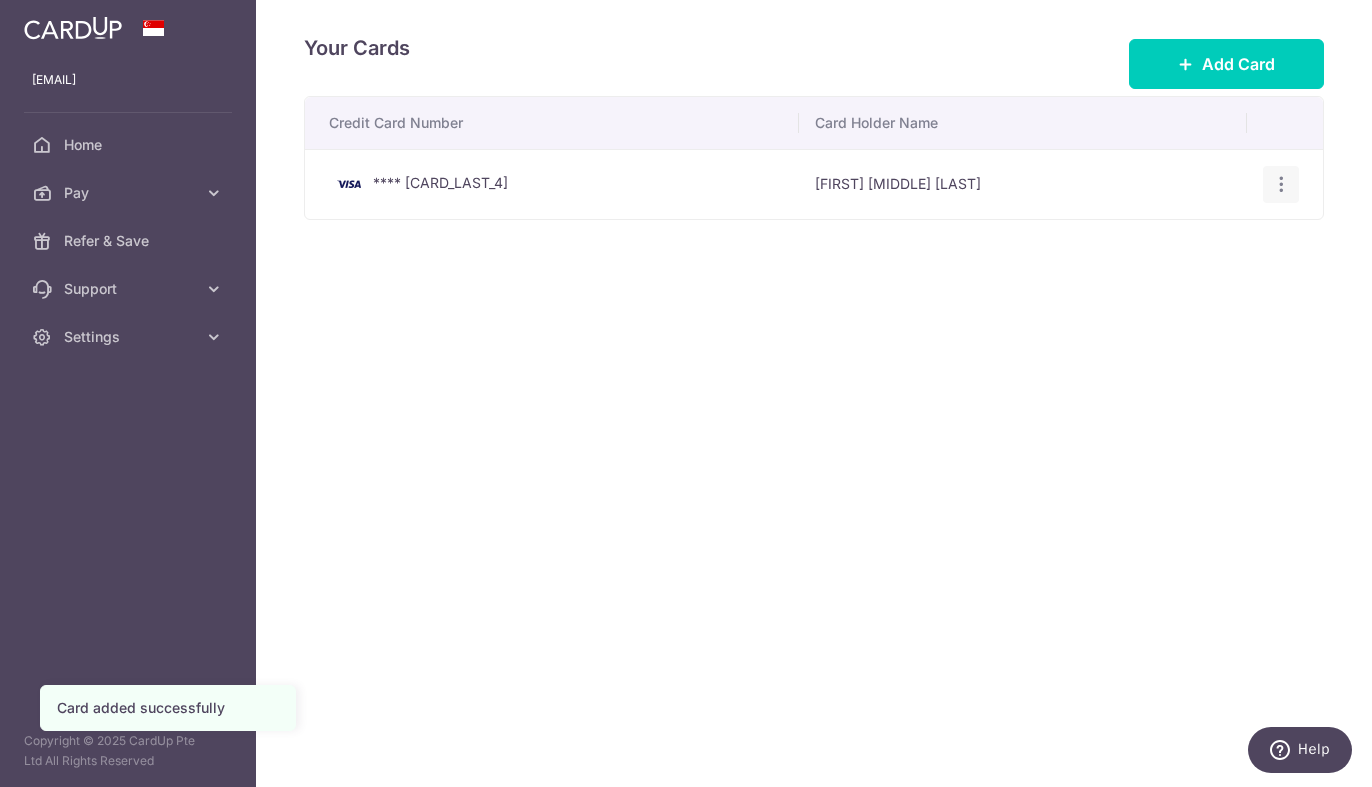 click at bounding box center [1281, 184] 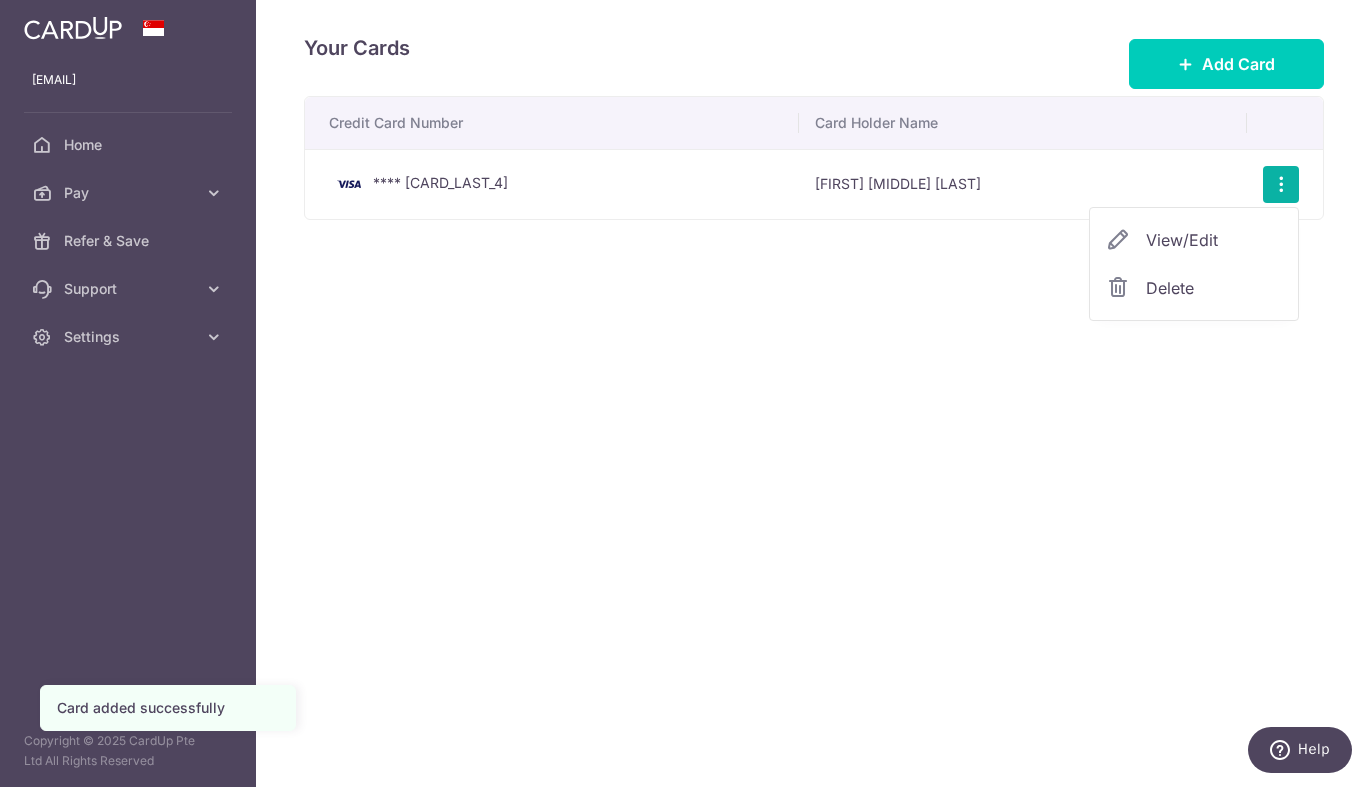 click on "View/Edit" at bounding box center (1214, 240) 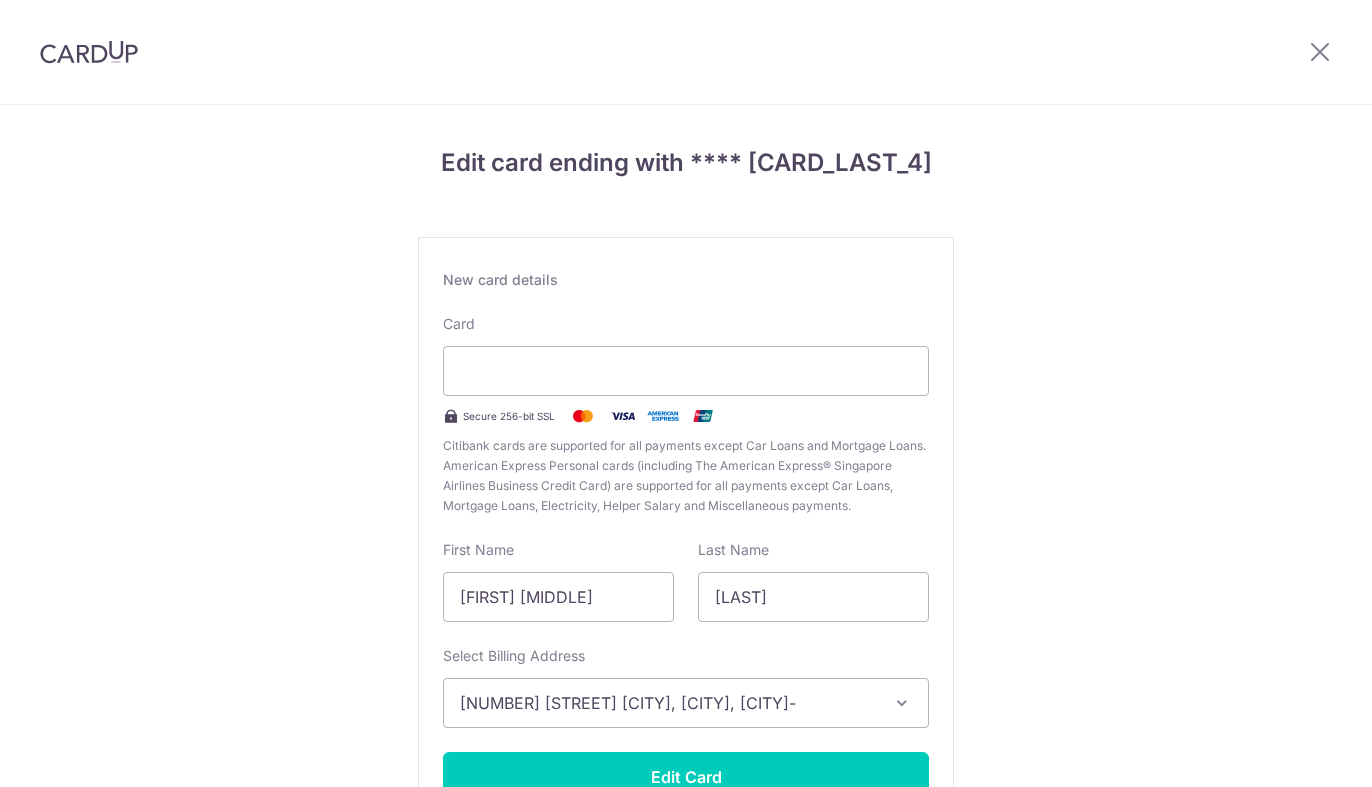 scroll, scrollTop: 0, scrollLeft: 0, axis: both 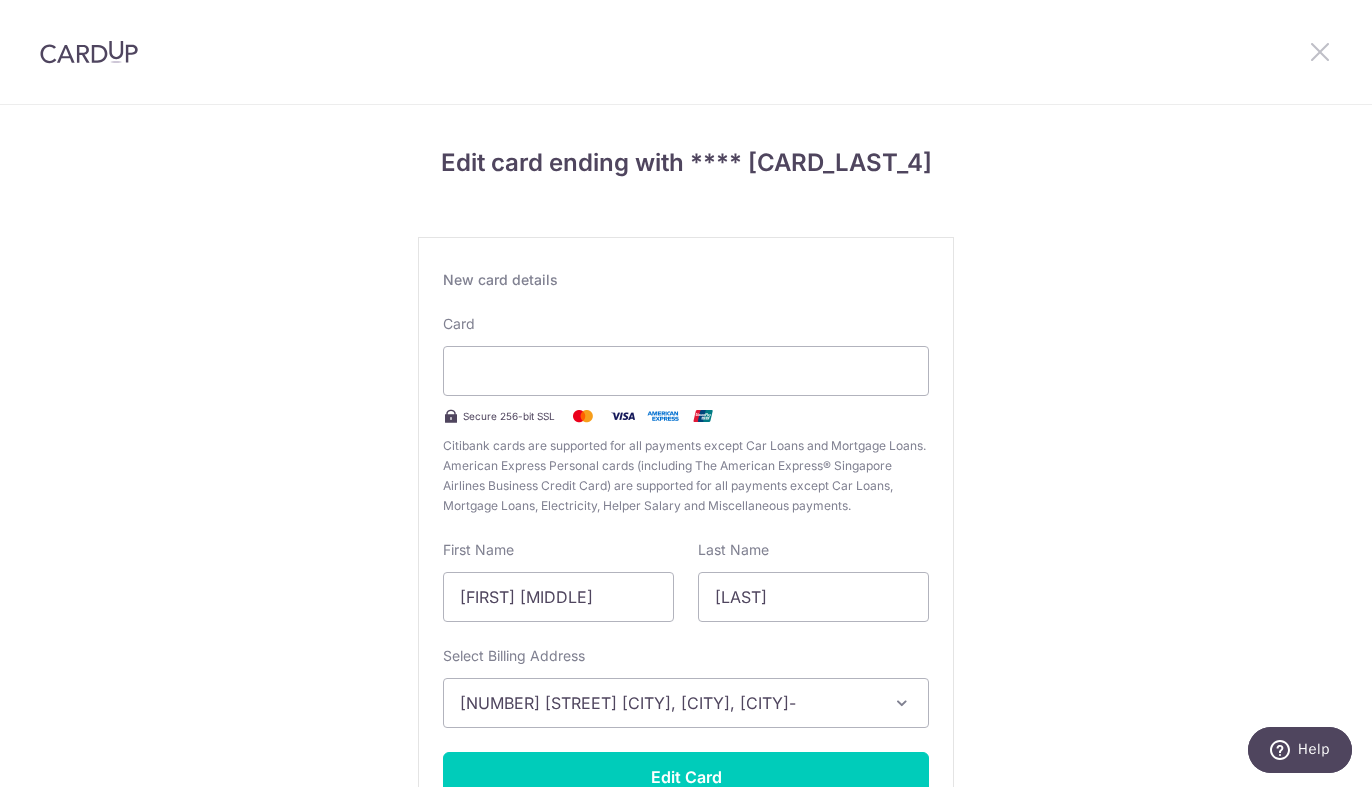 click at bounding box center [1320, 51] 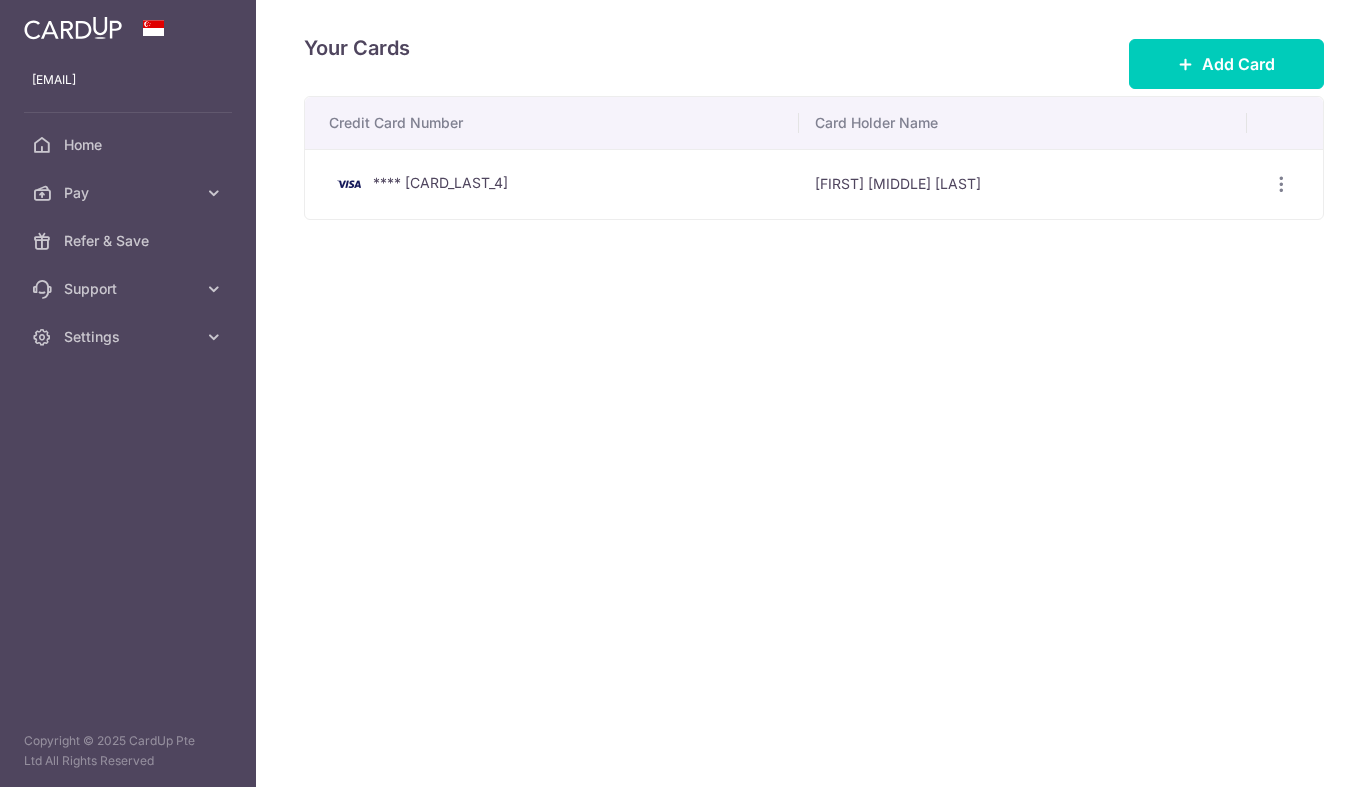 scroll, scrollTop: 0, scrollLeft: 0, axis: both 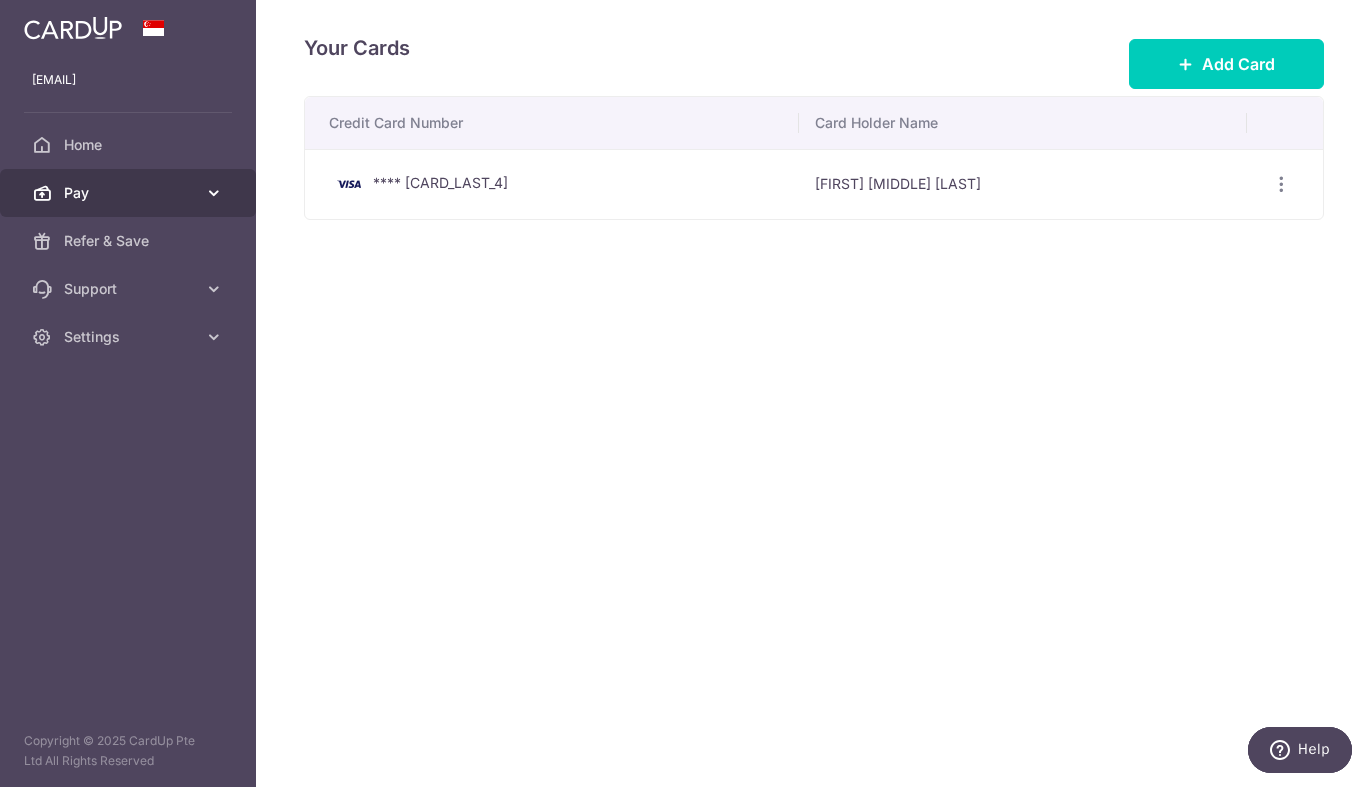 click on "Pay" at bounding box center (130, 193) 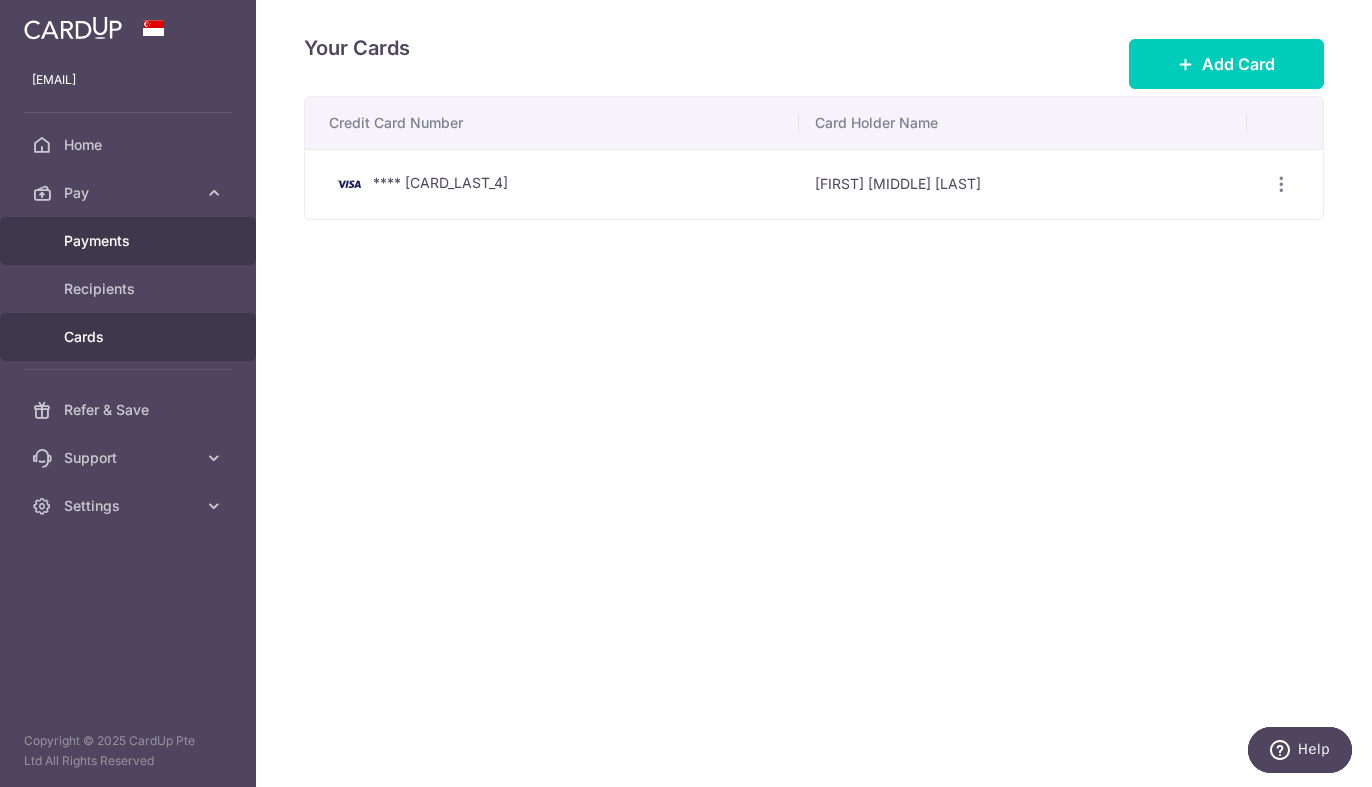 click on "Payments" at bounding box center (128, 241) 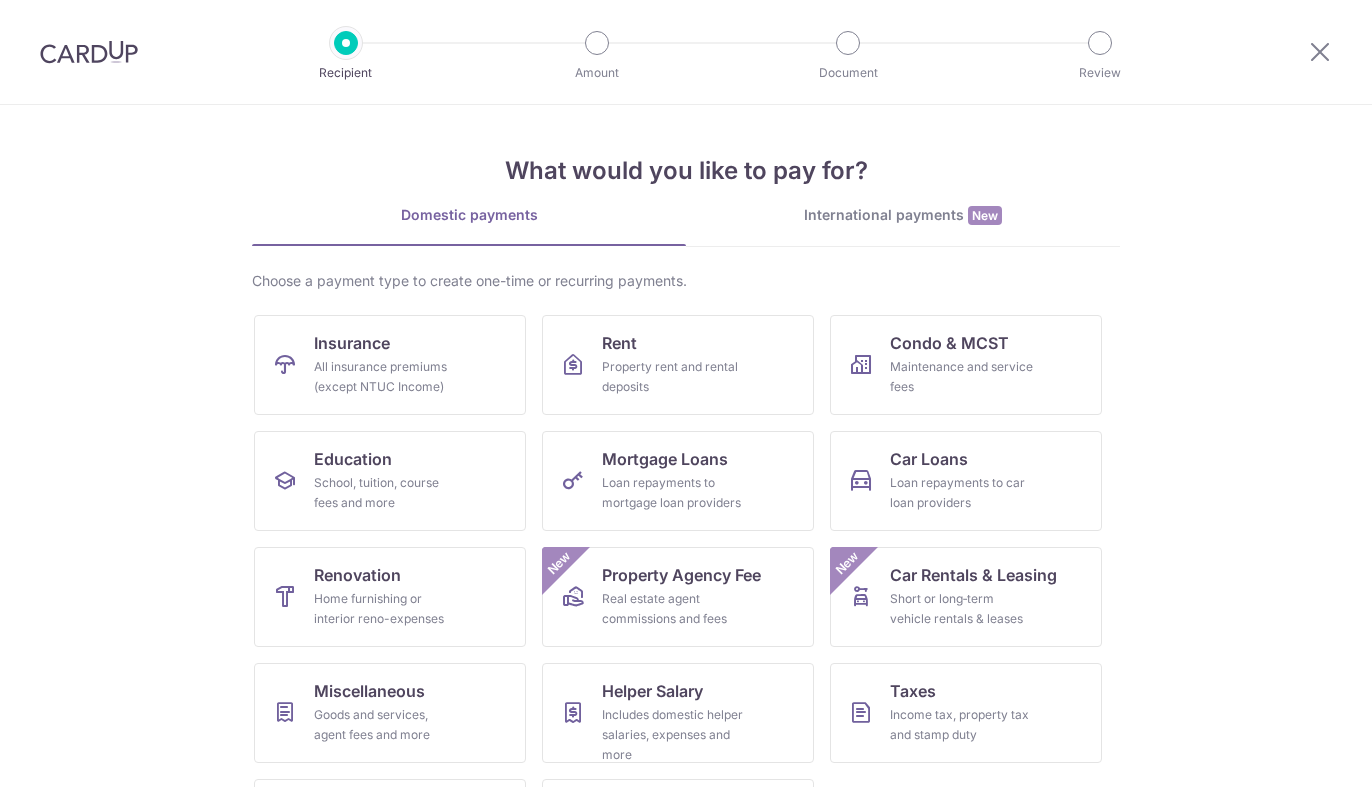 scroll, scrollTop: 0, scrollLeft: 0, axis: both 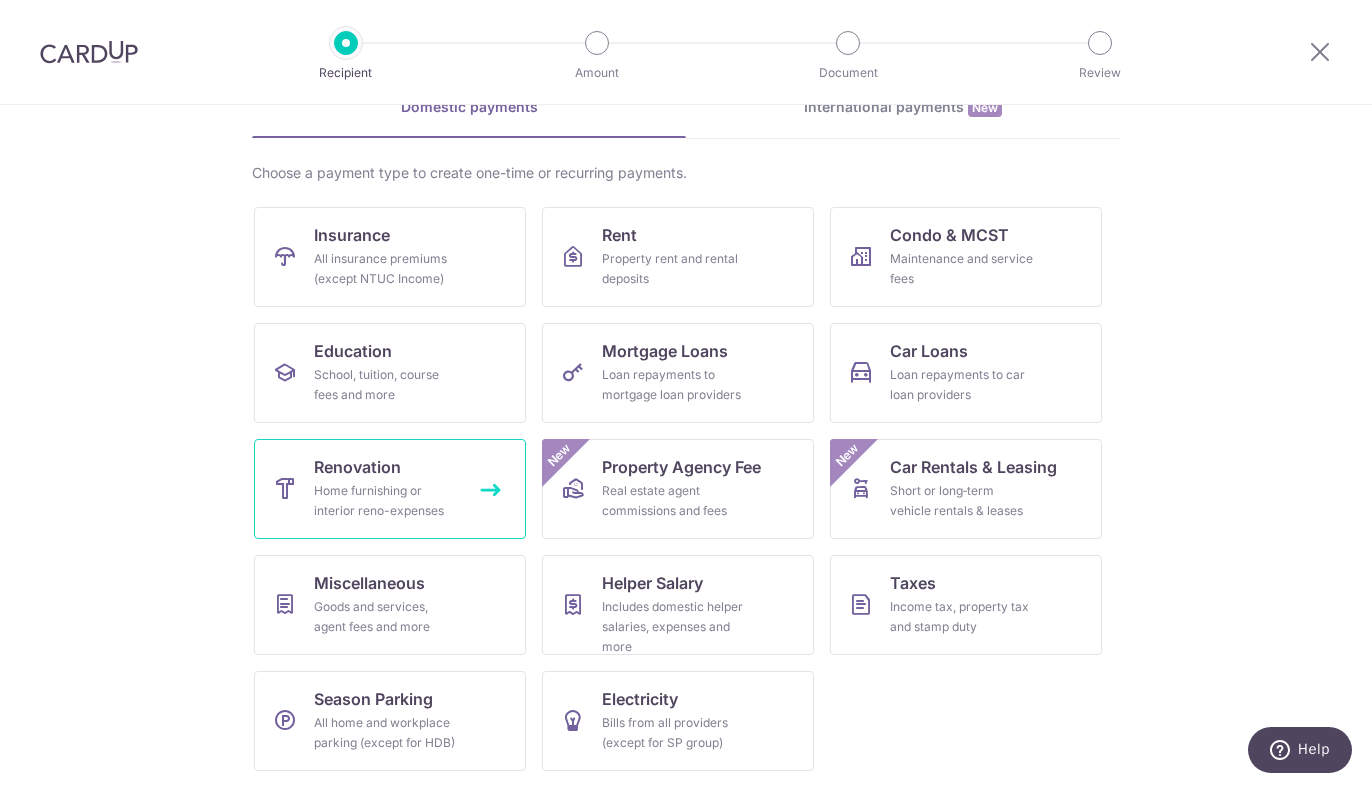 click on "Home furnishing or interior reno-expenses" at bounding box center [386, 501] 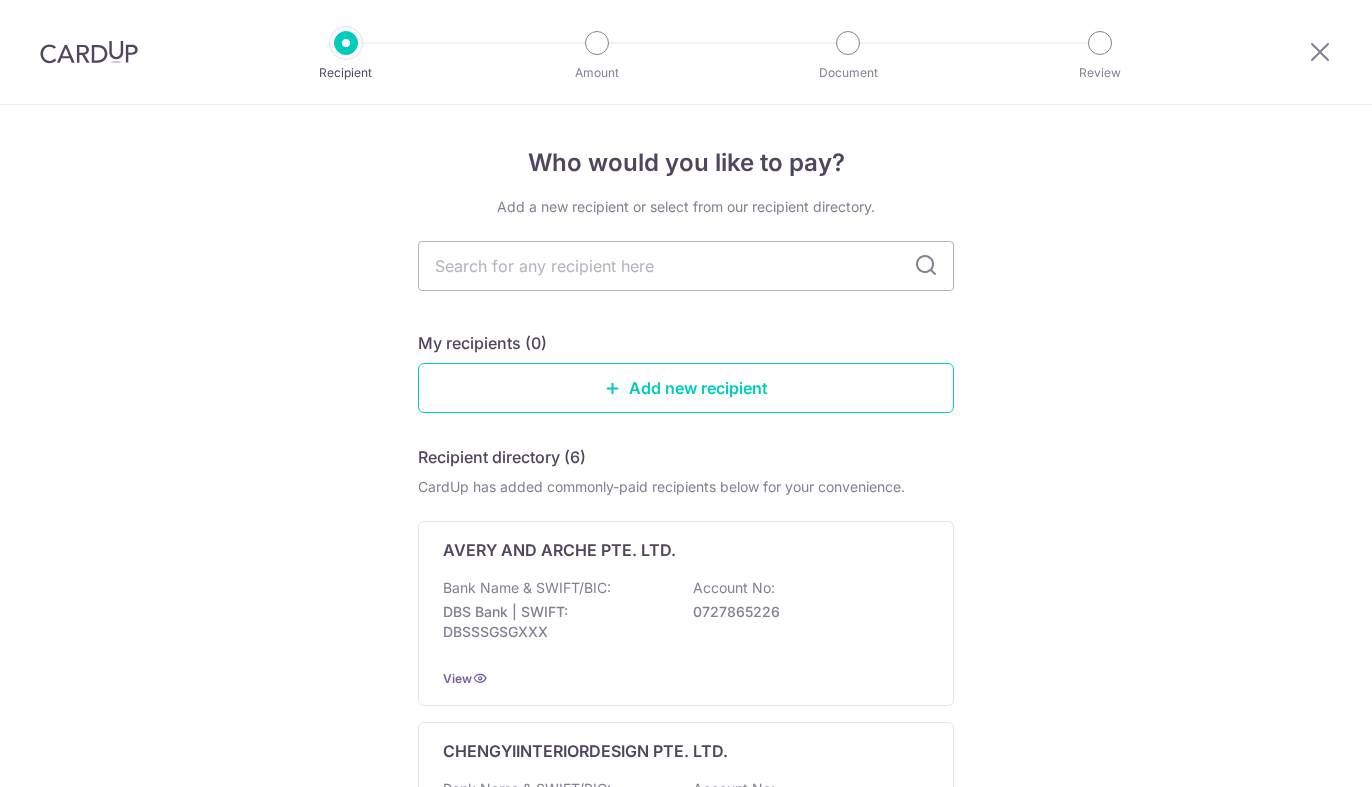 scroll, scrollTop: 0, scrollLeft: 0, axis: both 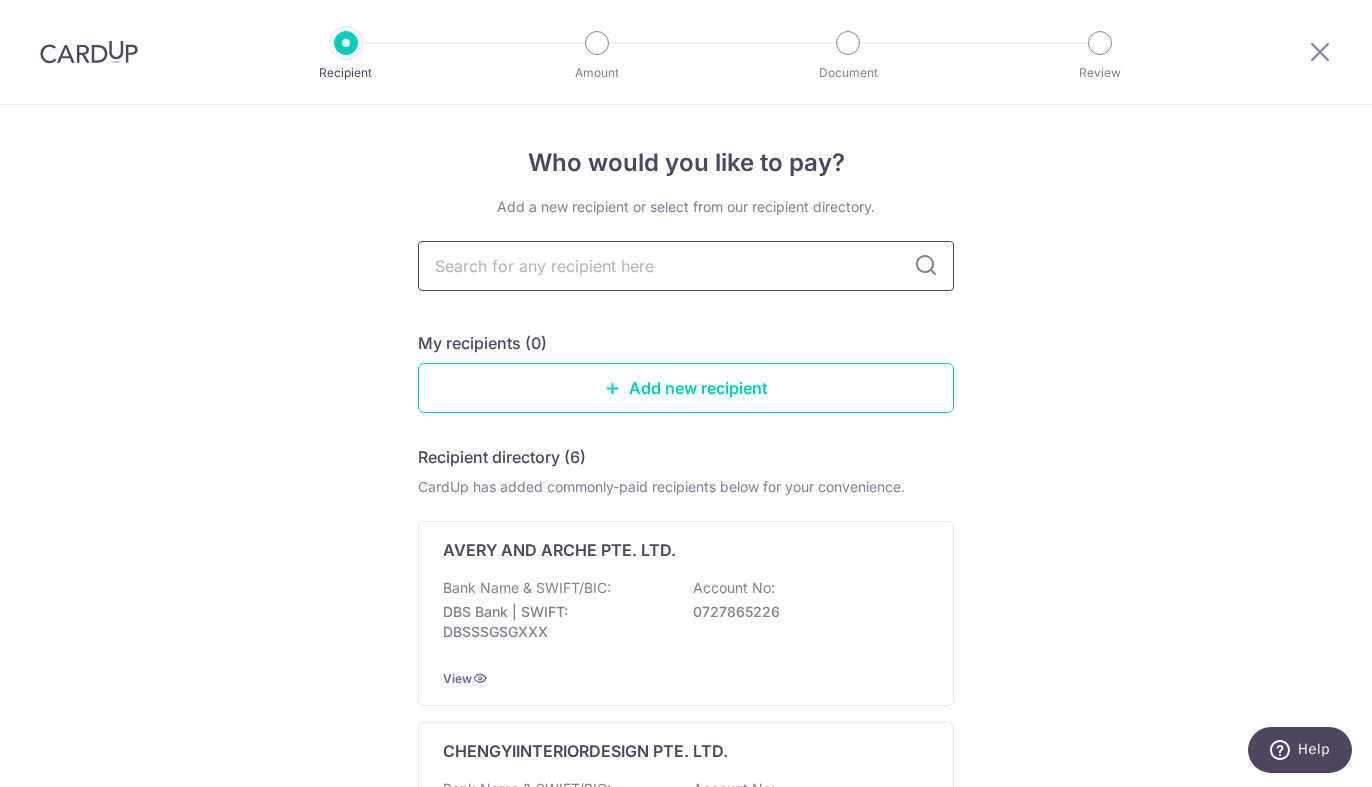 click at bounding box center [686, 266] 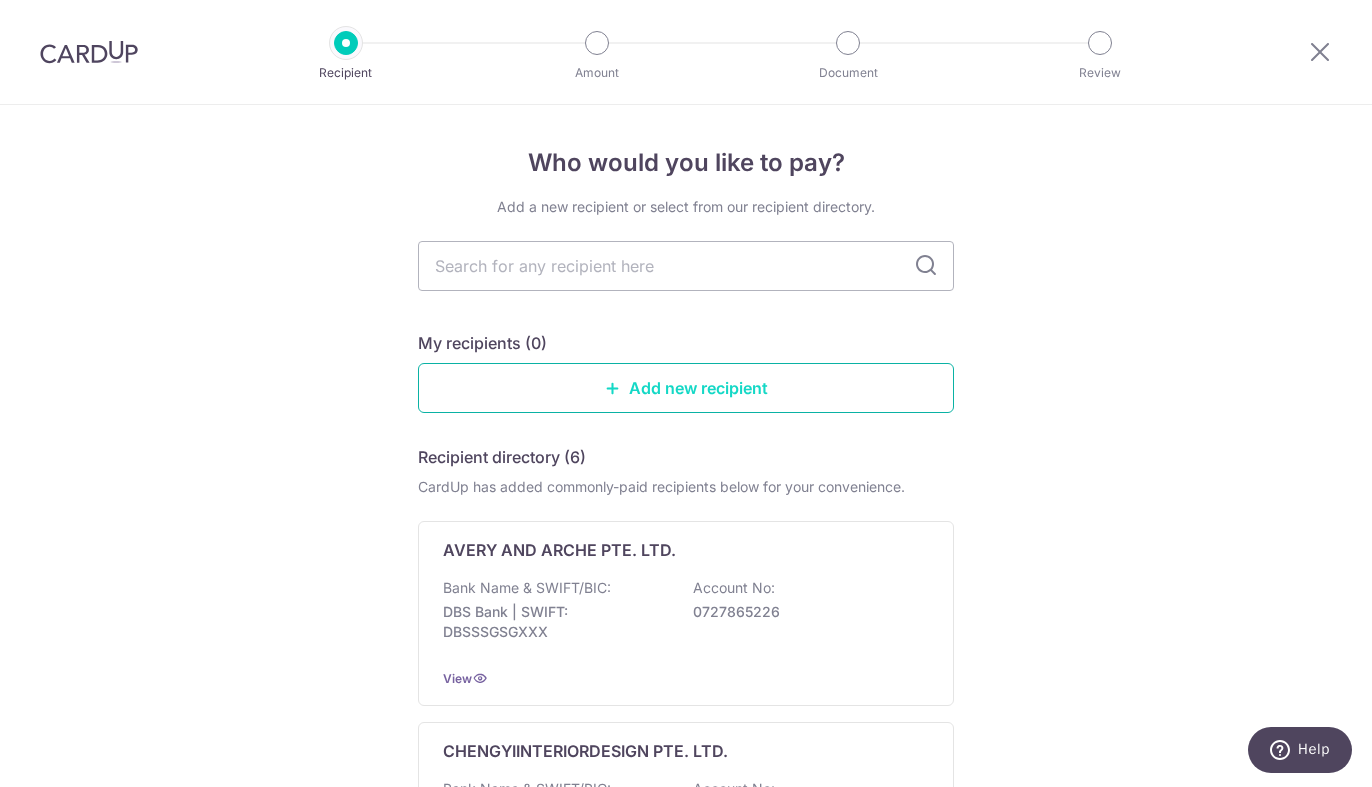 click on "Add new recipient" at bounding box center [686, 388] 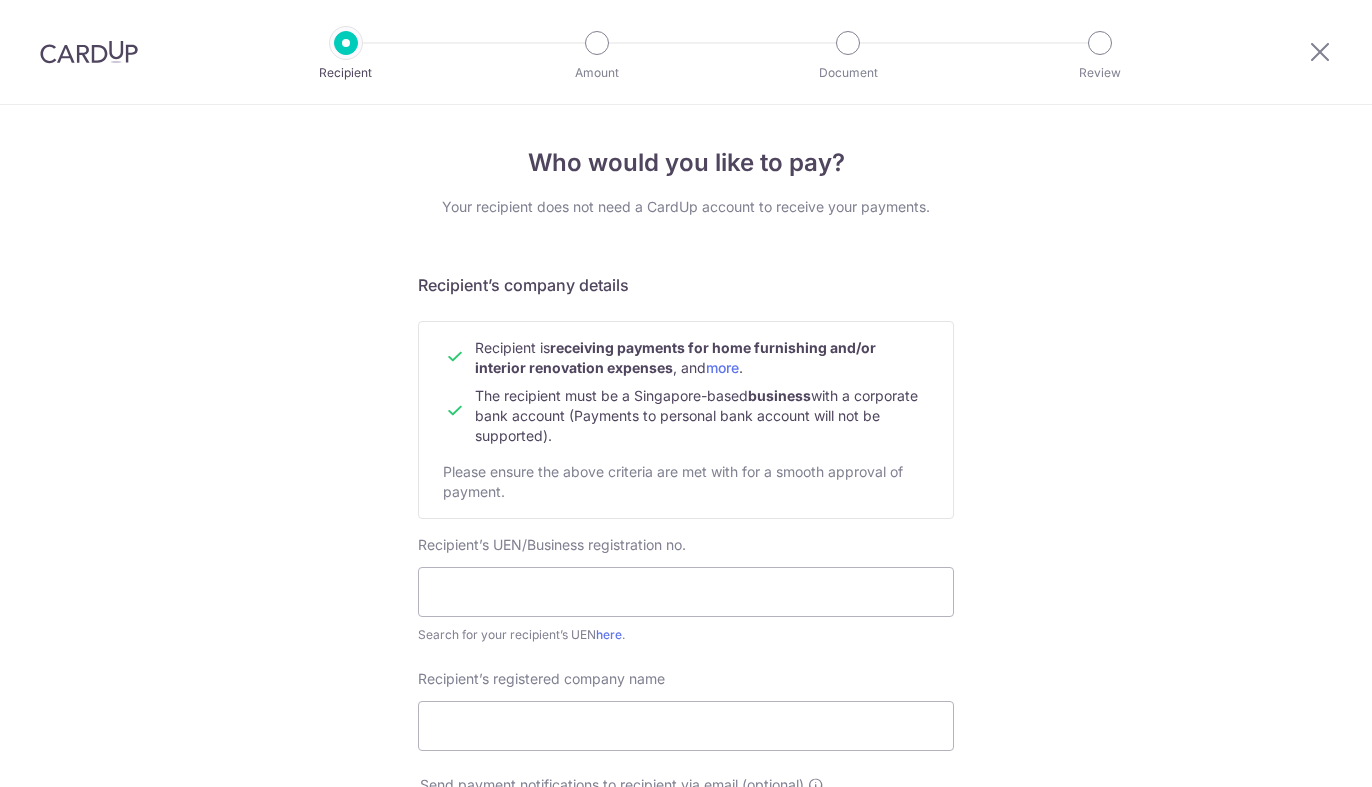 scroll, scrollTop: 0, scrollLeft: 0, axis: both 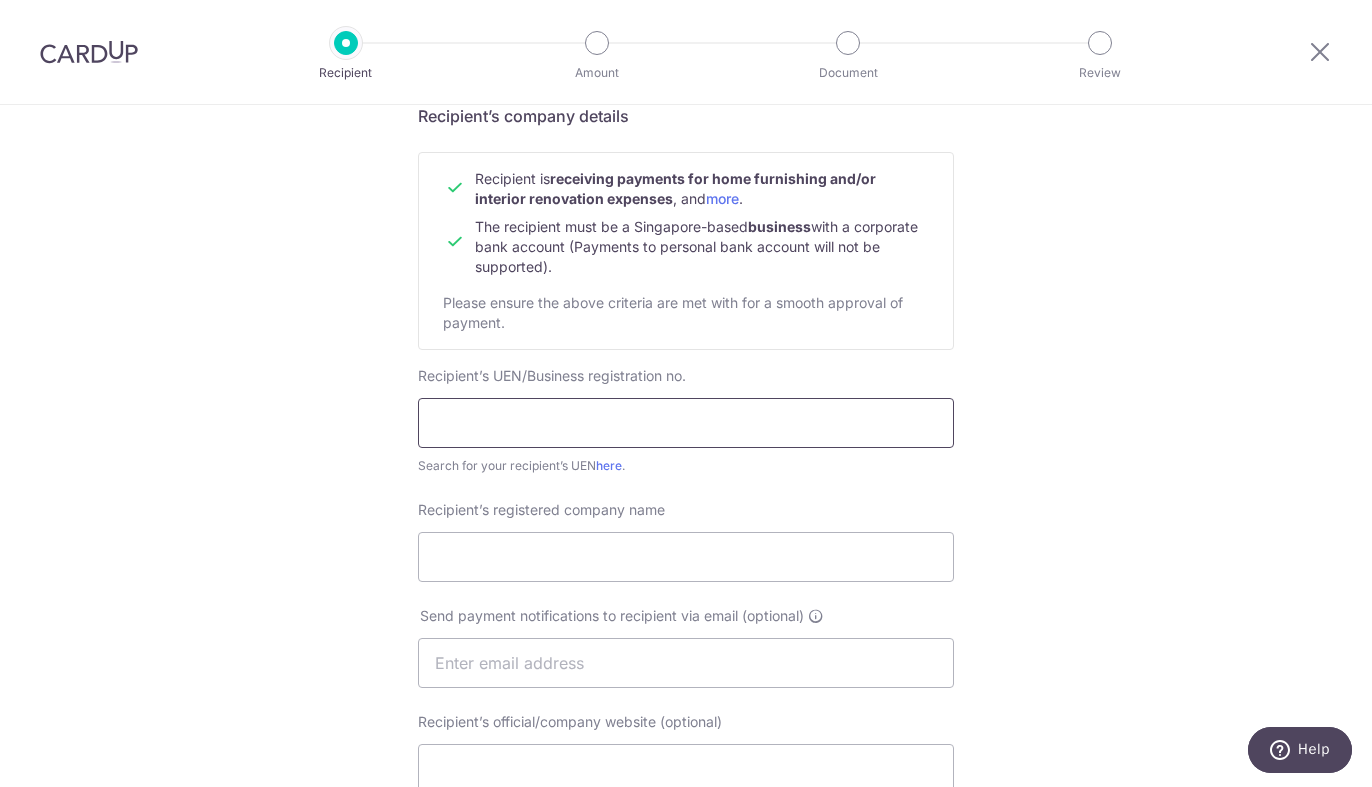 click at bounding box center [686, 423] 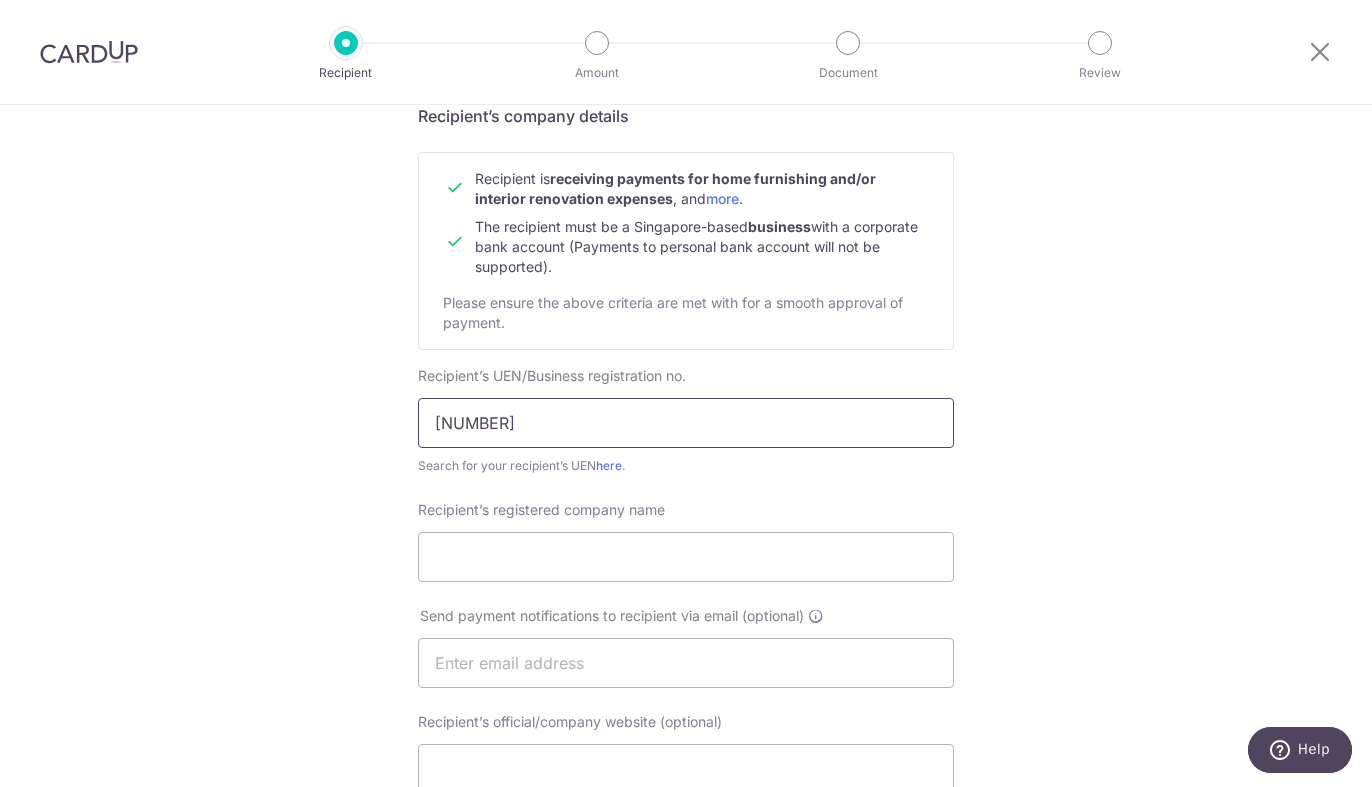 click on "[NUMBER]" at bounding box center (686, 423) 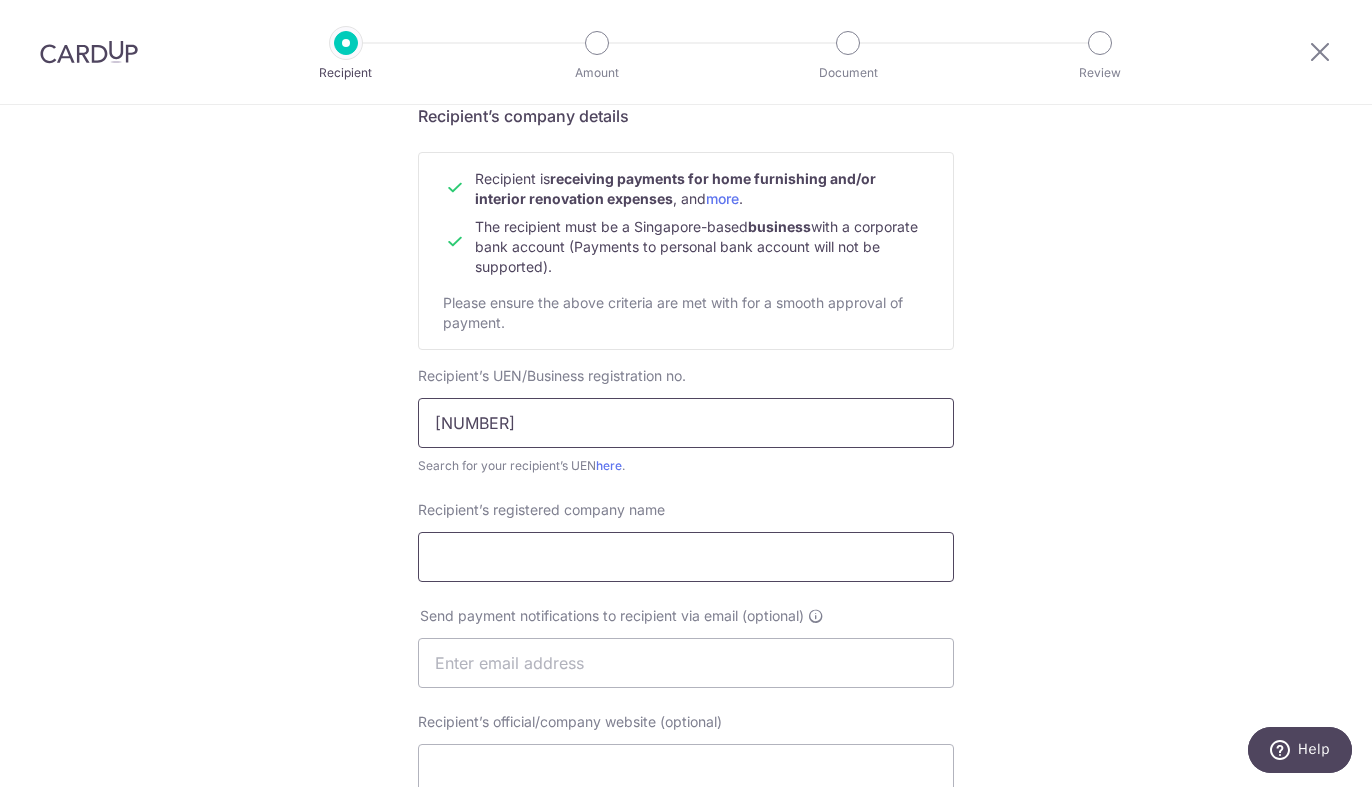 type on "[NUMBER]" 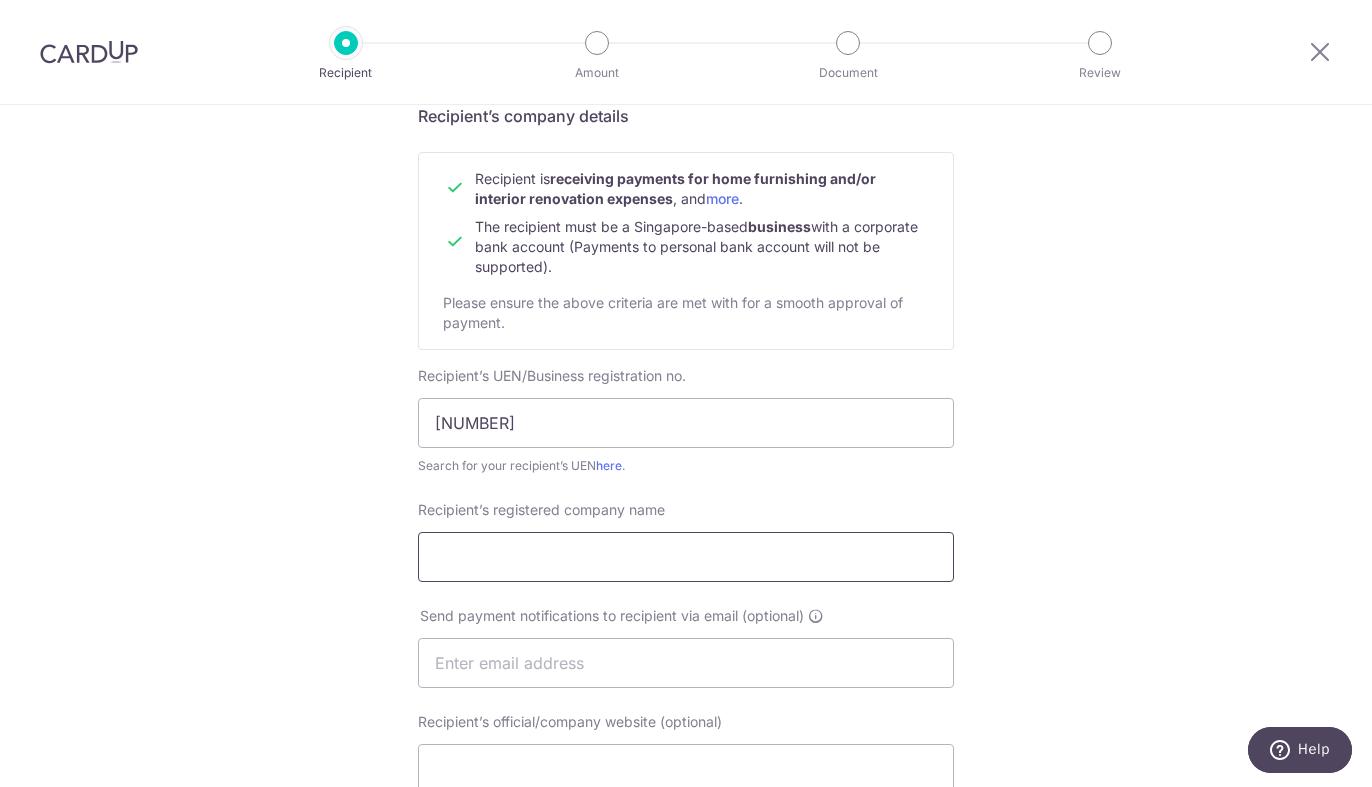 click on "Recipient’s registered company name" at bounding box center (686, 557) 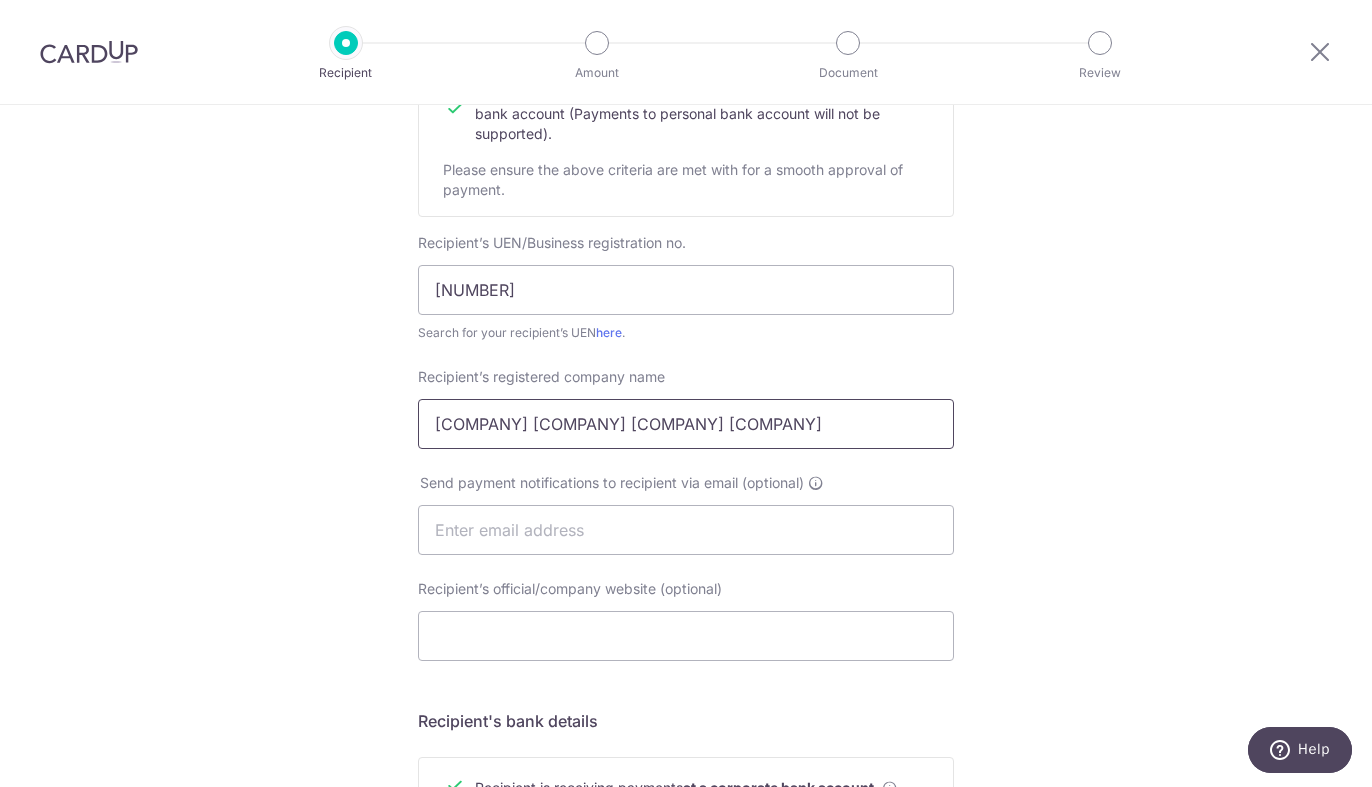 scroll, scrollTop: 341, scrollLeft: 0, axis: vertical 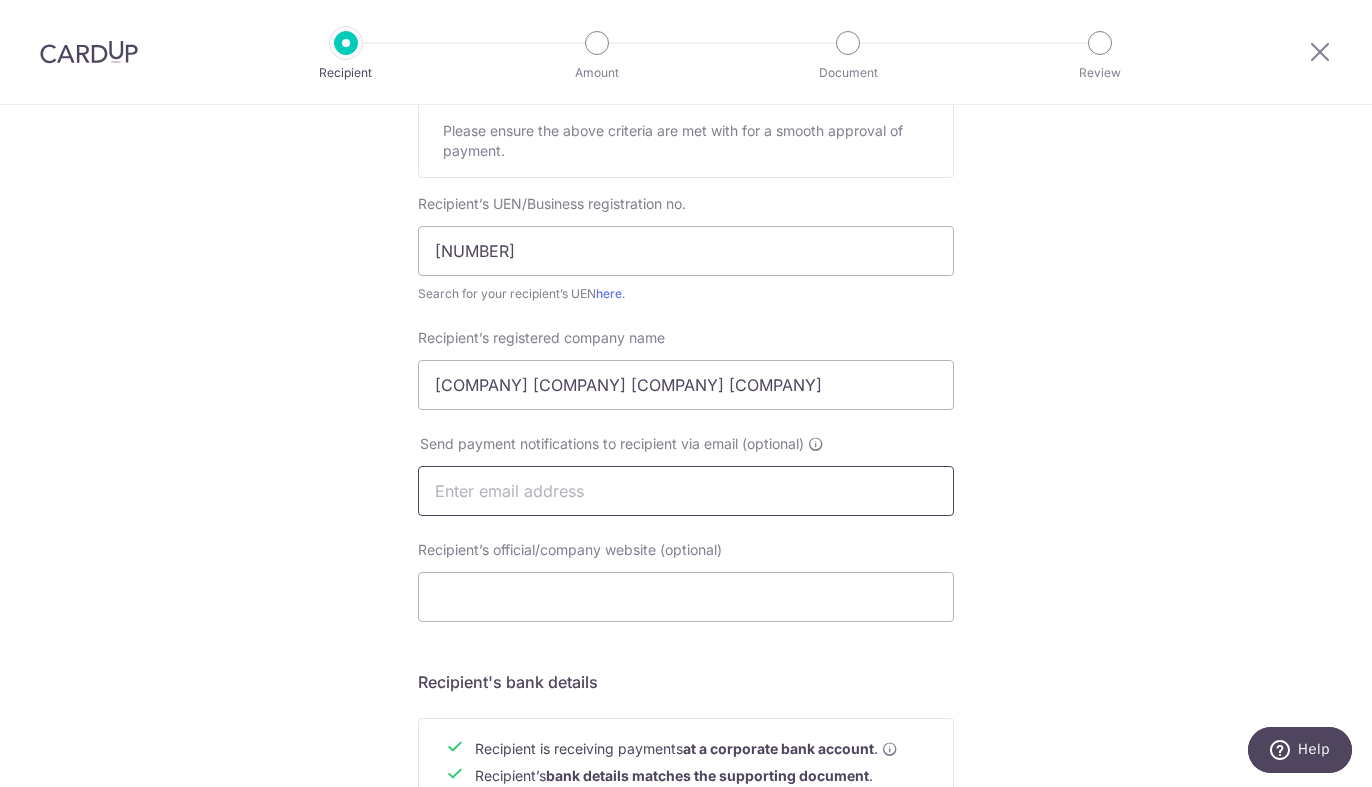 click at bounding box center (686, 491) 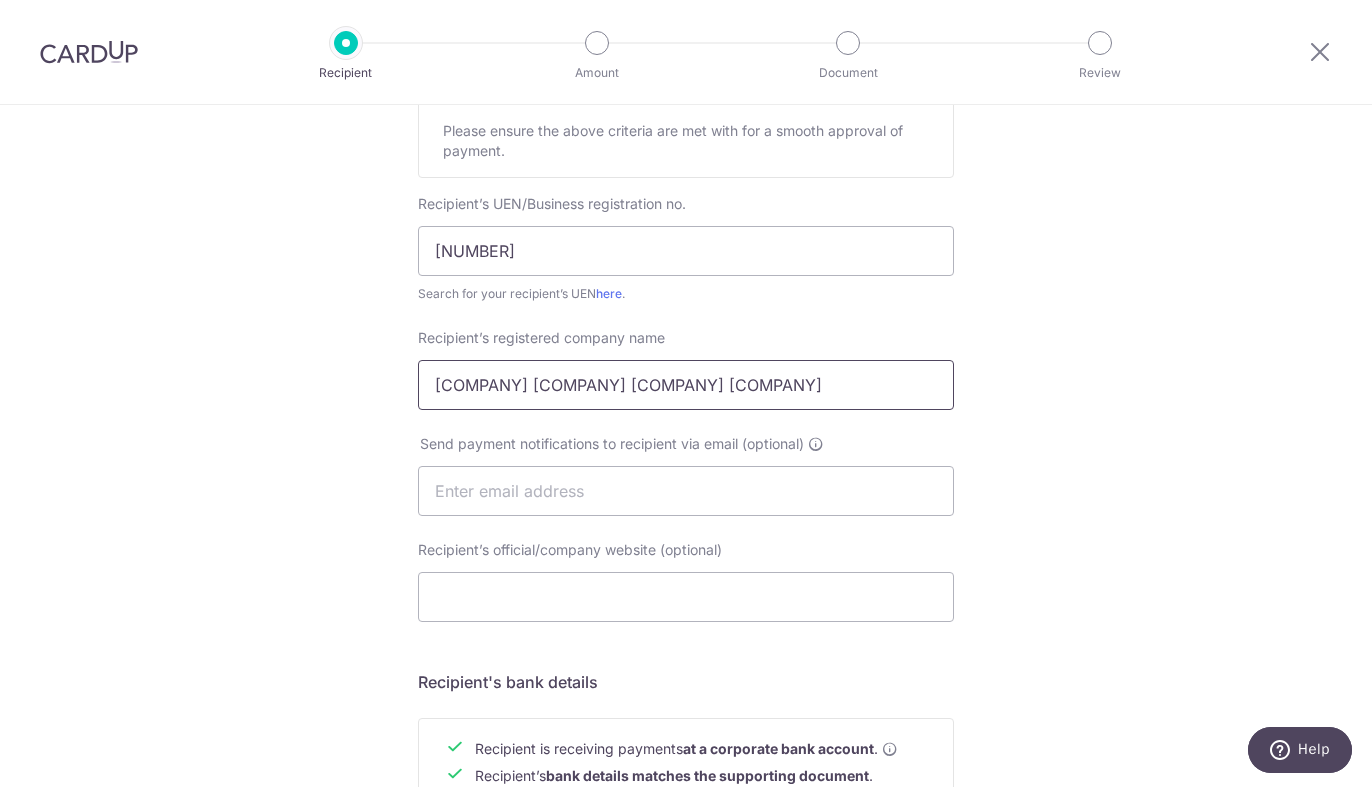 click on "[COMPANY] [COMPANY] [COMPANY] [COMPANY]" at bounding box center (686, 385) 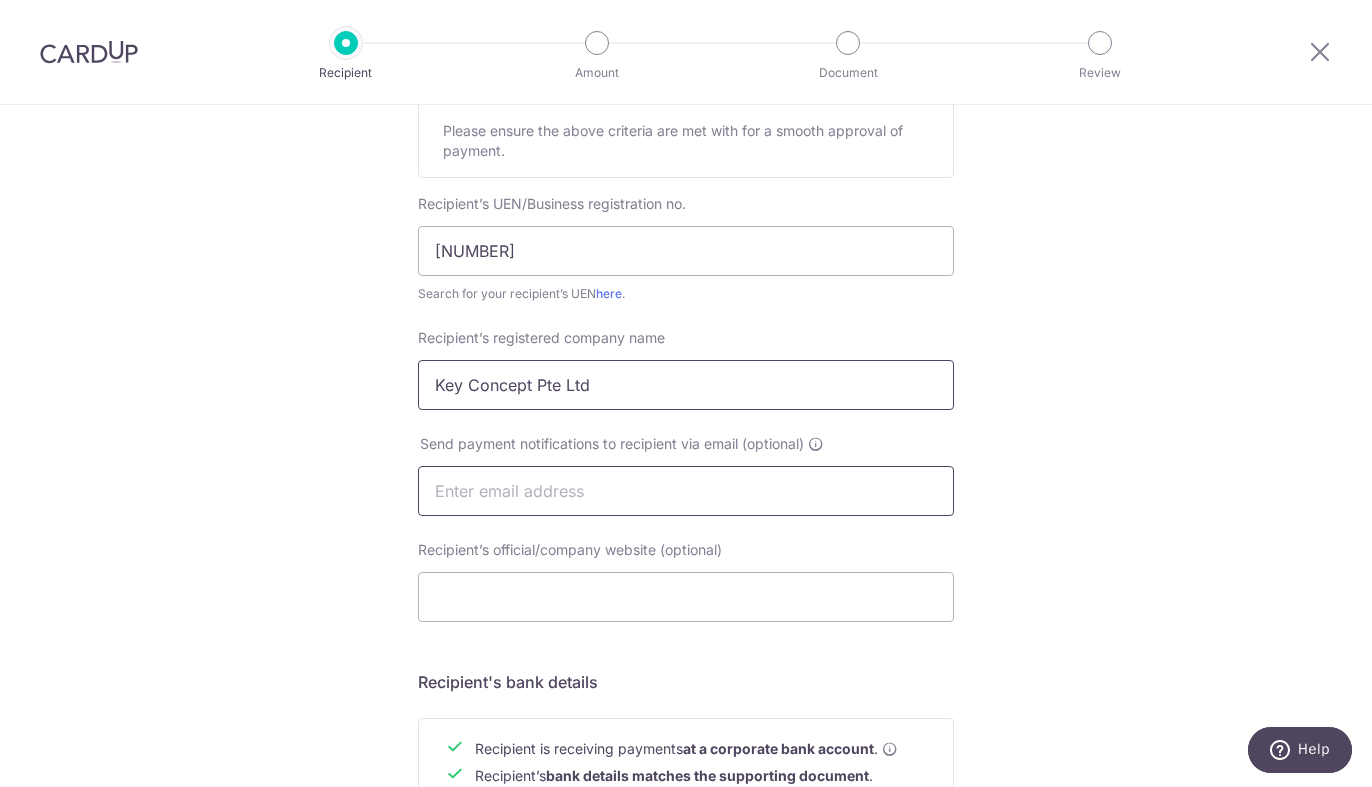 type on "Key Concept Pte Ltd" 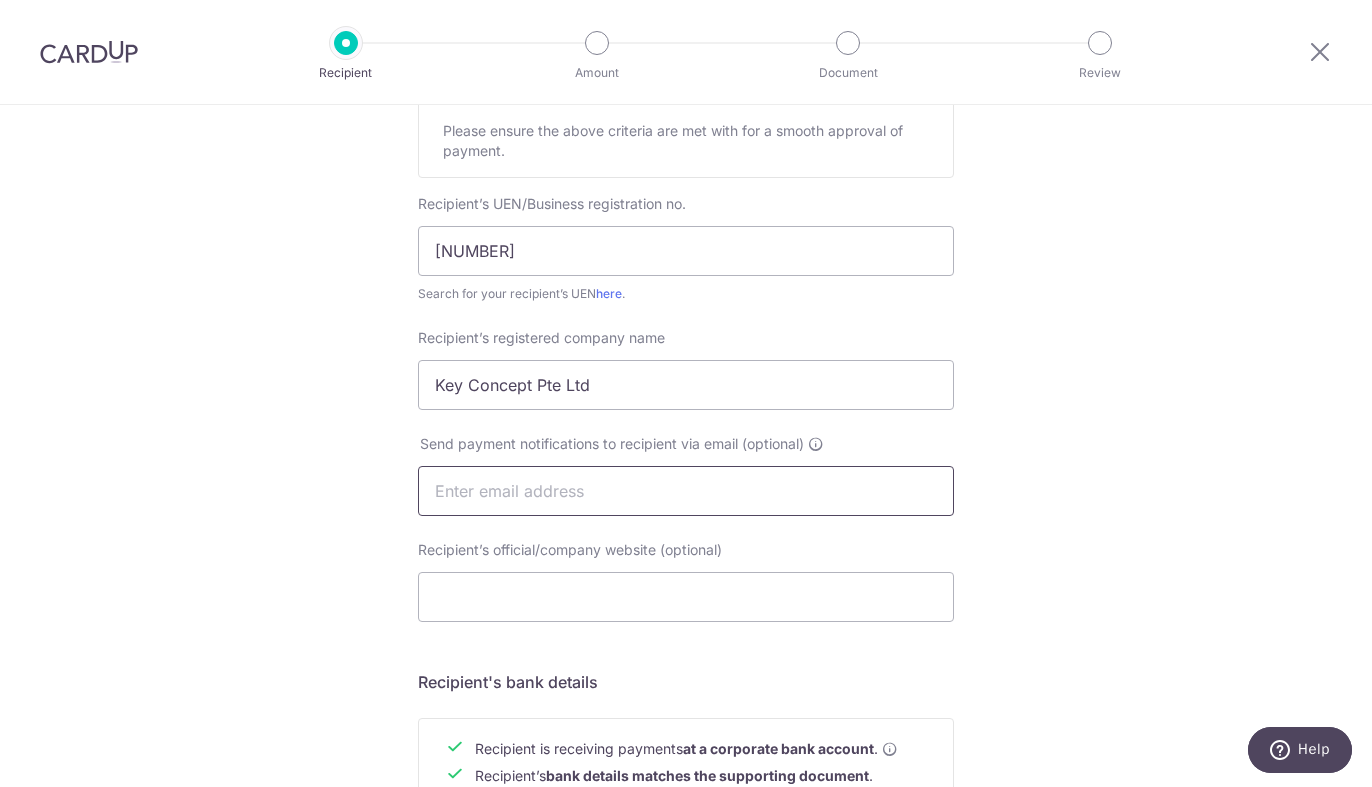 click at bounding box center (686, 491) 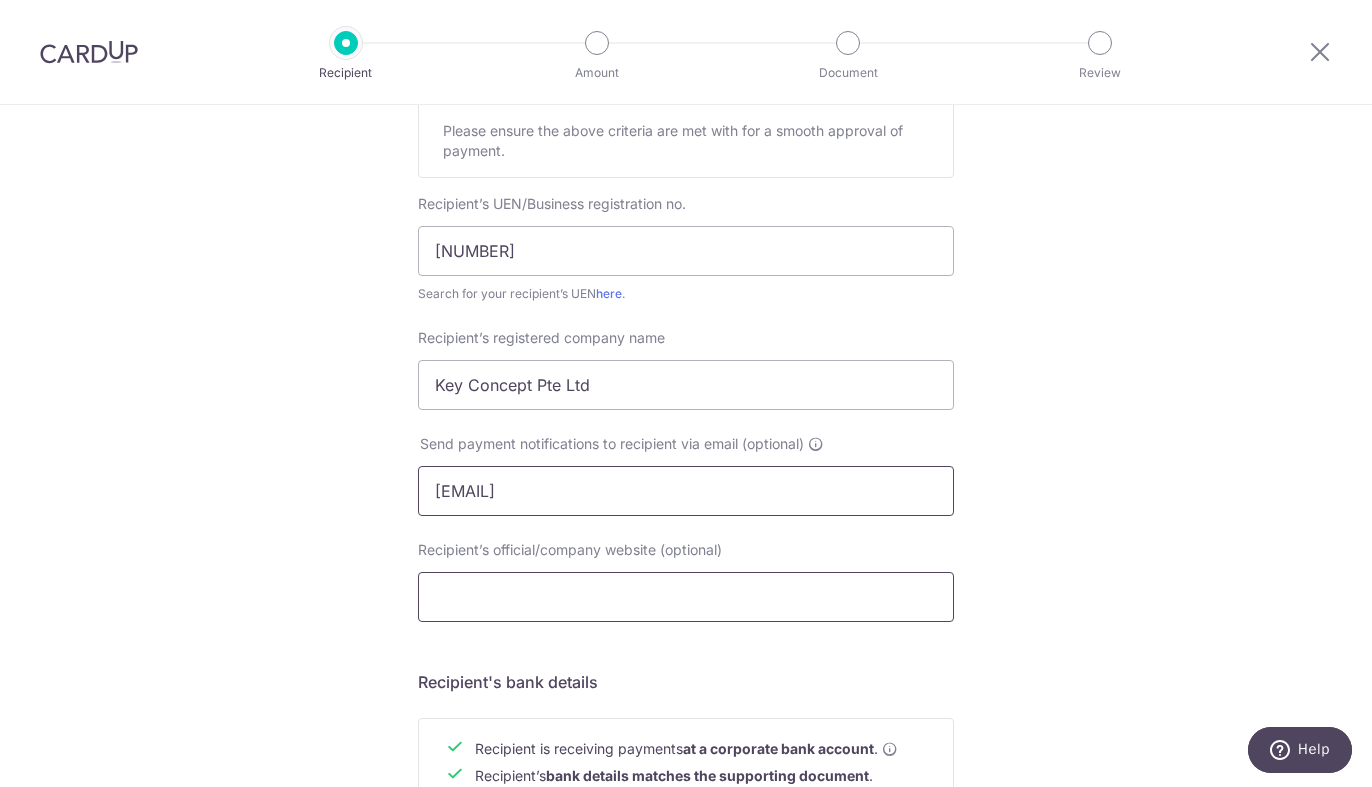 type on "[EMAIL]" 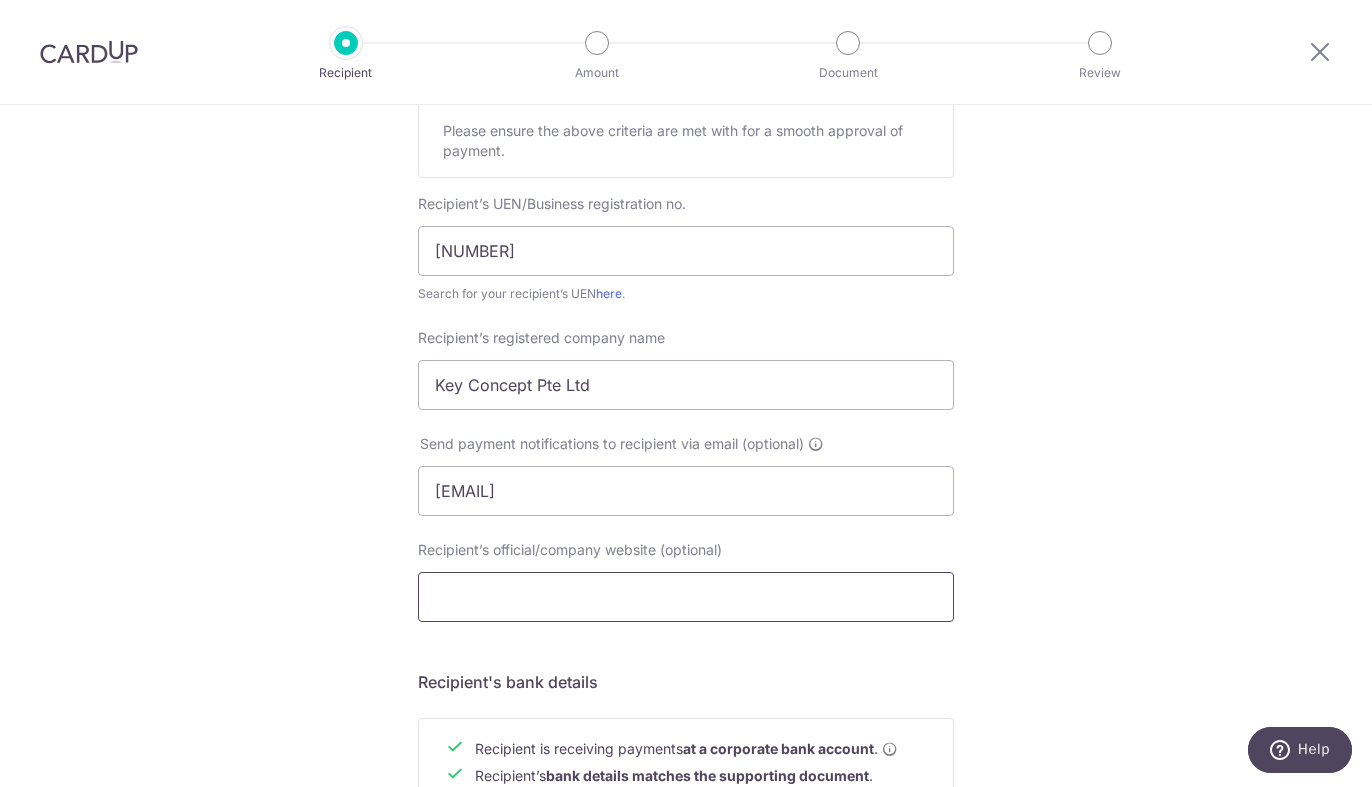 click on "Recipient’s official/company website (optional)" at bounding box center (686, 597) 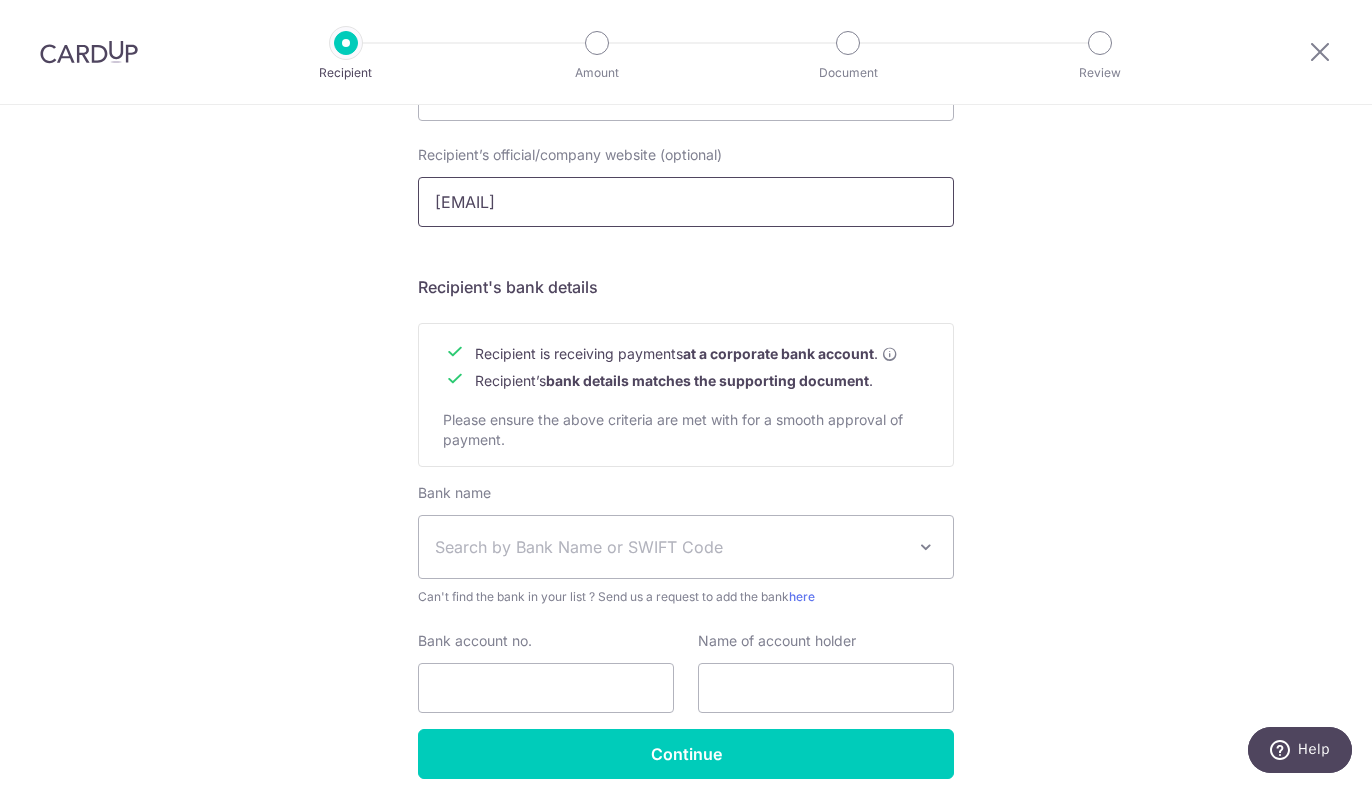 scroll, scrollTop: 817, scrollLeft: 0, axis: vertical 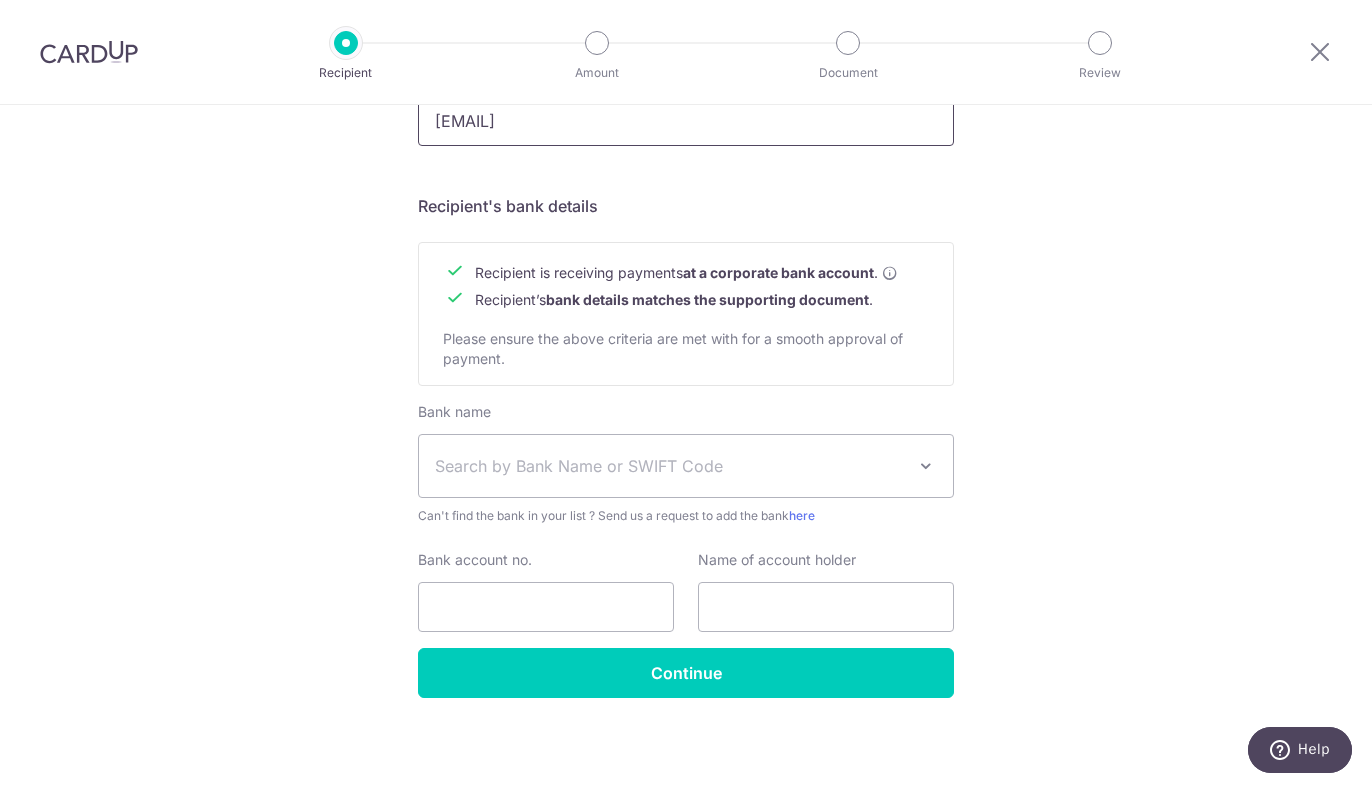 type on "[EMAIL]" 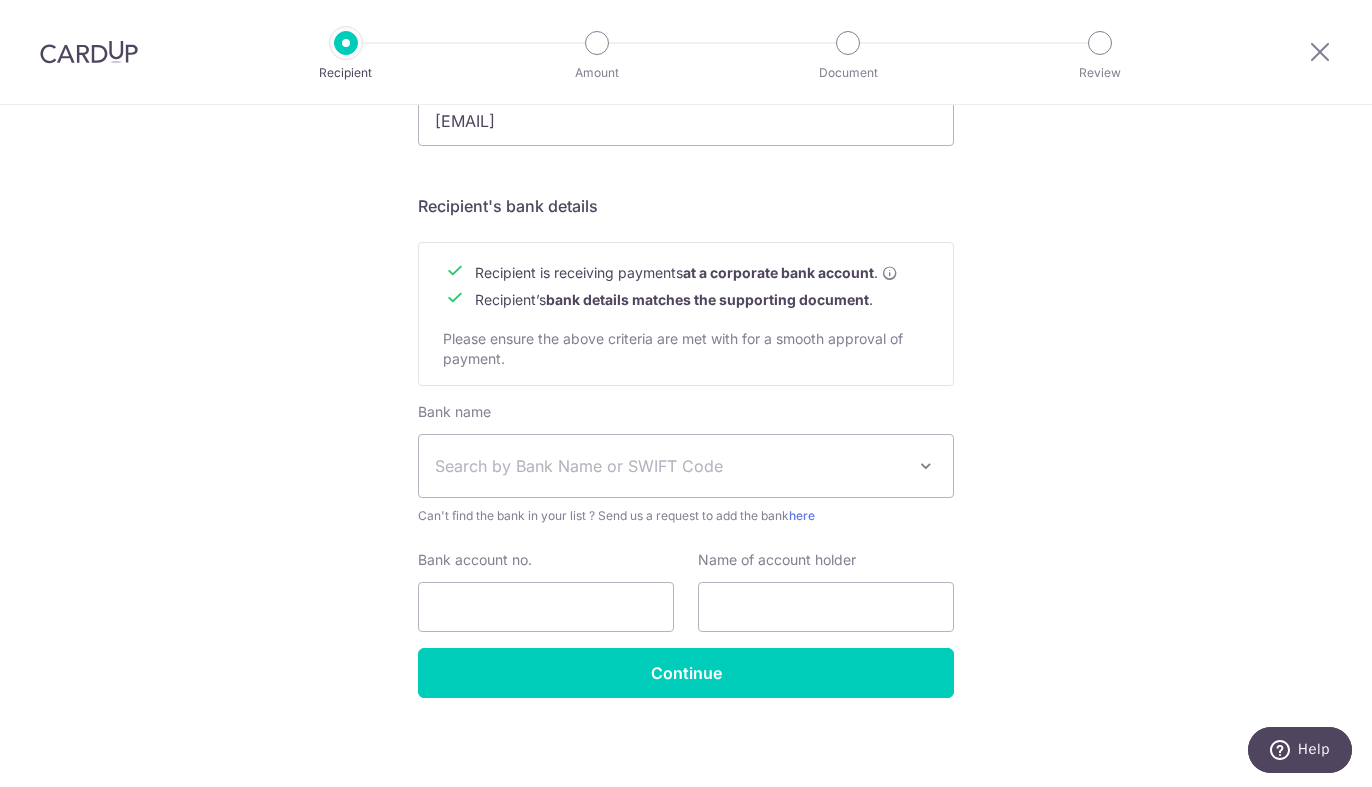 click on "Search by Bank Name or SWIFT Code" at bounding box center (686, 466) 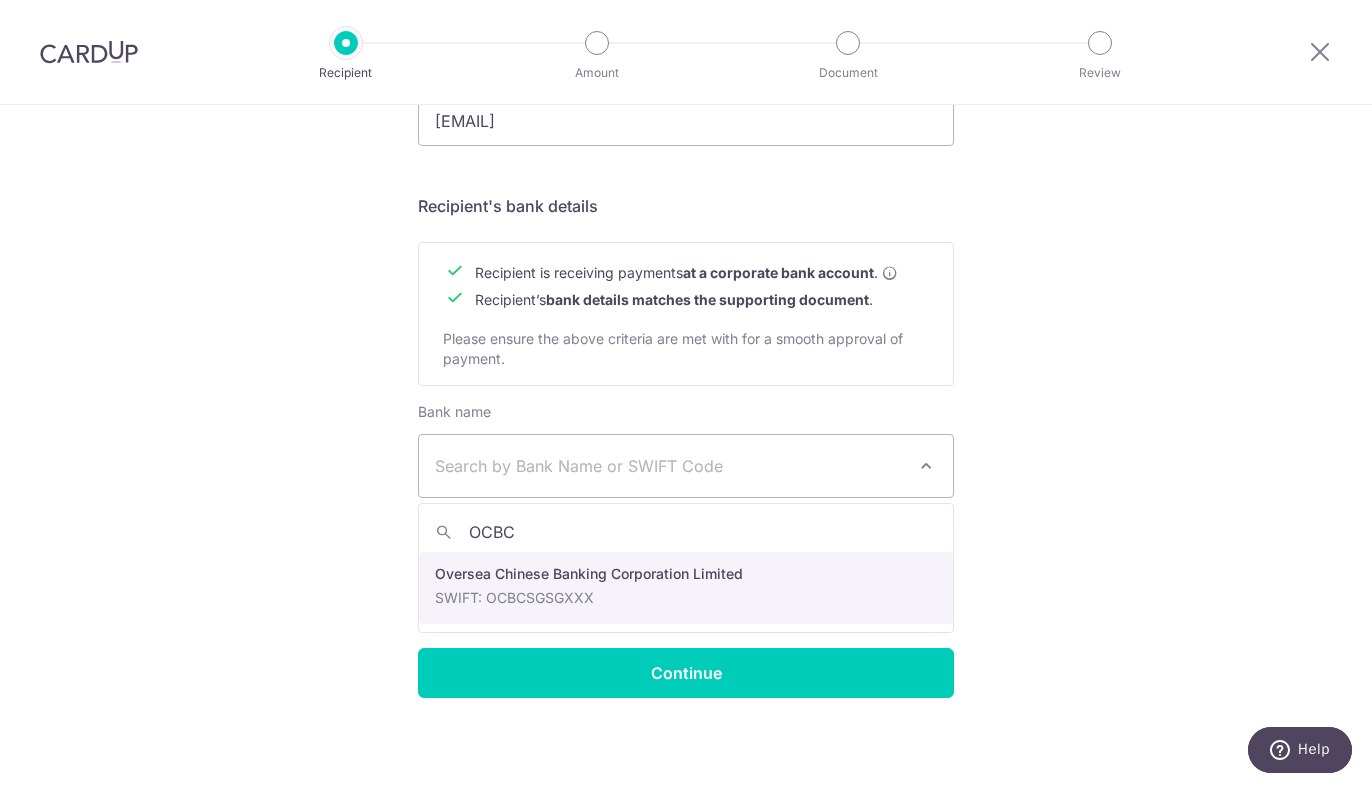 type on "OCBC" 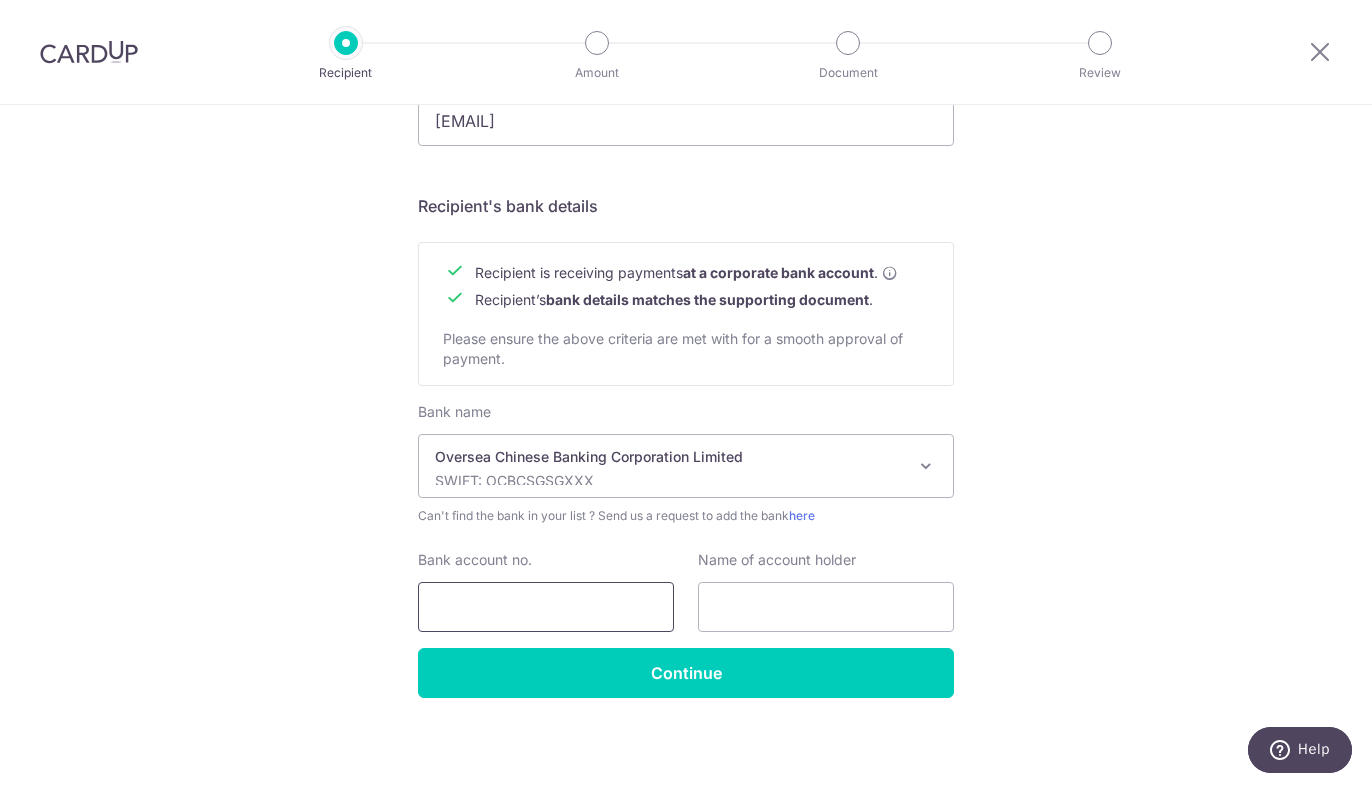 click on "Bank account no." at bounding box center (546, 607) 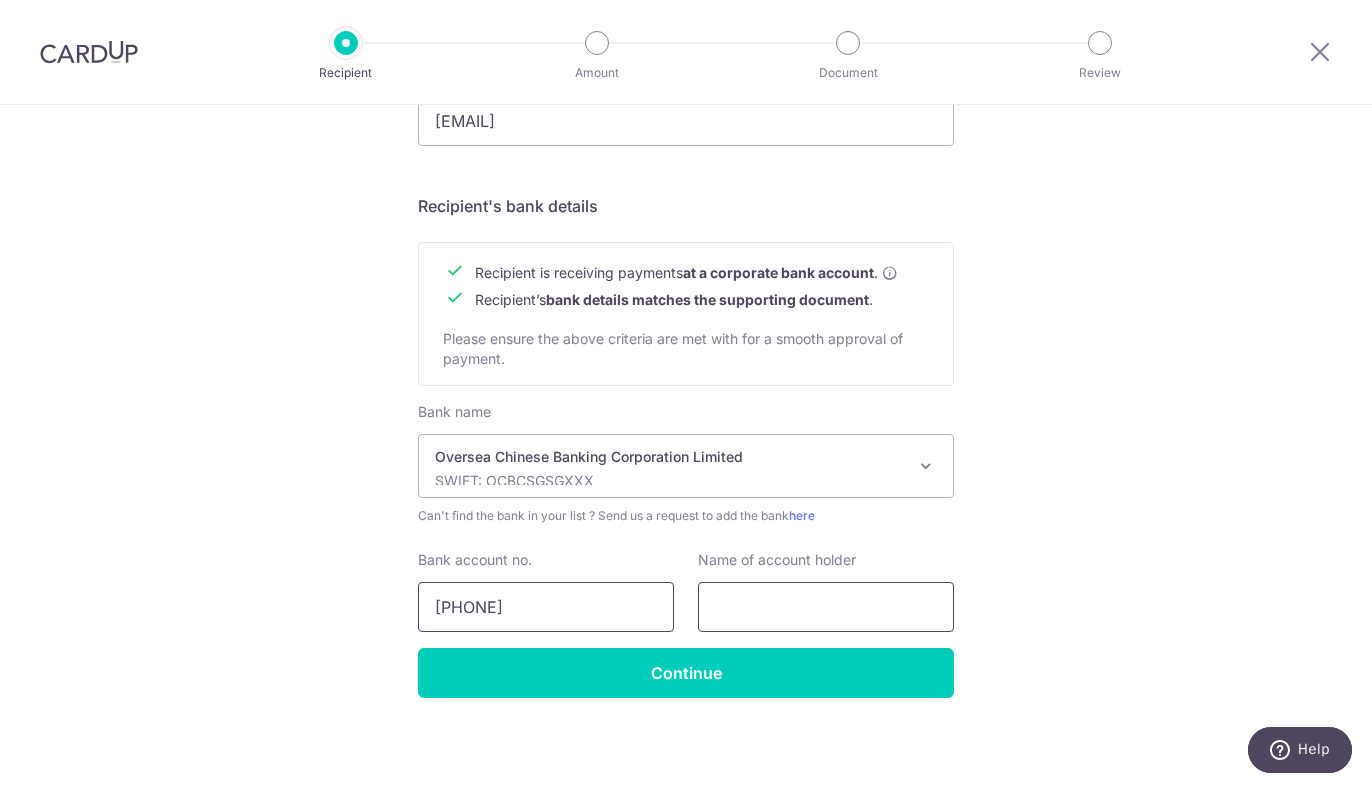 type on "713-118784-001" 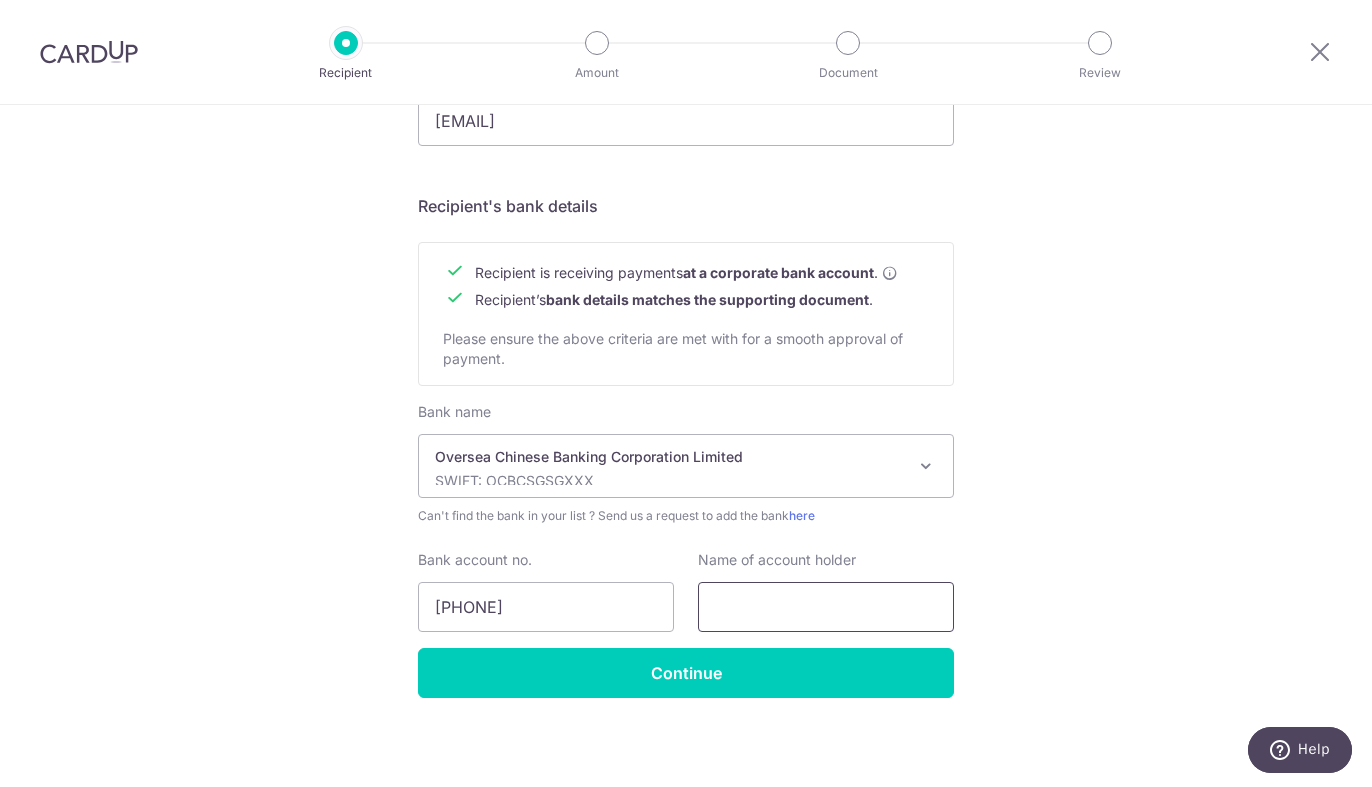 click at bounding box center [826, 607] 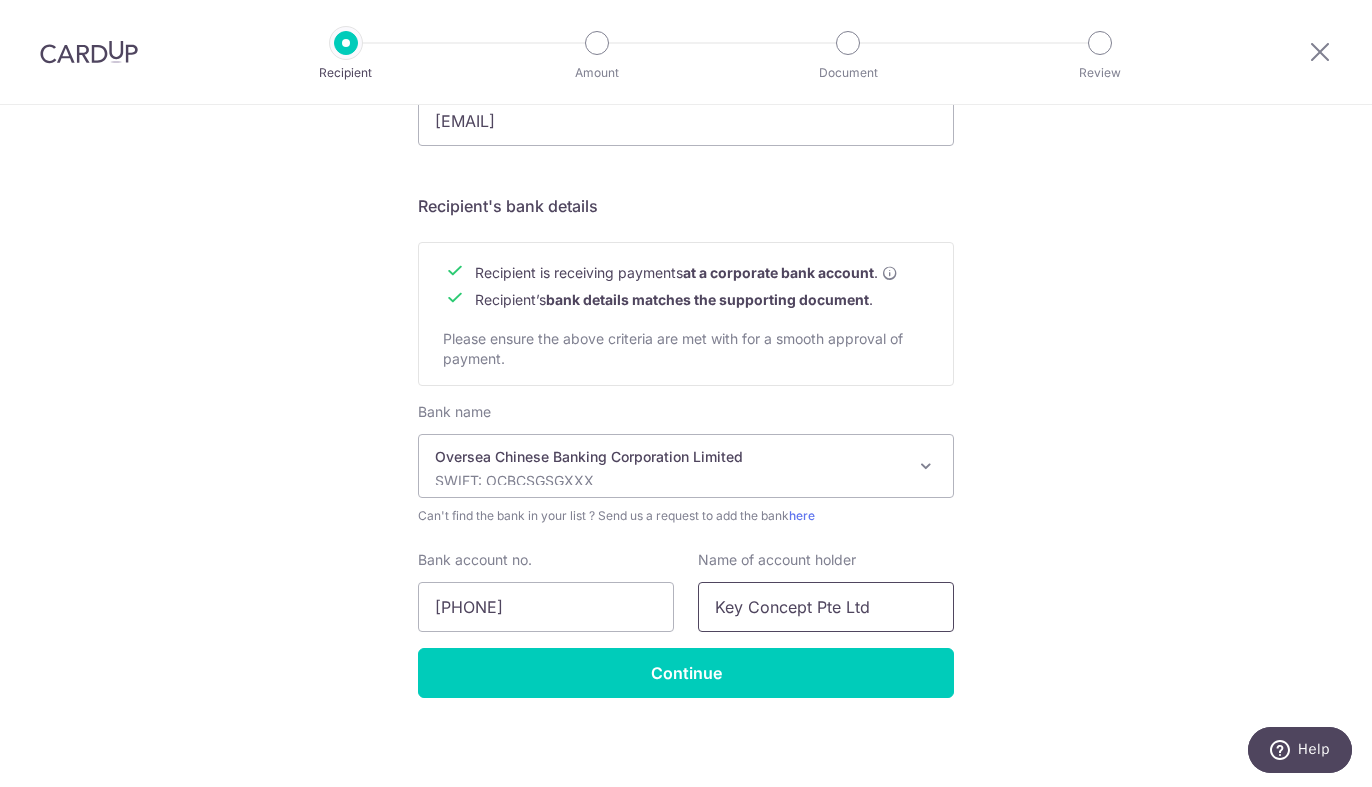 type on "Key Concept Pte Ltd" 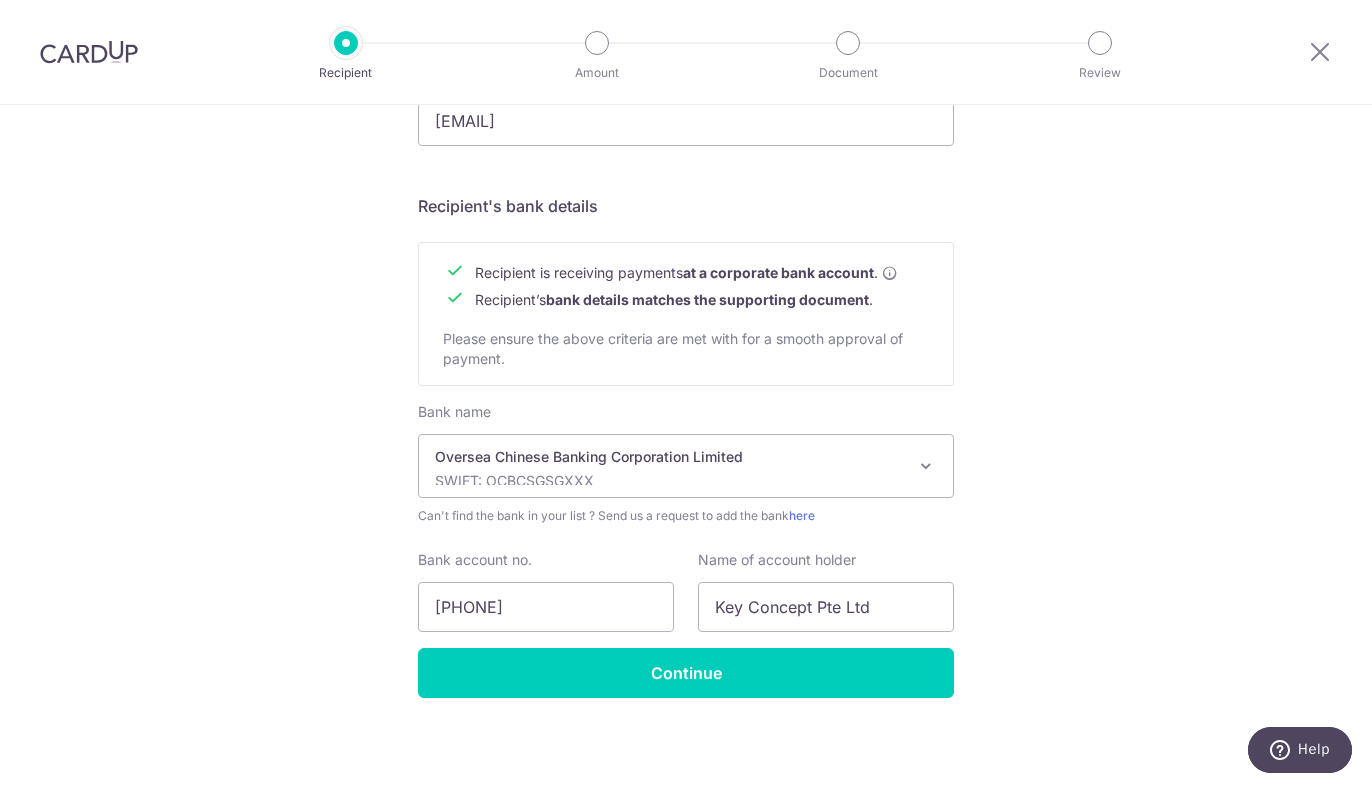 click on "Who would you like to pay?
Your recipient does not need a CardUp account to receive your payments.
Recipient’s company details
Recipient is  receiving payments for home furnishing and/or interior renovation expenses , and  more .
The recipient must be a Singapore-based  business  with a corporate bank account (Payments to personal bank account will not be supported).
Please ensure the above criteria are met with for a smooth approval of payment.
Recipient’s UEN/Business registration no.
201839450R
Search for your recipient’s UEN  here .
." at bounding box center (686, 40) 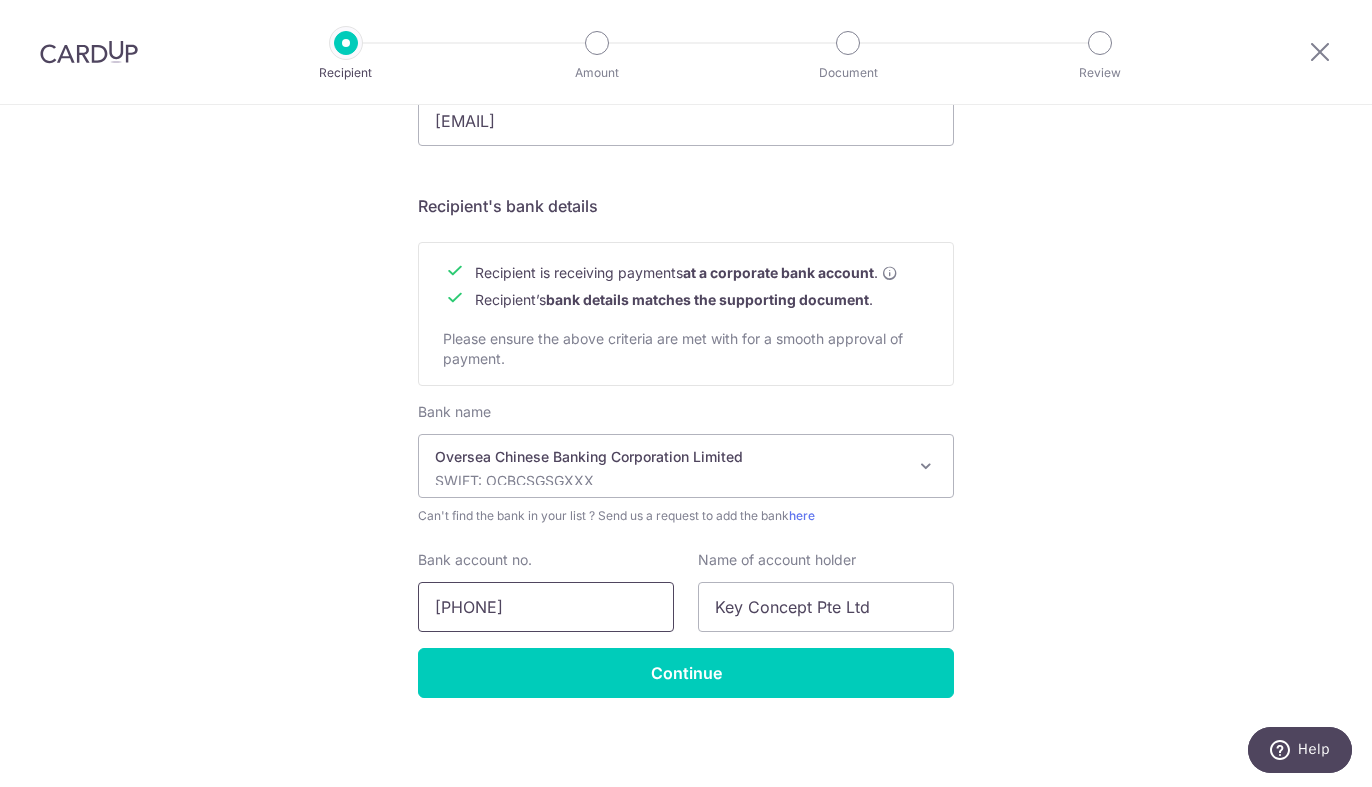 click on "713-118784-001" at bounding box center (546, 607) 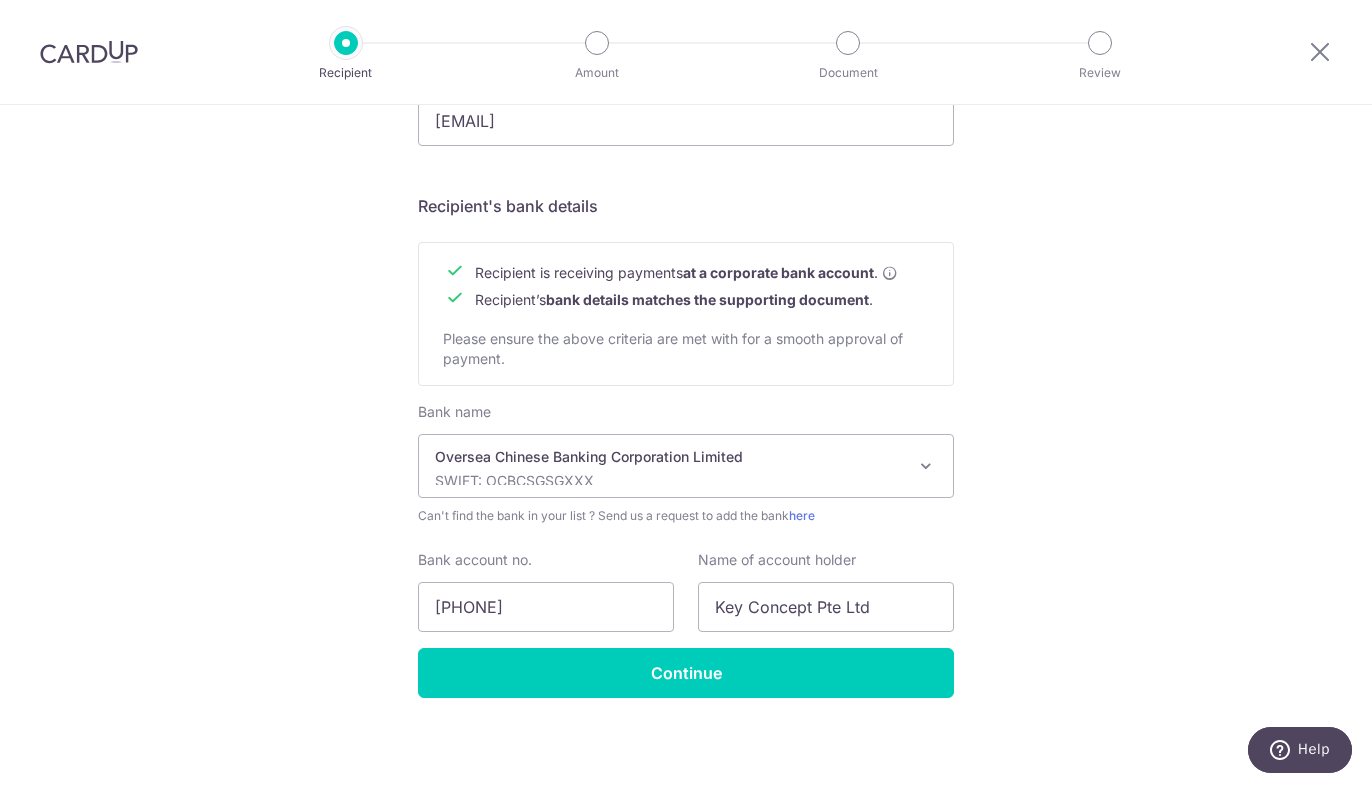click on "Who would you like to pay?
Your recipient does not need a CardUp account to receive your payments.
Recipient’s company details
Recipient is  receiving payments for home furnishing and/or interior renovation expenses , and  more .
The recipient must be a Singapore-based  business  with a corporate bank account (Payments to personal bank account will not be supported).
Please ensure the above criteria are met with for a smooth approval of payment.
Recipient’s UEN/Business registration no.
201839450R
Search for your recipient’s UEN  here .
." at bounding box center (686, 40) 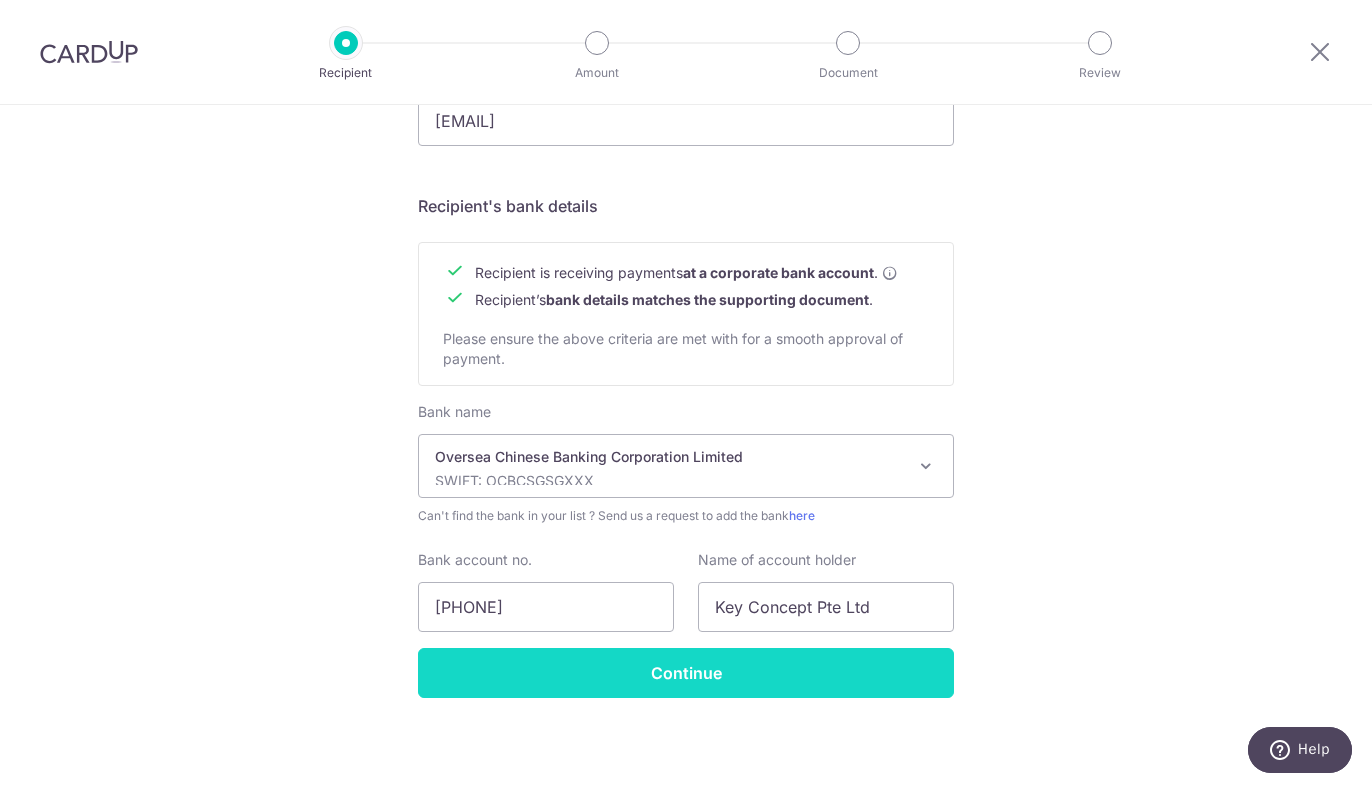 click on "Continue" at bounding box center [686, 673] 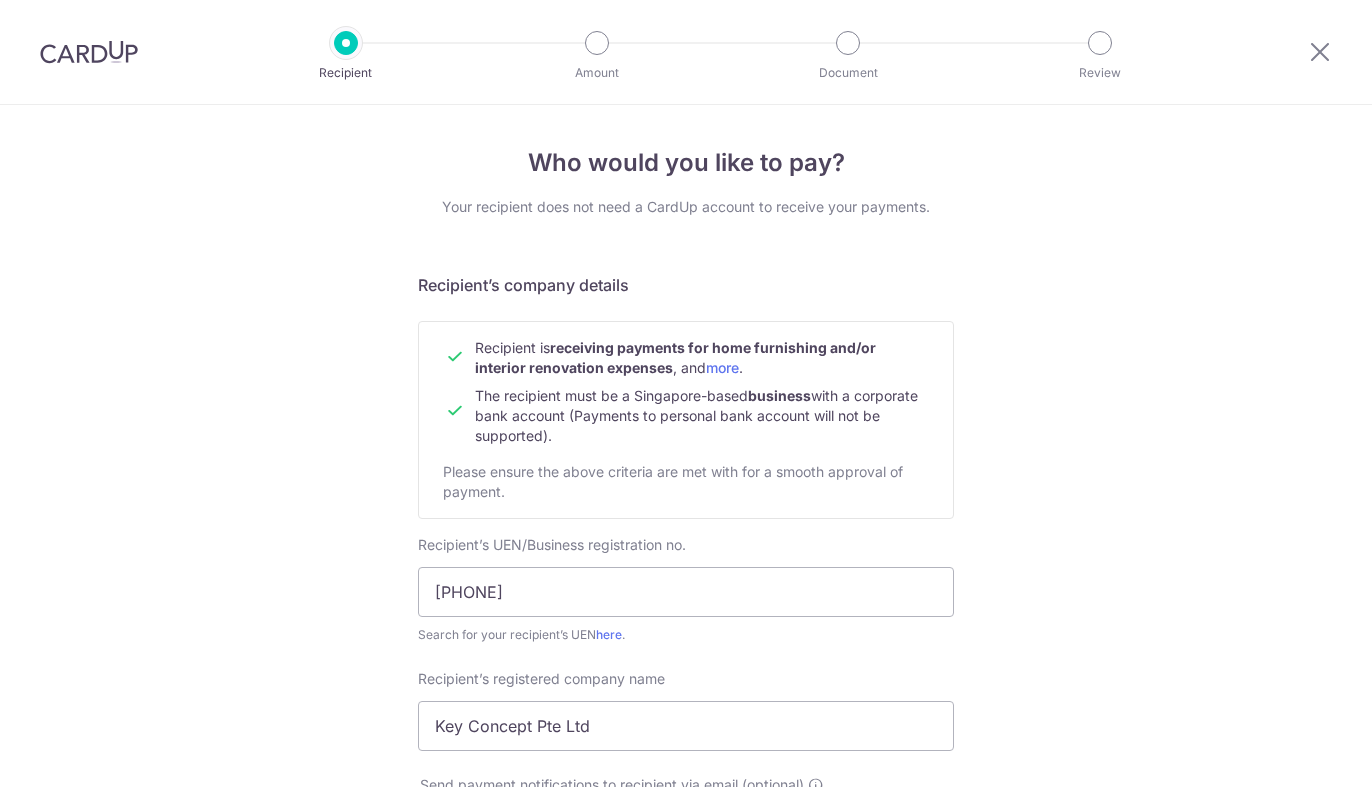 scroll, scrollTop: 0, scrollLeft: 0, axis: both 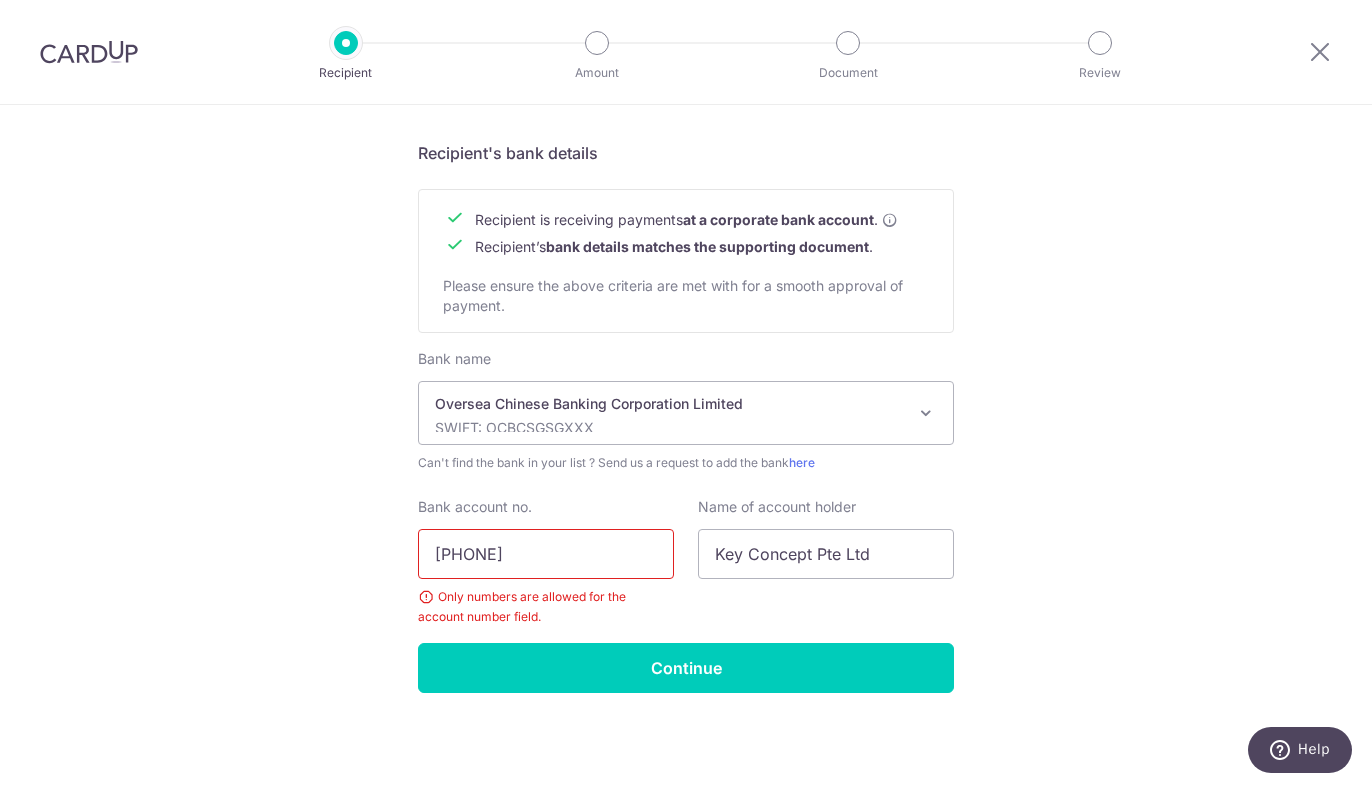 click on "[PHONE]" at bounding box center (546, 554) 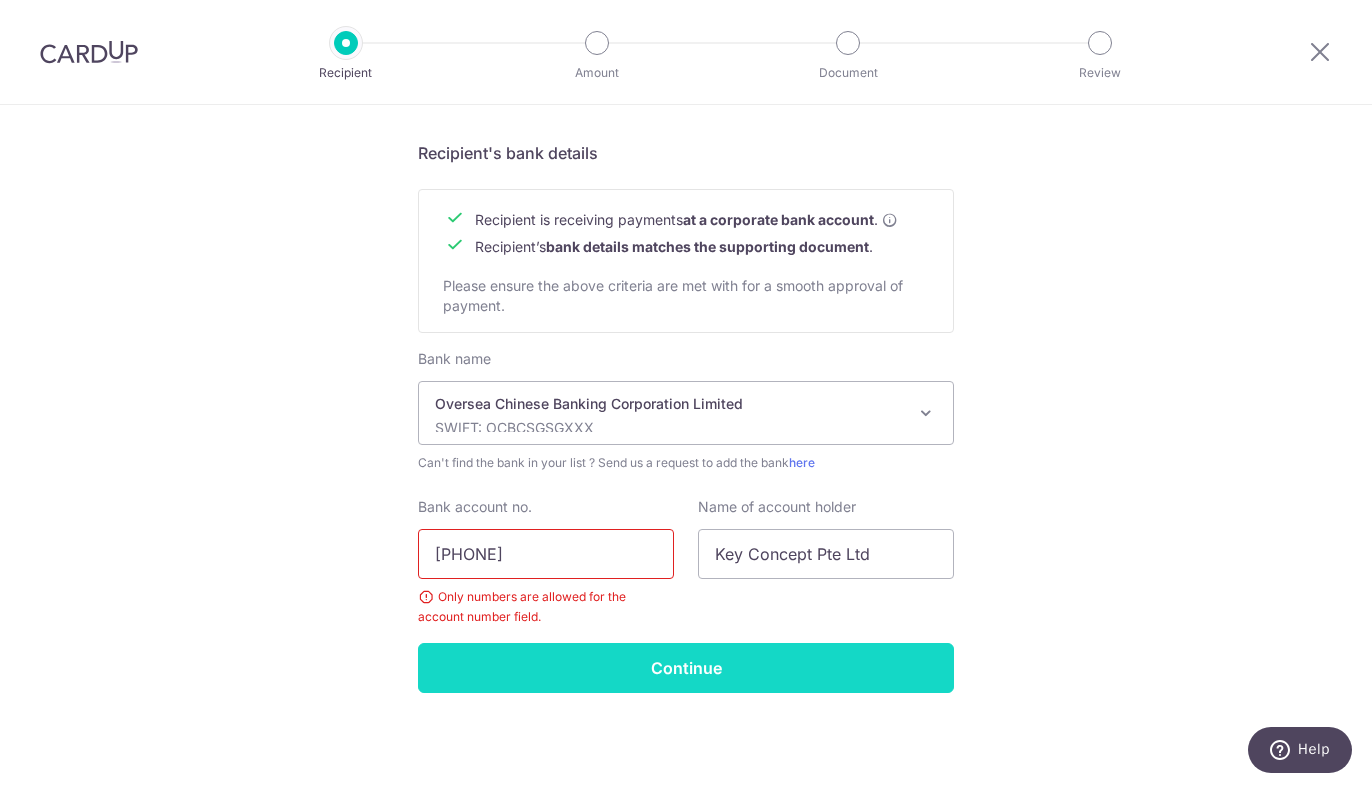 type on "713118784001" 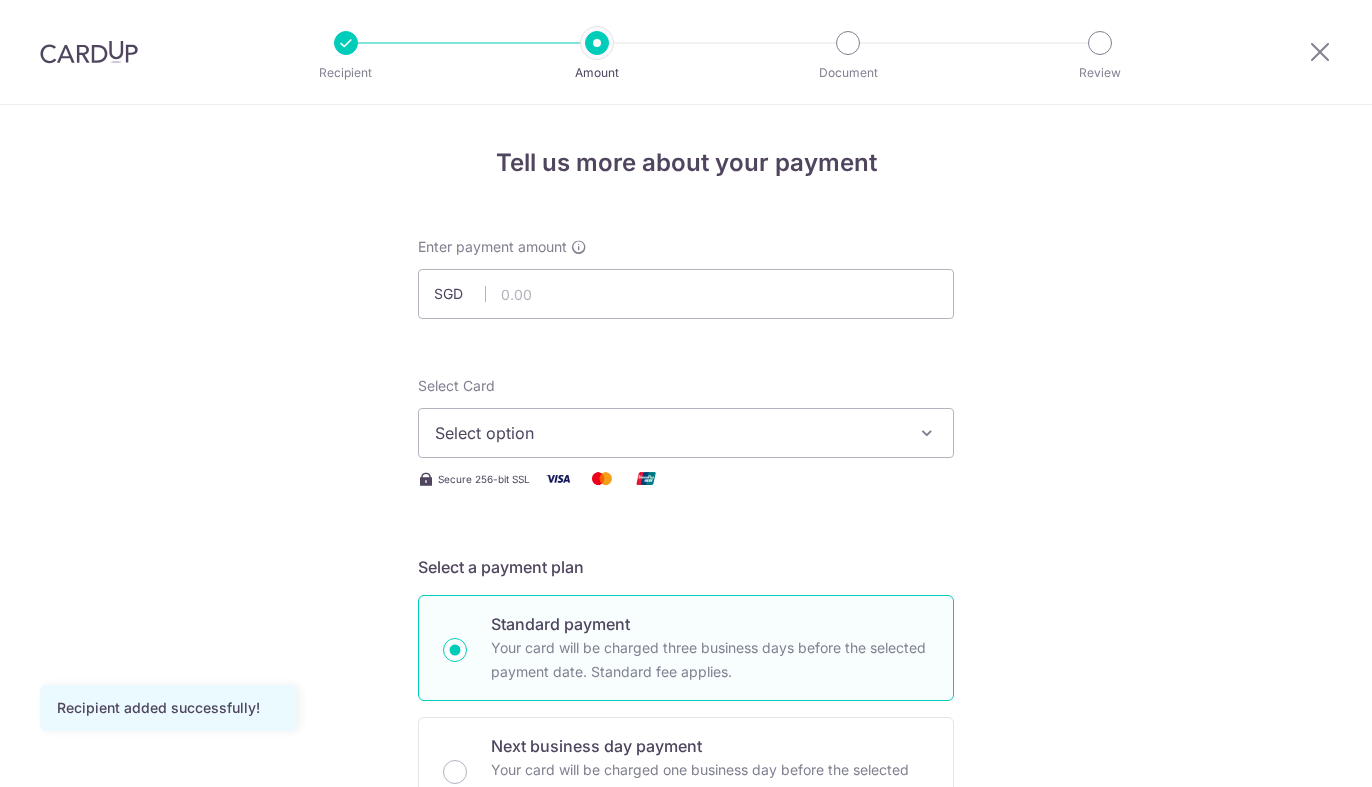 scroll, scrollTop: 0, scrollLeft: 0, axis: both 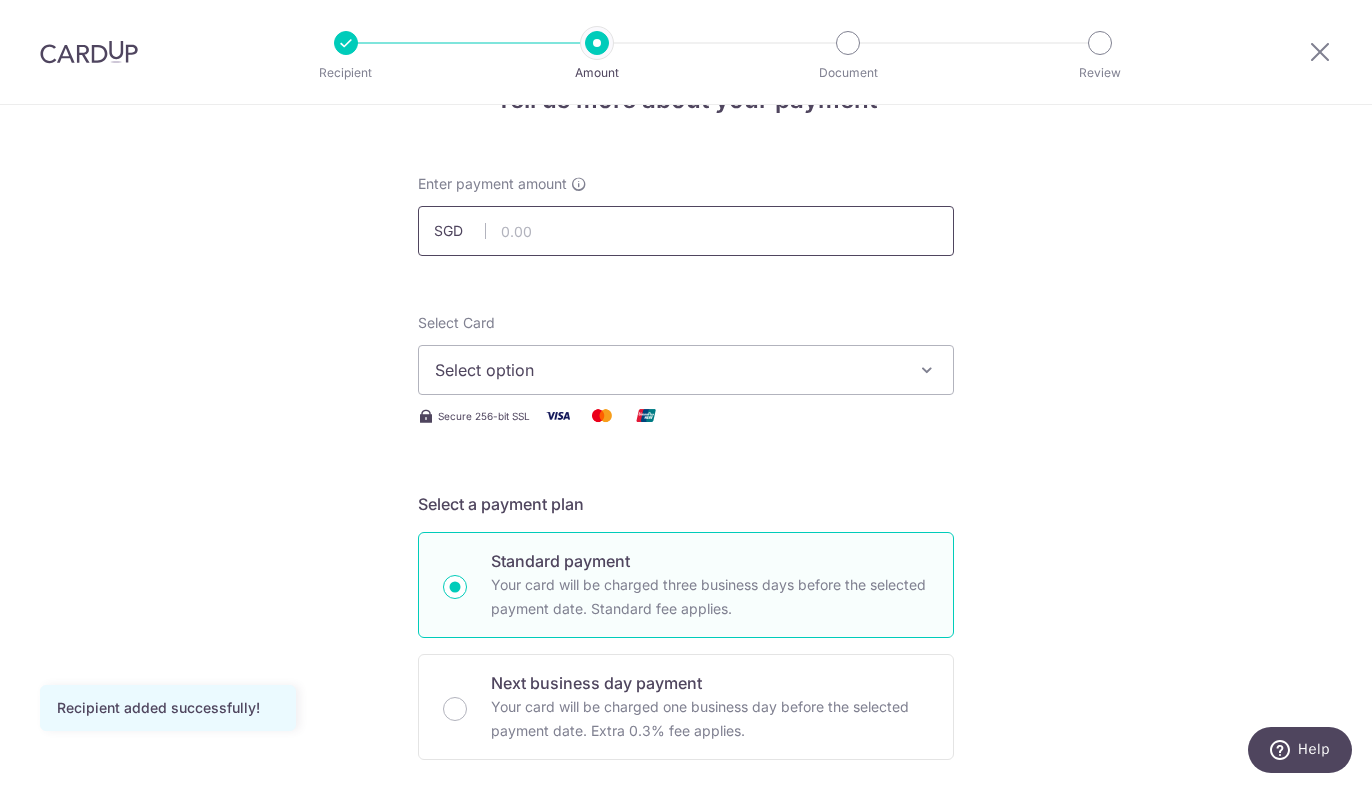 click at bounding box center [686, 231] 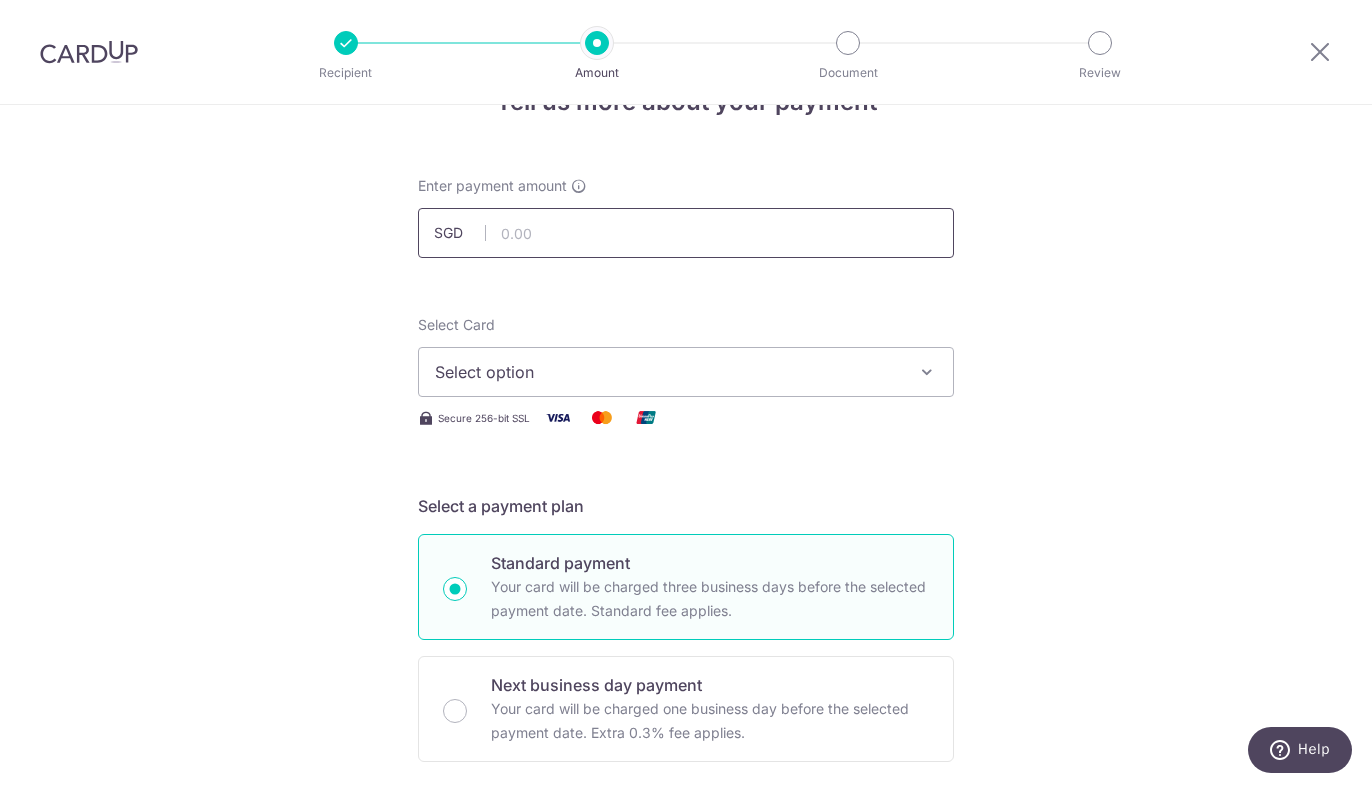 scroll, scrollTop: 29, scrollLeft: 0, axis: vertical 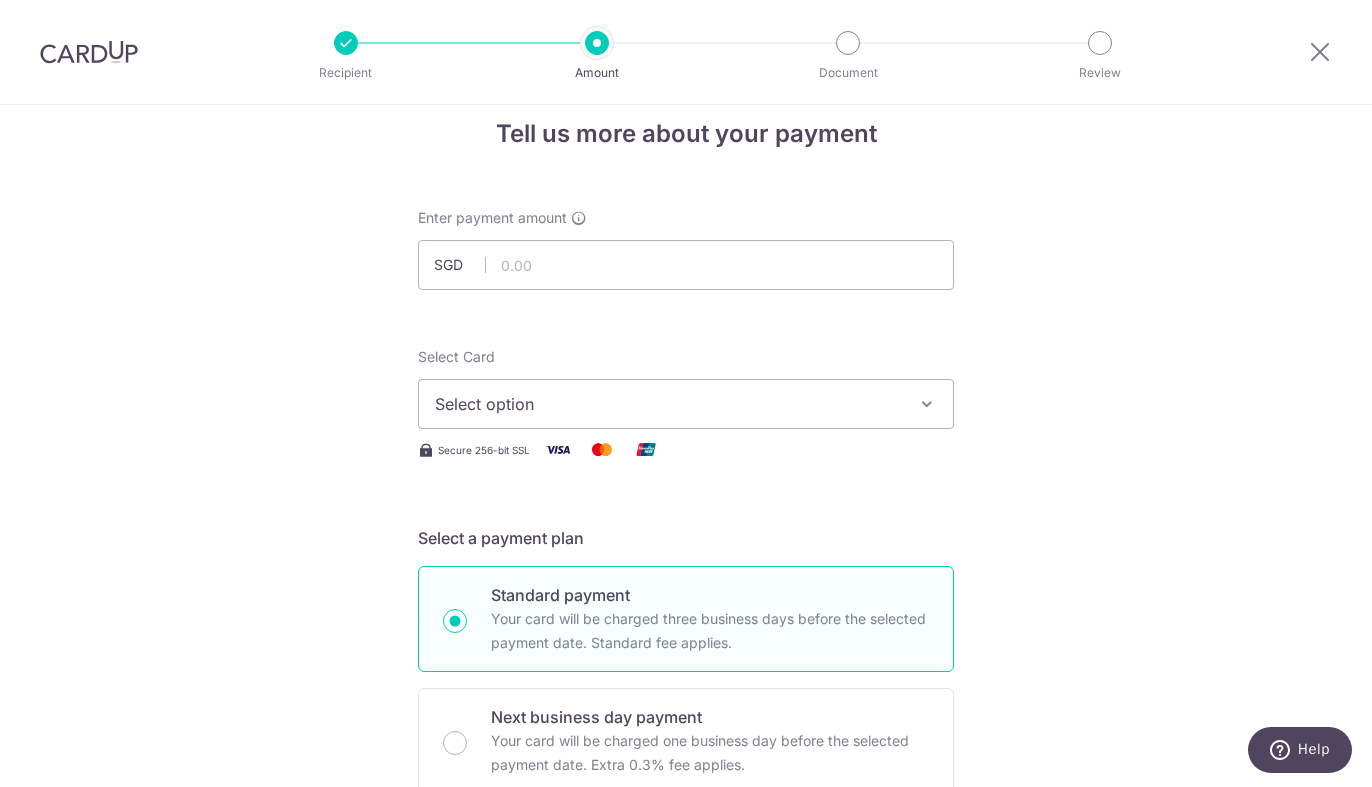 click on "Select option" at bounding box center [668, 404] 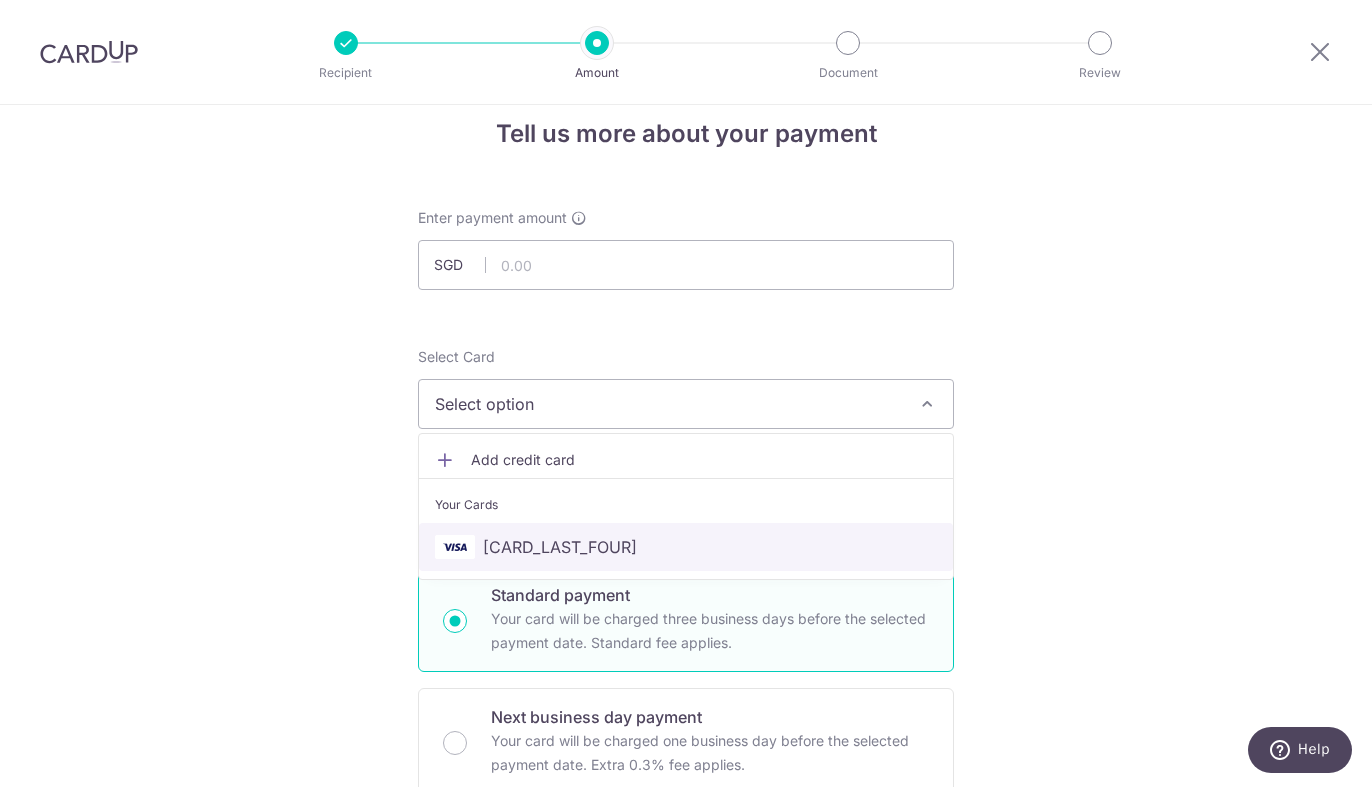 click on "[CARD_LAST_FOUR]" at bounding box center (560, 547) 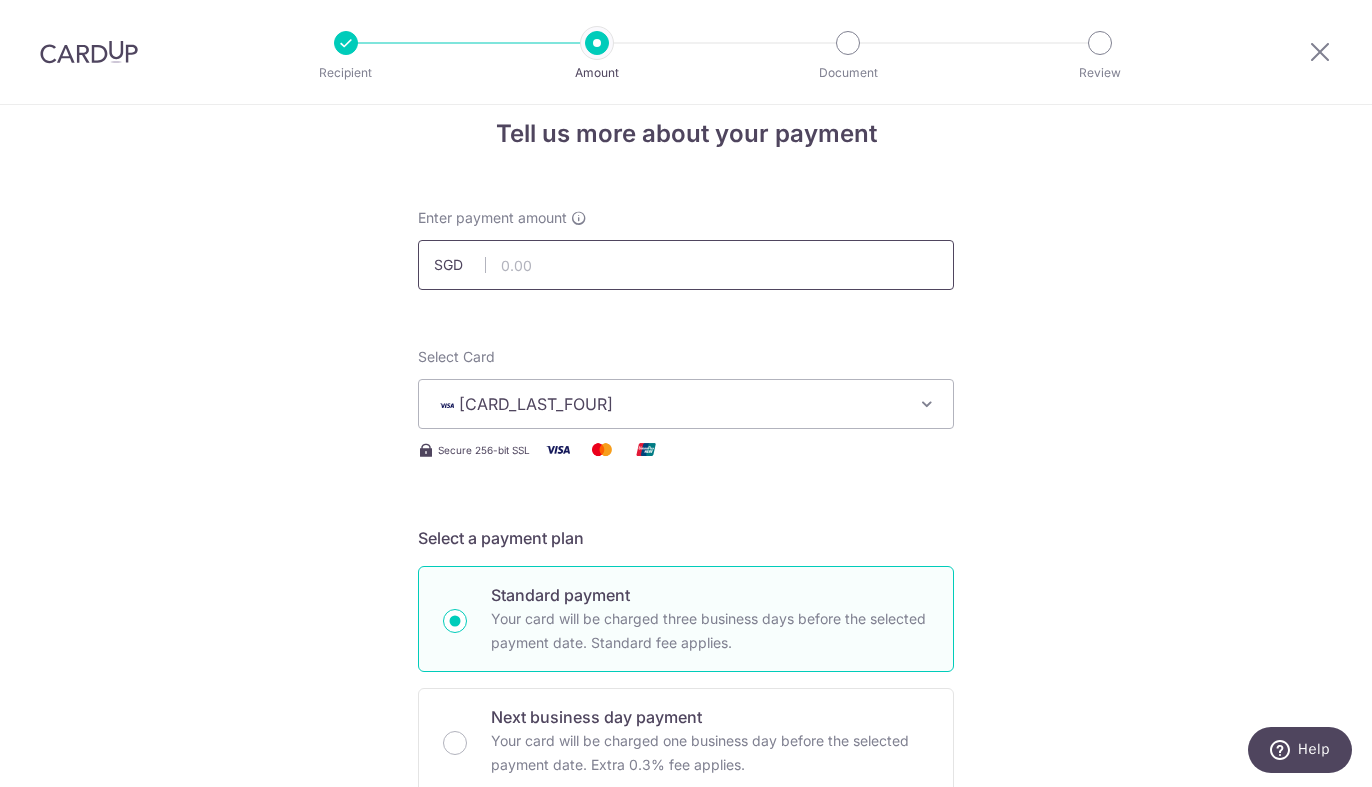 click at bounding box center [686, 265] 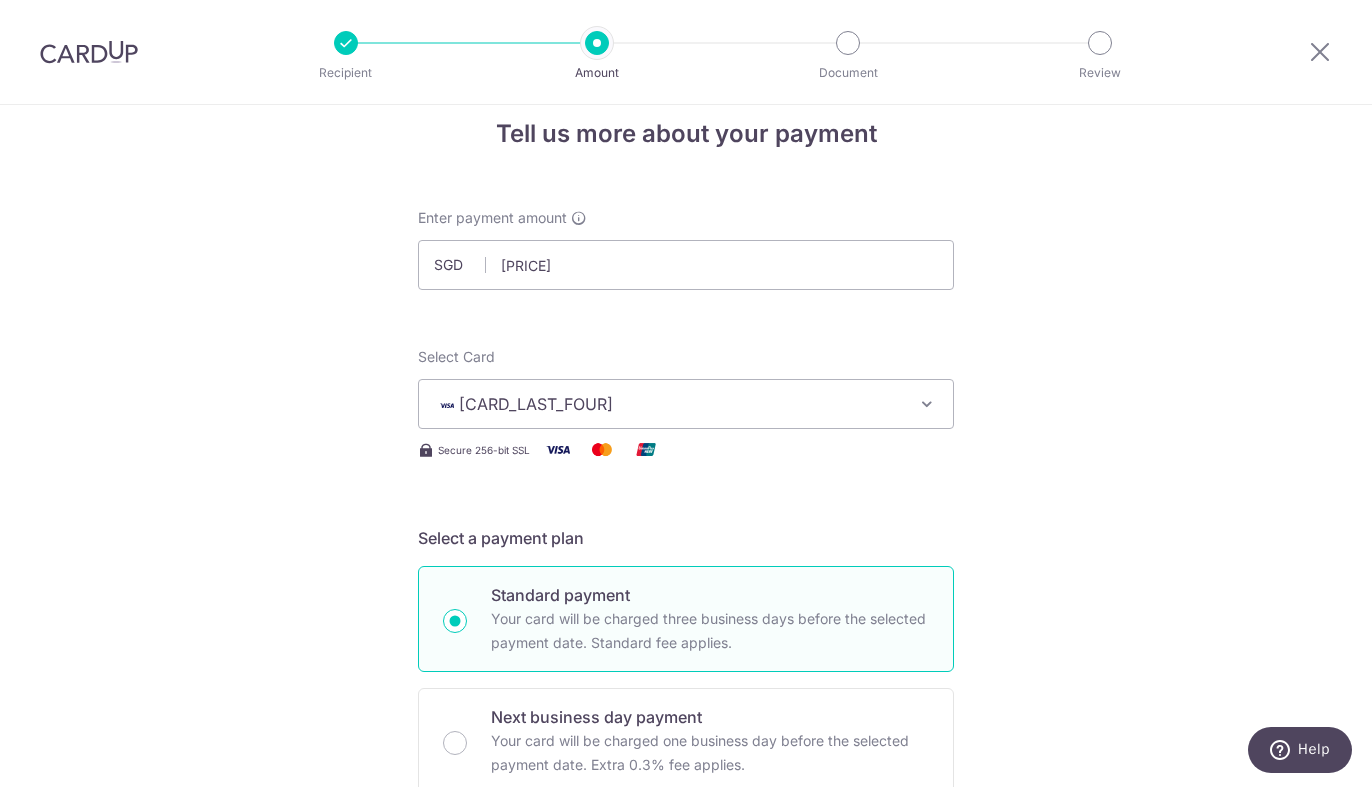 type on "11,988.64" 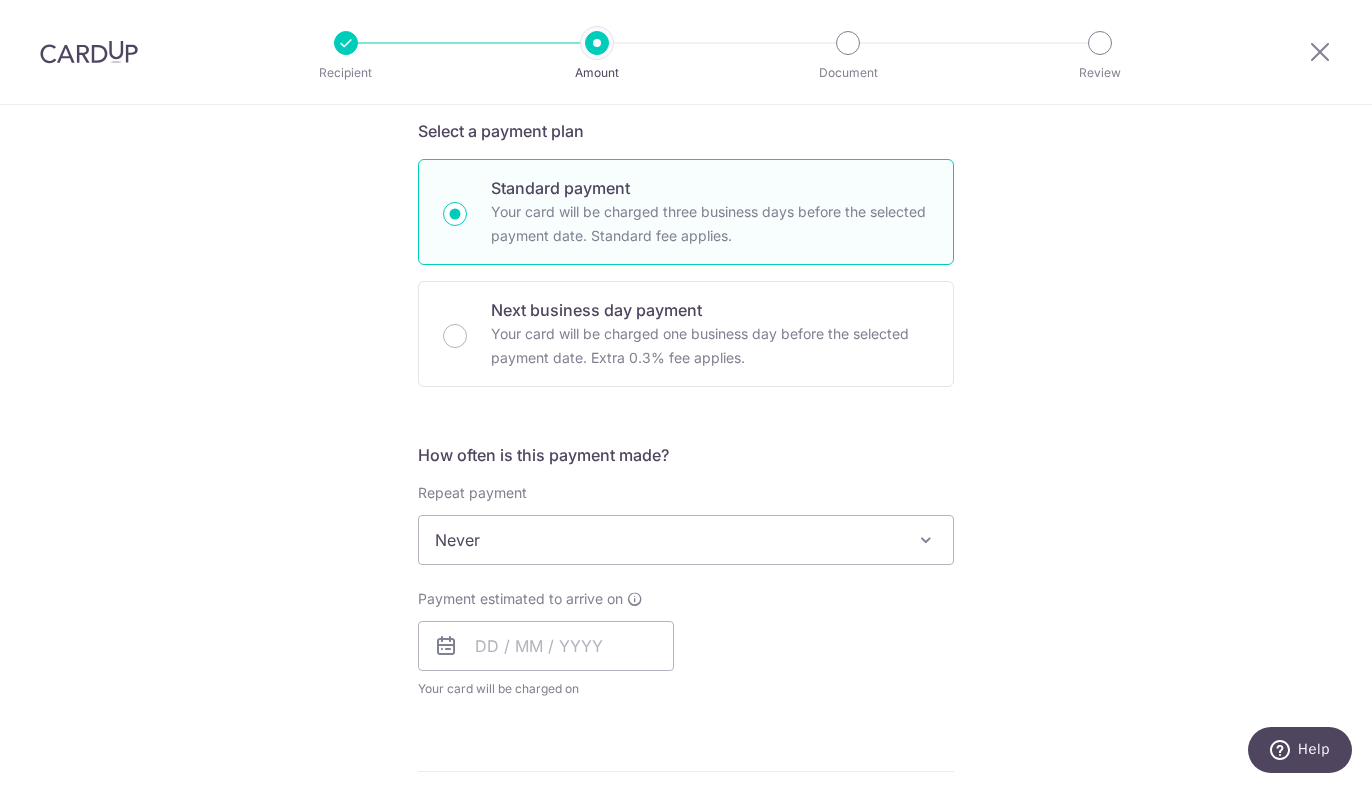 scroll, scrollTop: 454, scrollLeft: 0, axis: vertical 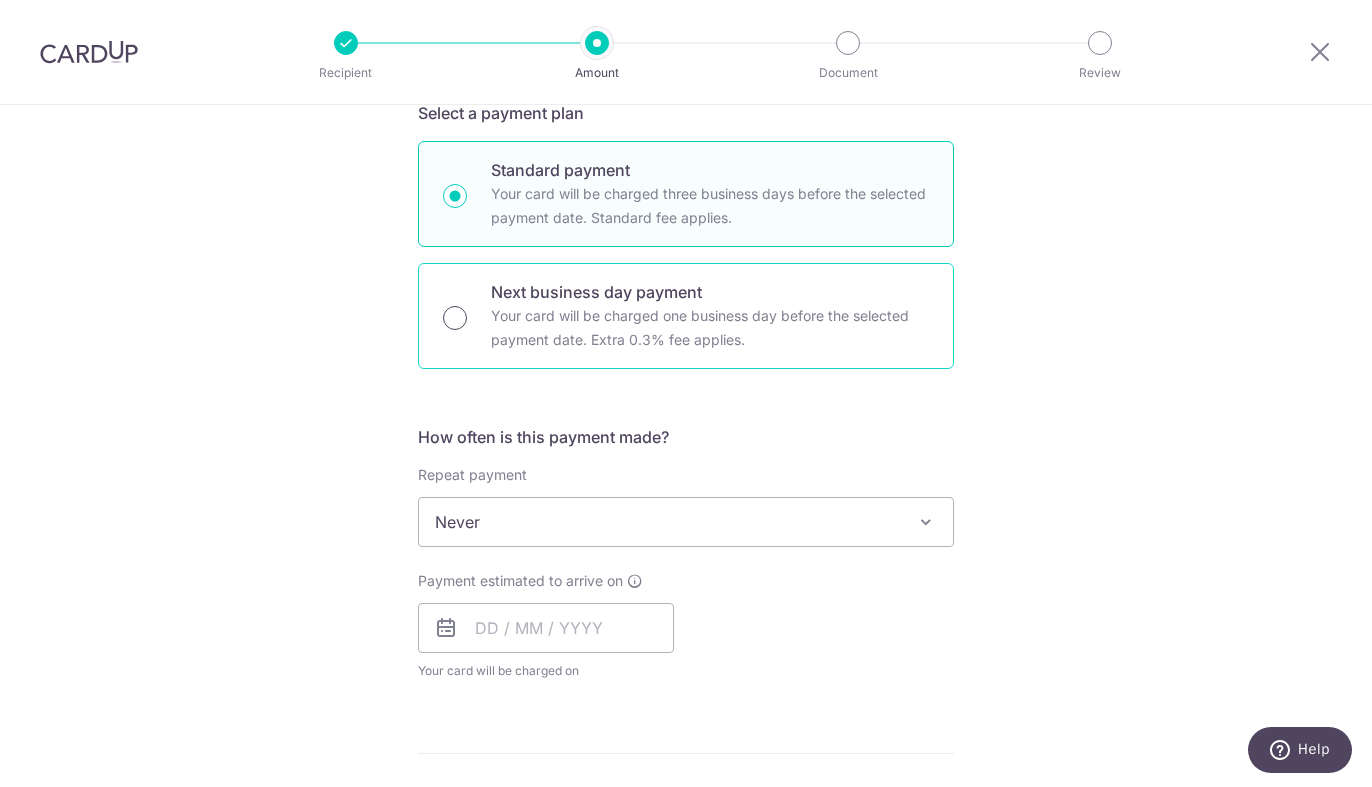 click on "Next business day payment
Your card will be charged one business day before the selected payment date. Extra 0.3% fee applies." at bounding box center [455, 318] 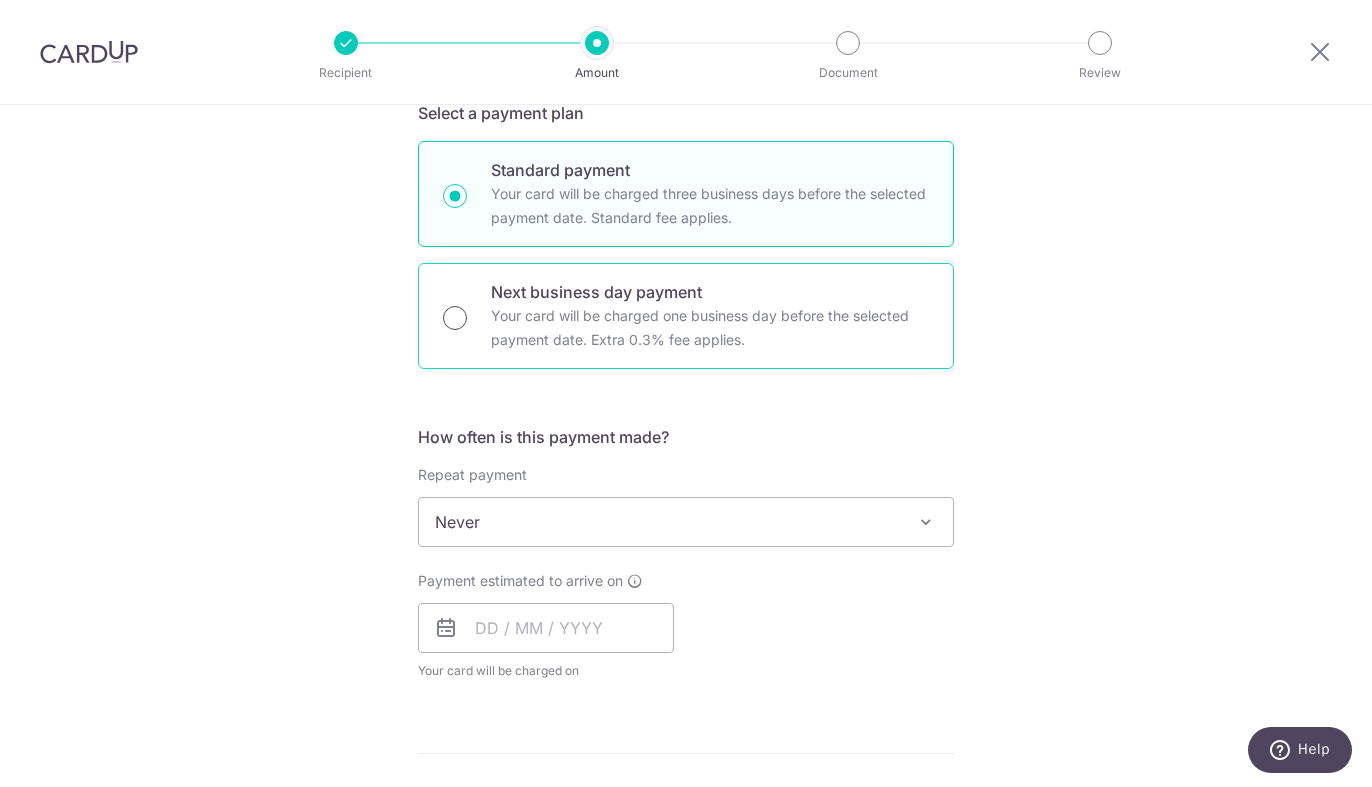 radio on "true" 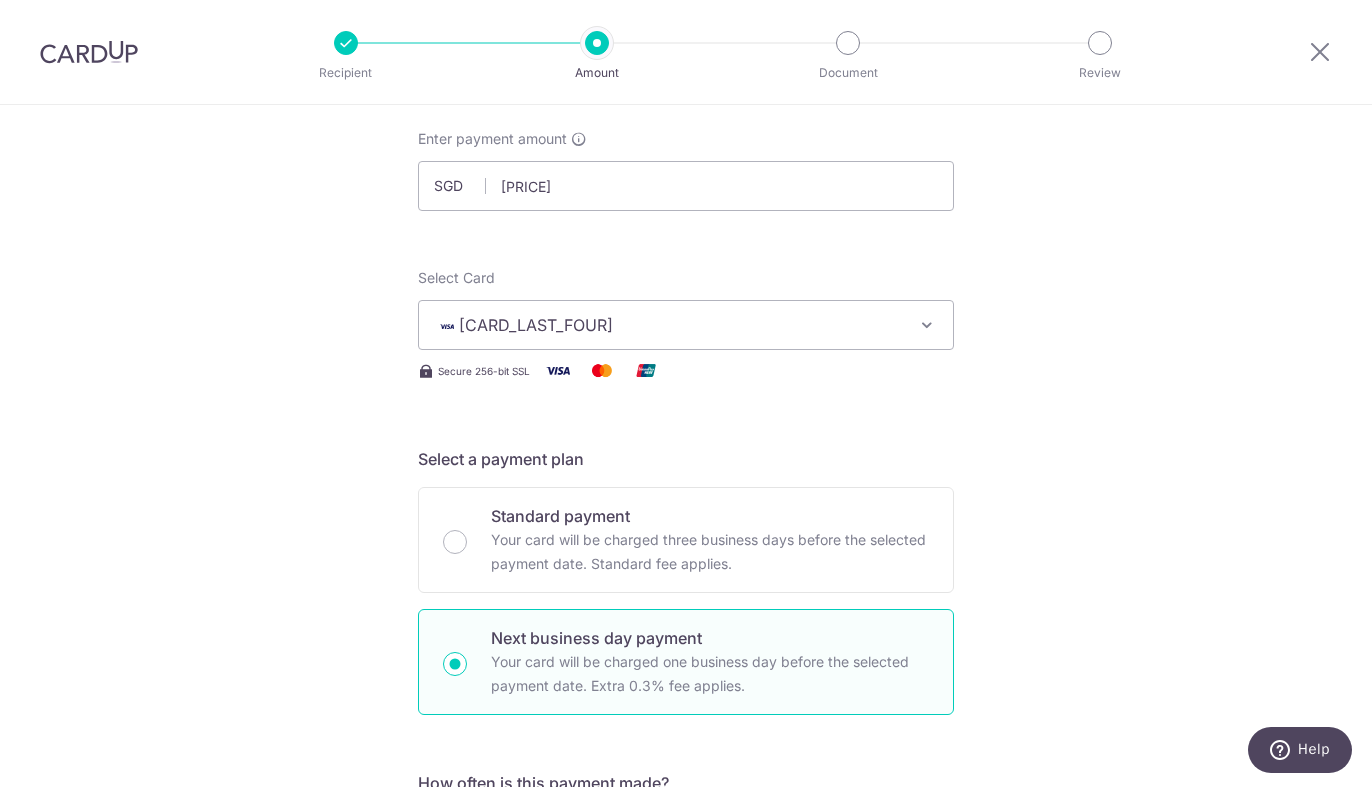 scroll, scrollTop: 0, scrollLeft: 0, axis: both 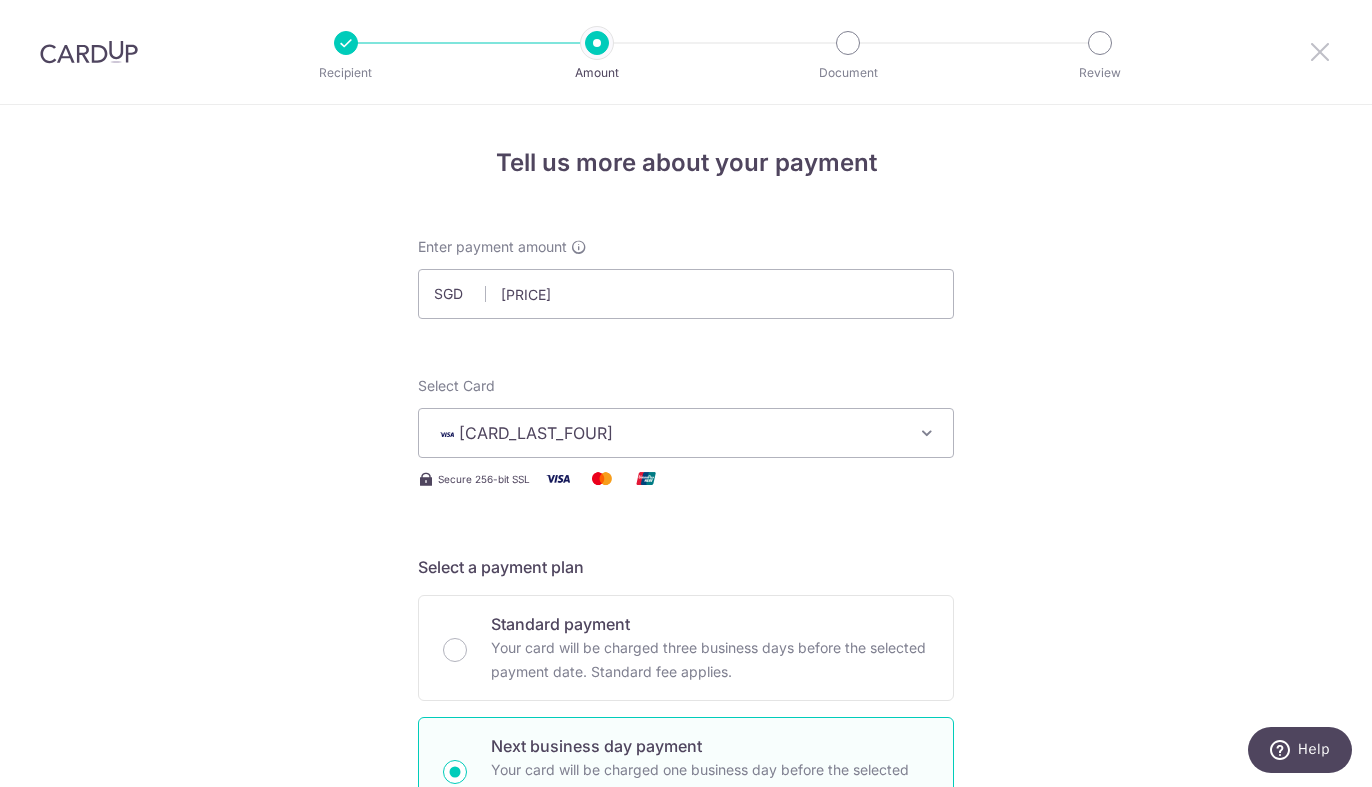 click at bounding box center [1320, 51] 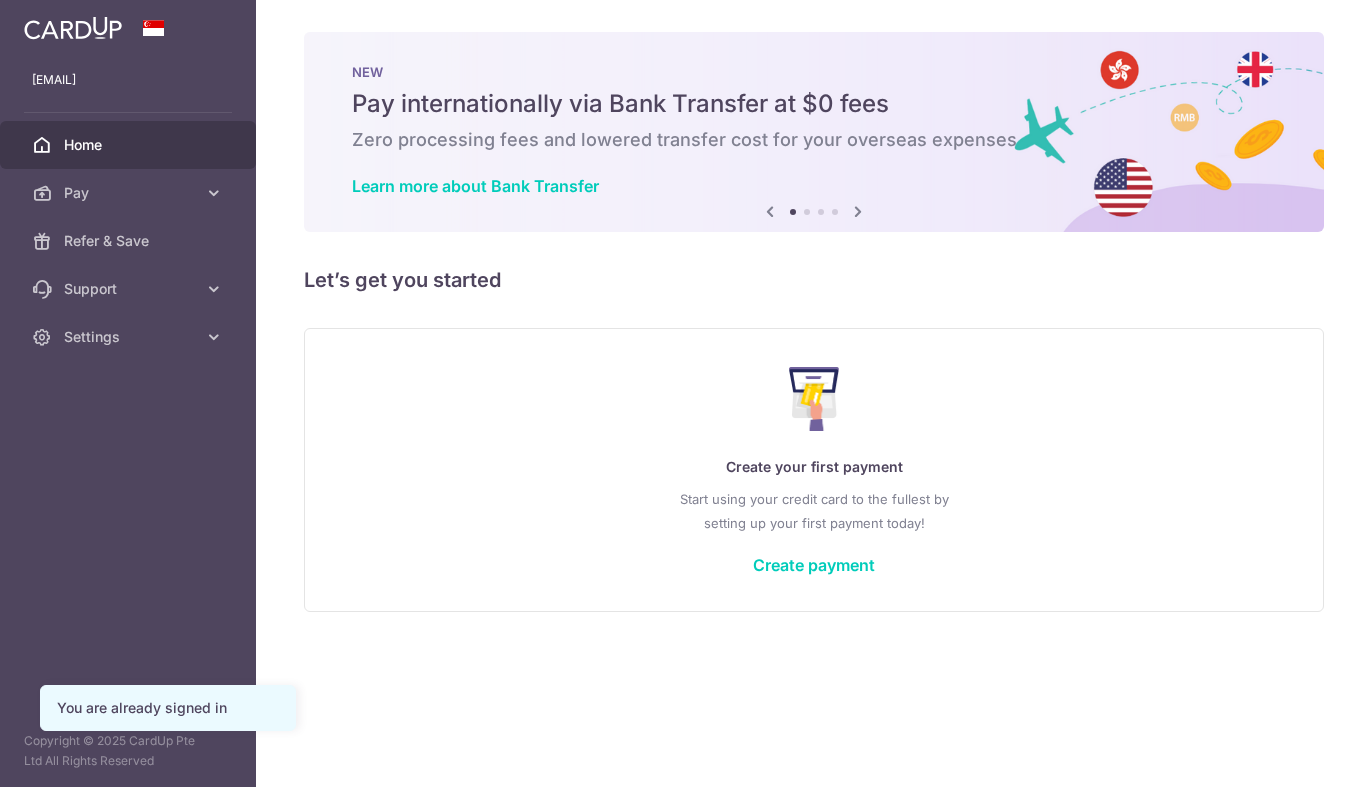 scroll, scrollTop: 0, scrollLeft: 0, axis: both 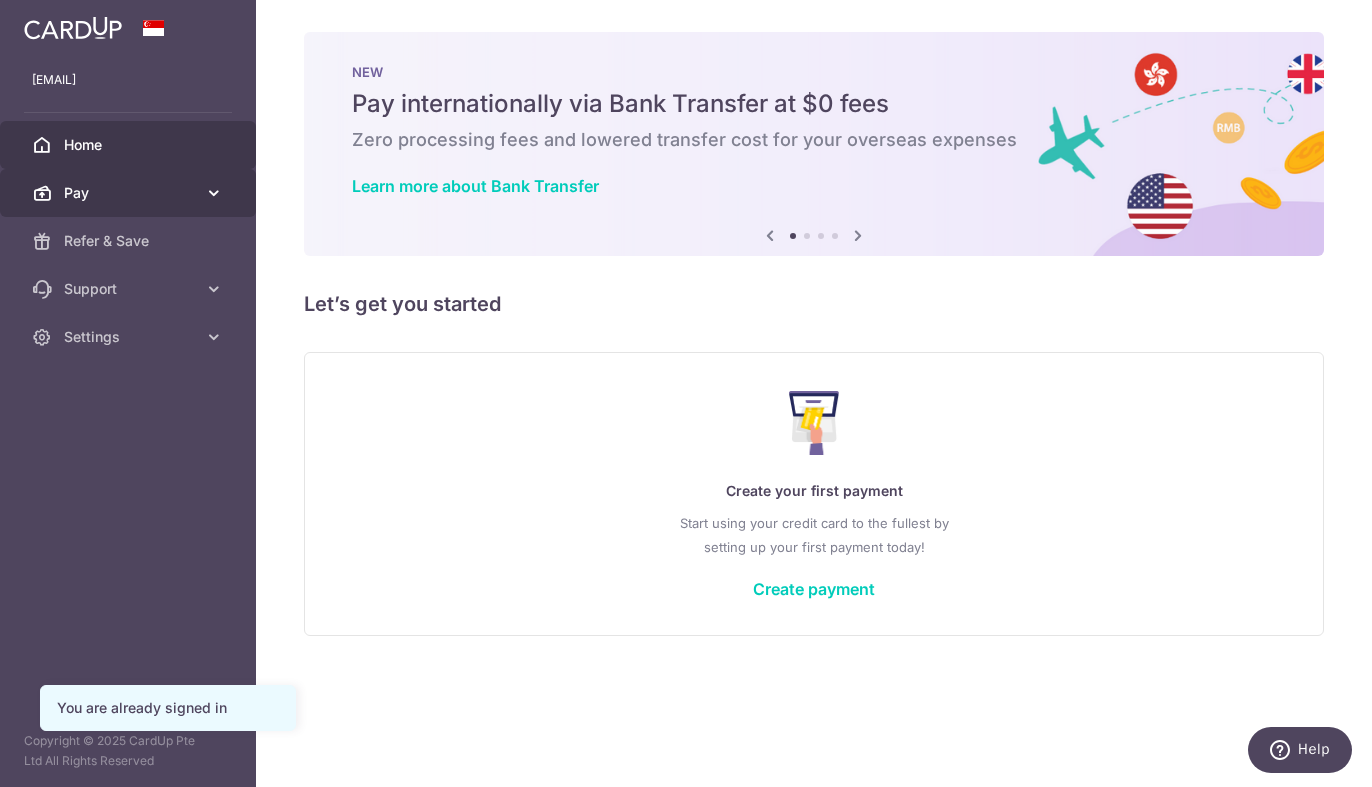 click on "Pay" at bounding box center (130, 193) 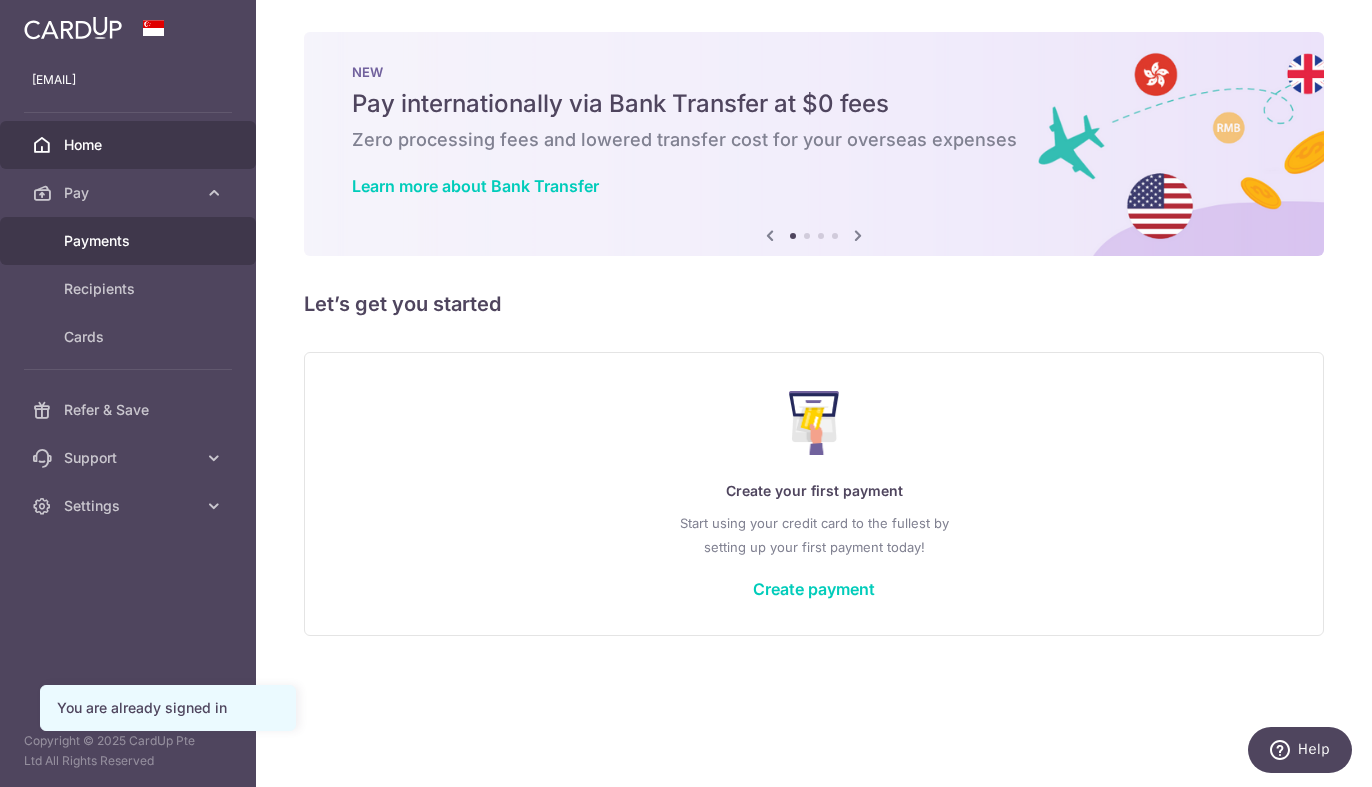 click on "Payments" at bounding box center [128, 241] 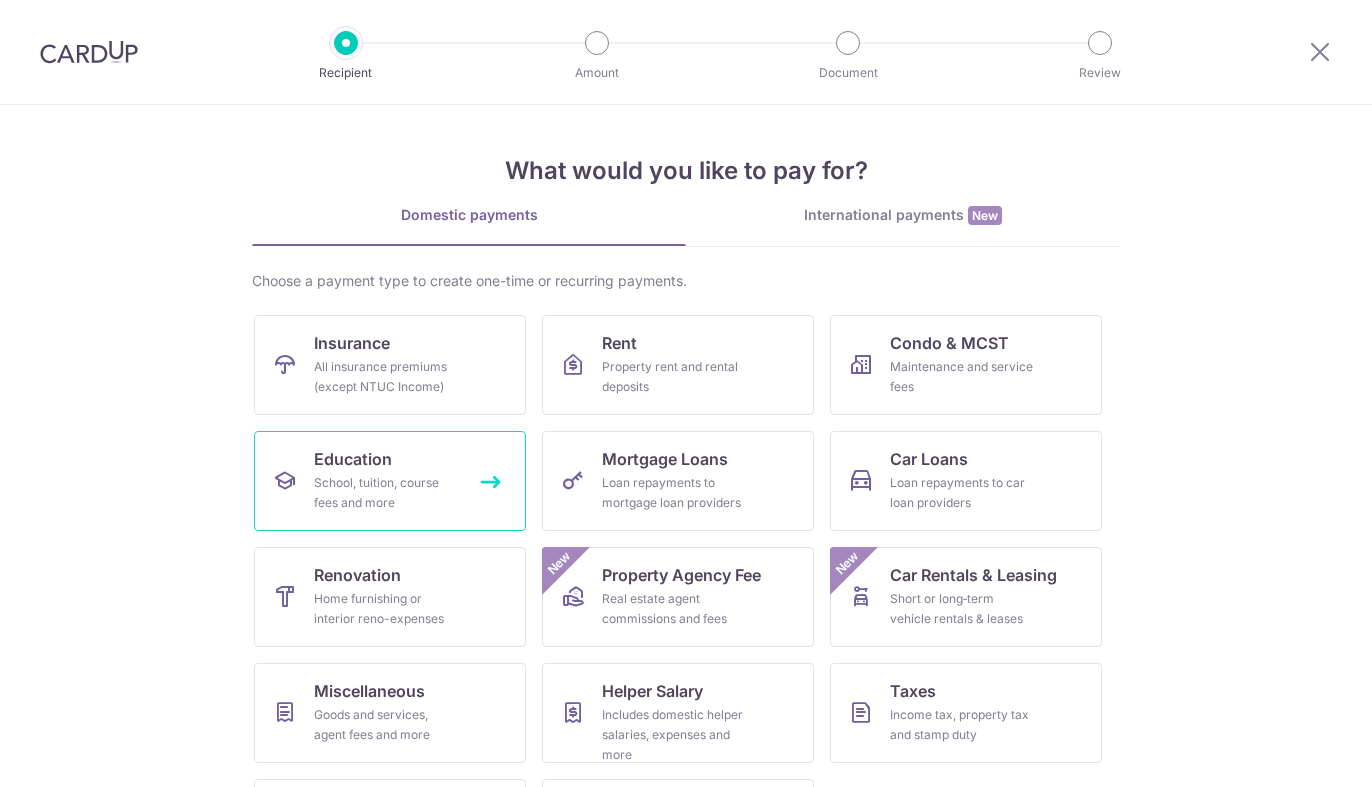 scroll, scrollTop: 0, scrollLeft: 0, axis: both 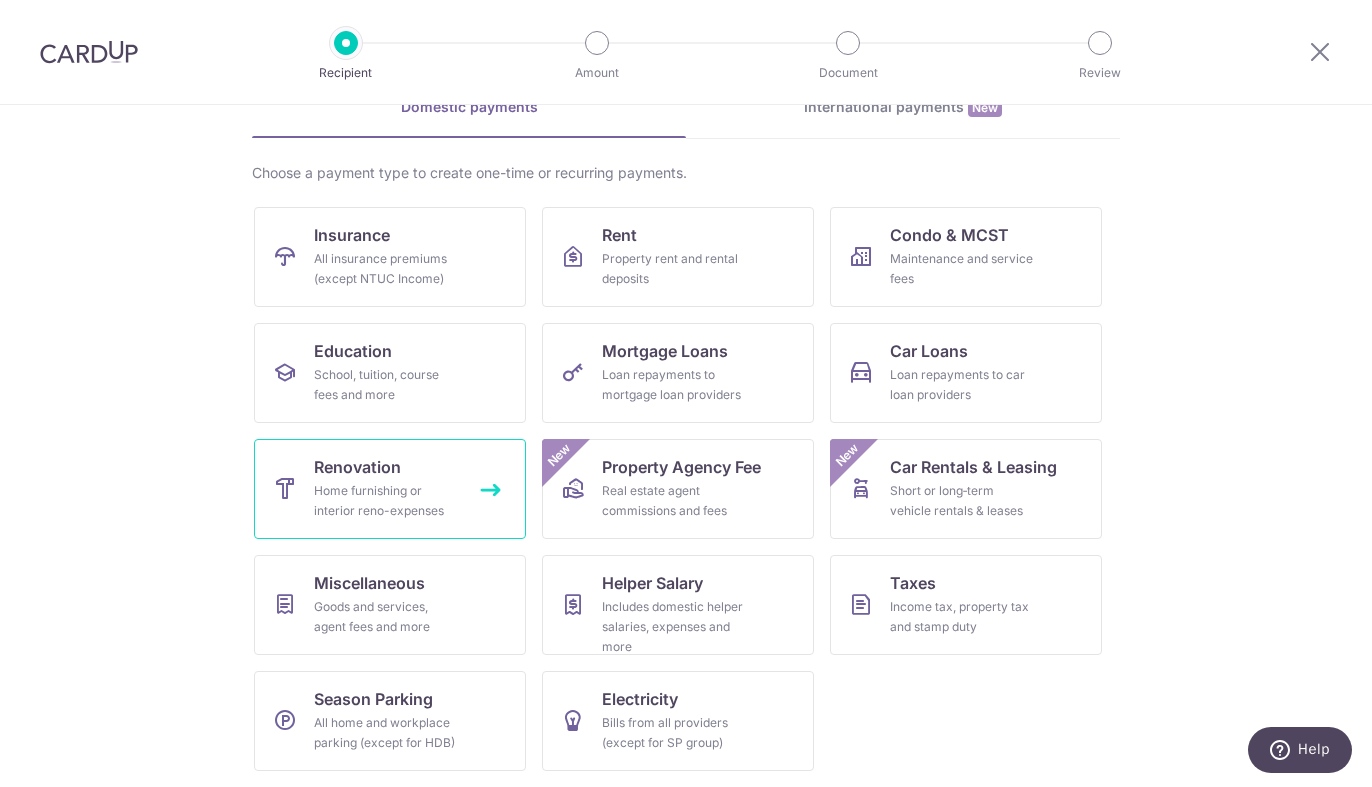click on "Home furnishing or interior reno-expenses" at bounding box center [386, 501] 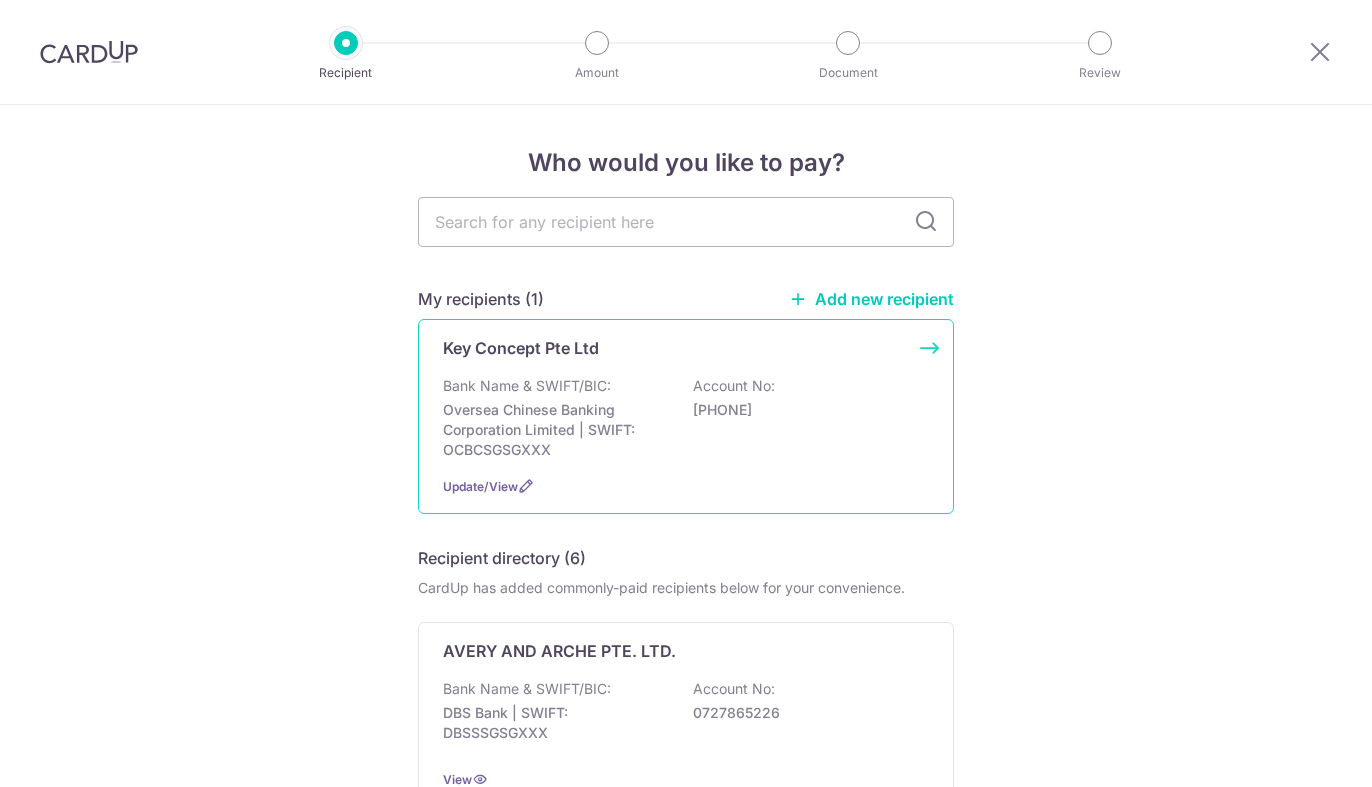 scroll, scrollTop: 0, scrollLeft: 0, axis: both 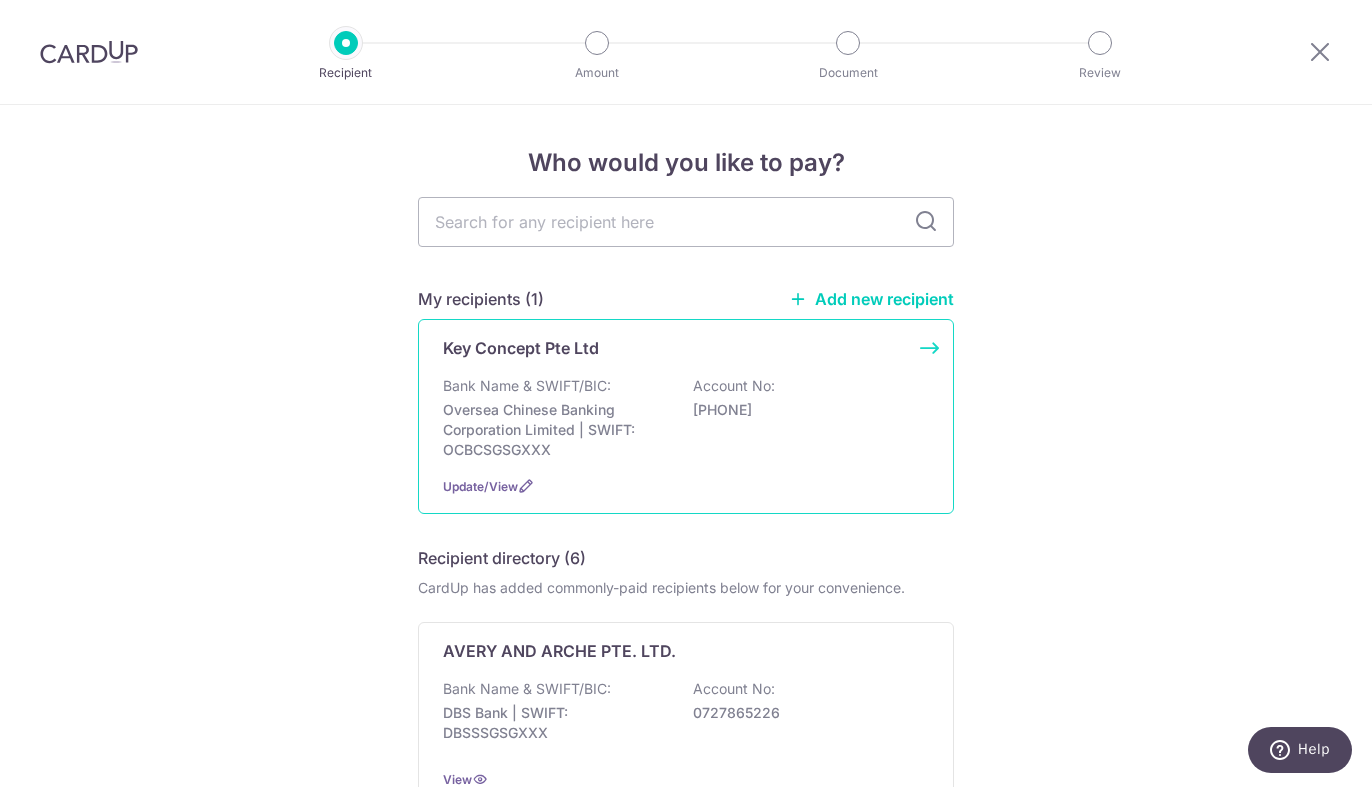 click on "713118784001" at bounding box center [805, 410] 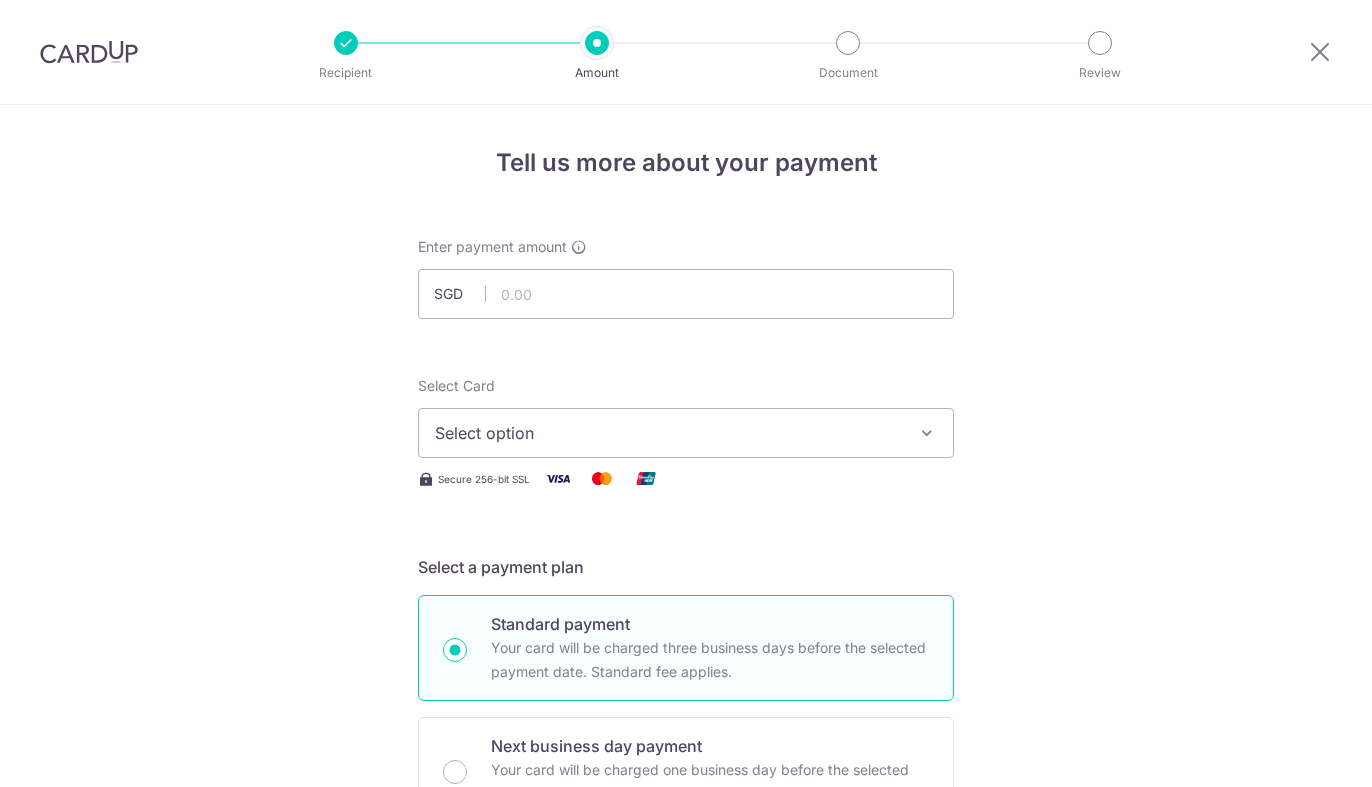 scroll, scrollTop: 0, scrollLeft: 0, axis: both 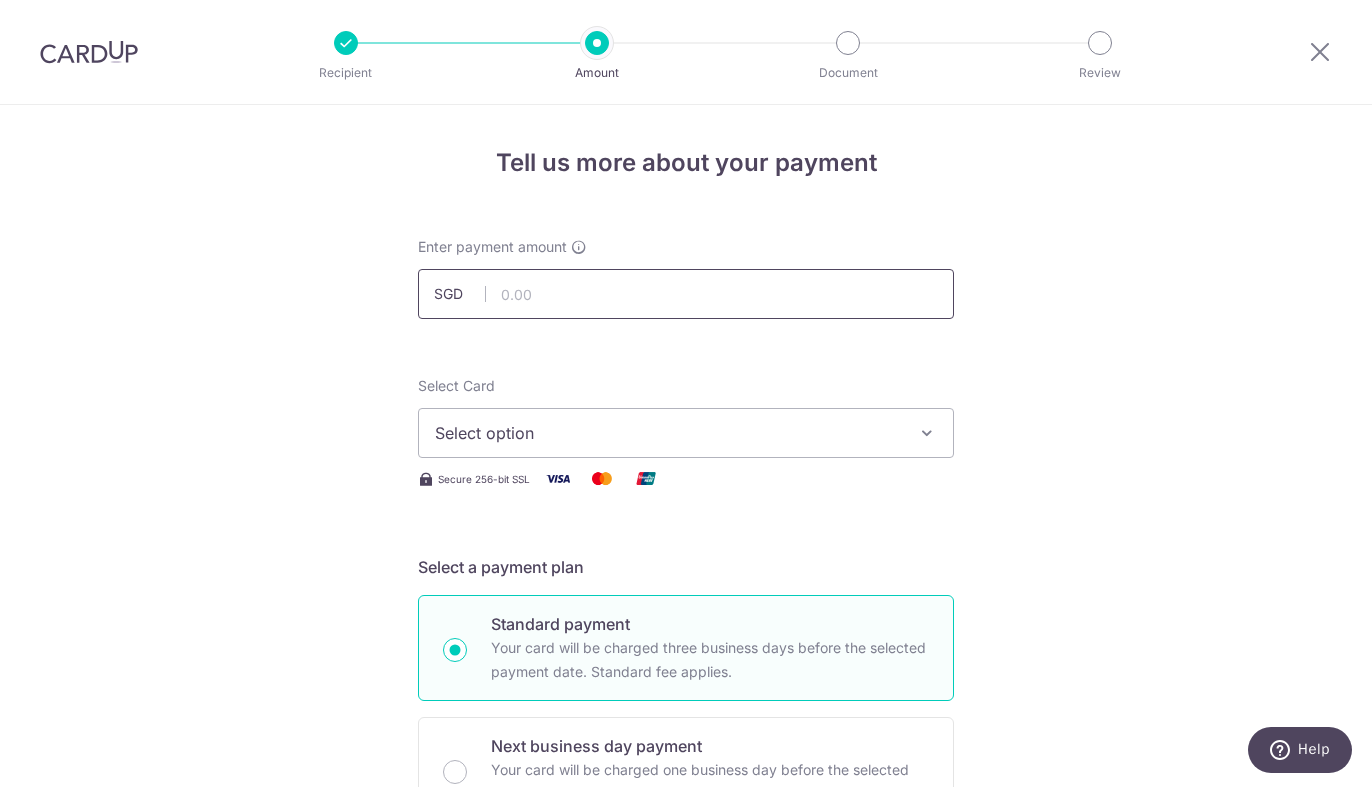 click at bounding box center (686, 294) 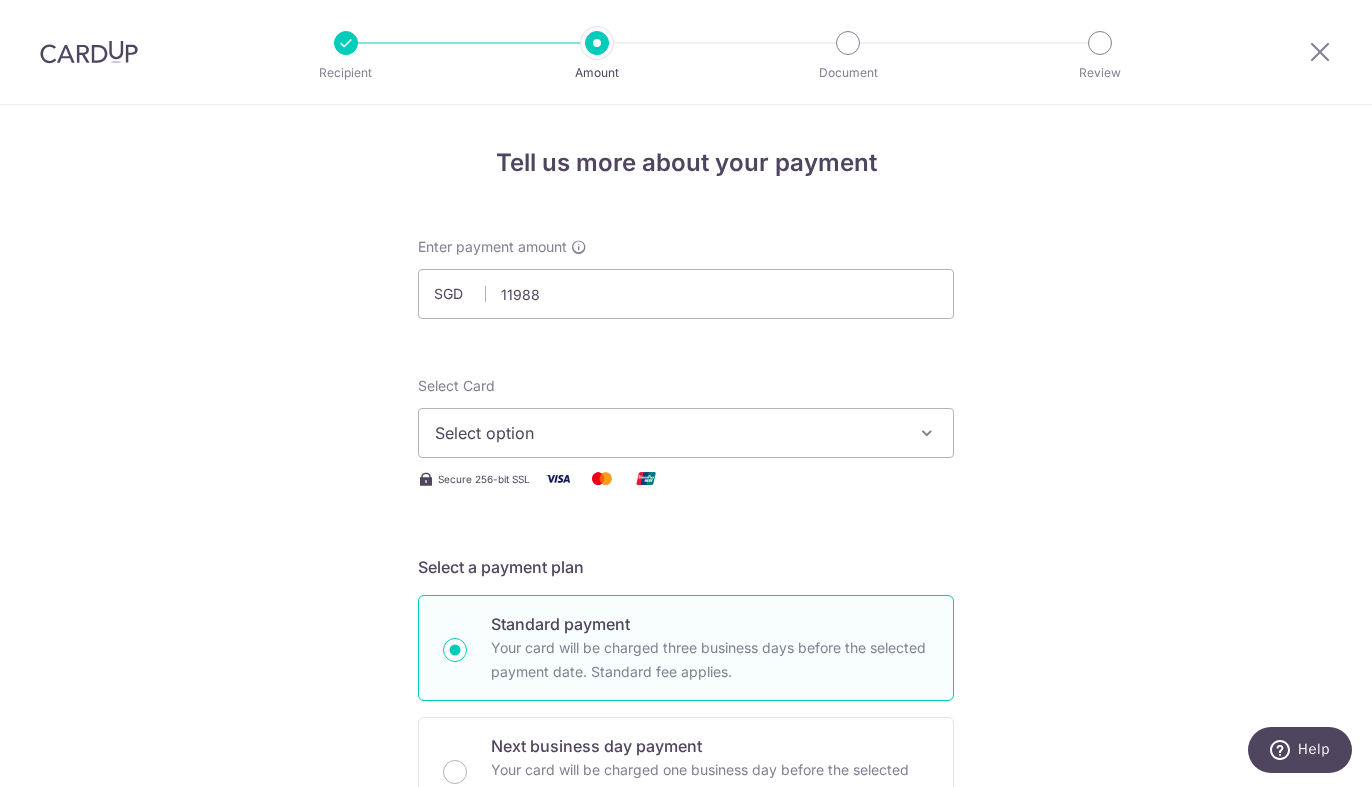 type on "11,988.00" 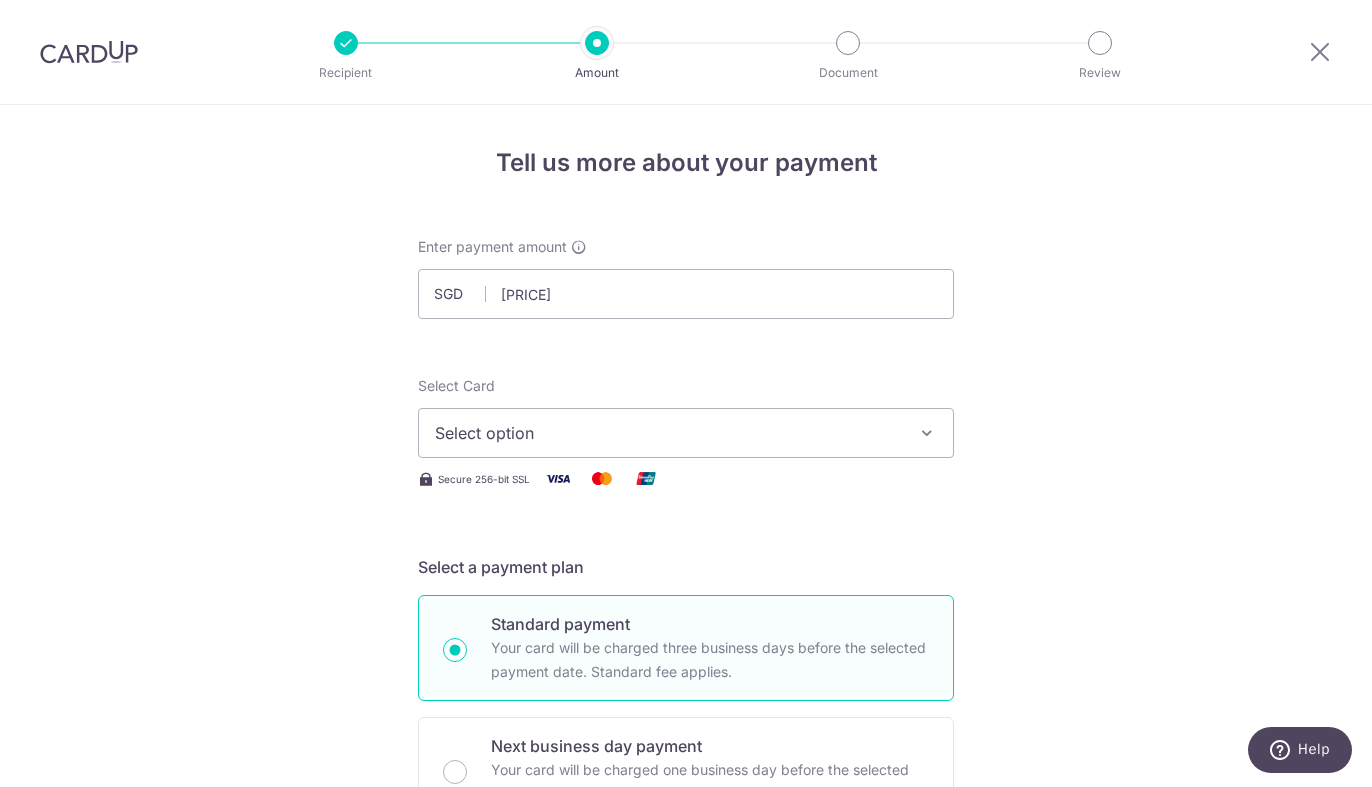 click on "Select option" at bounding box center [668, 433] 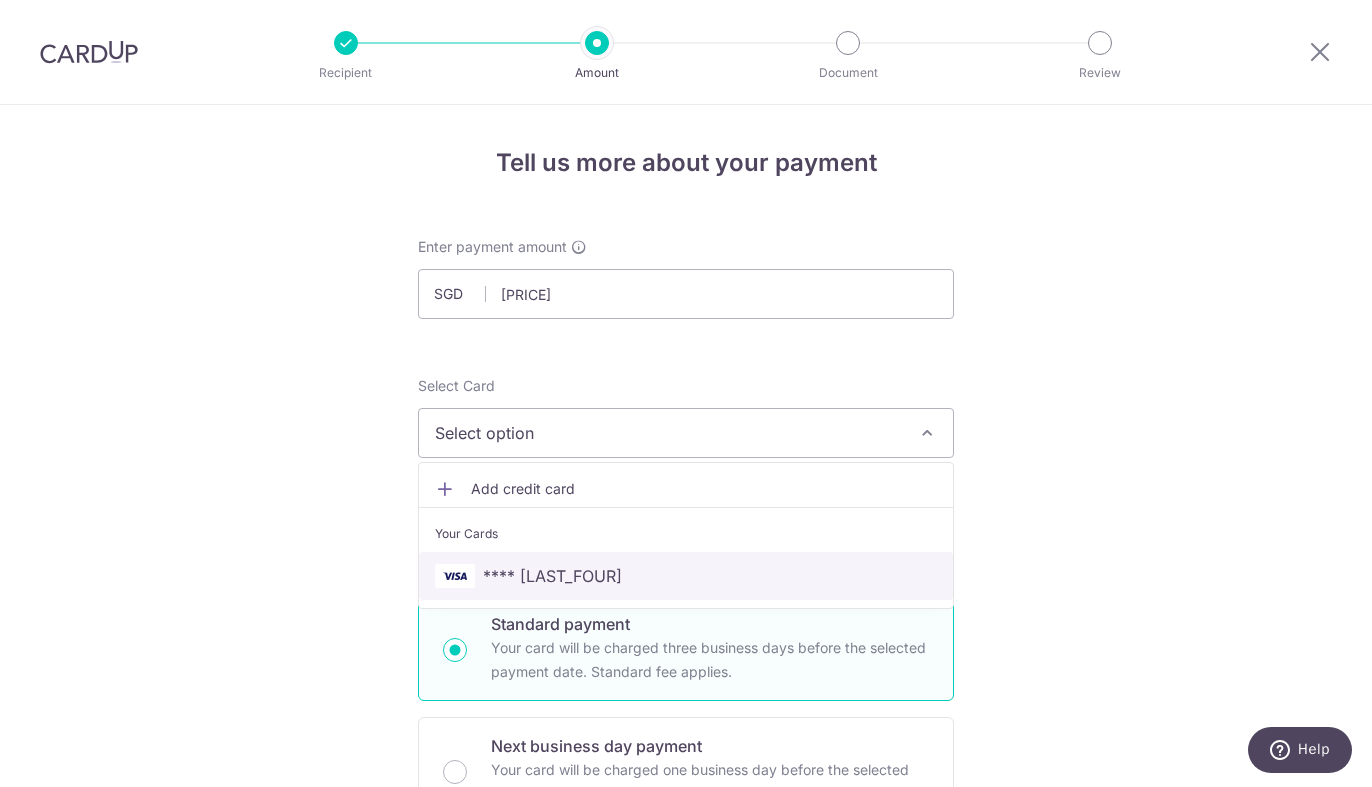click on "**** 3856" at bounding box center (686, 576) 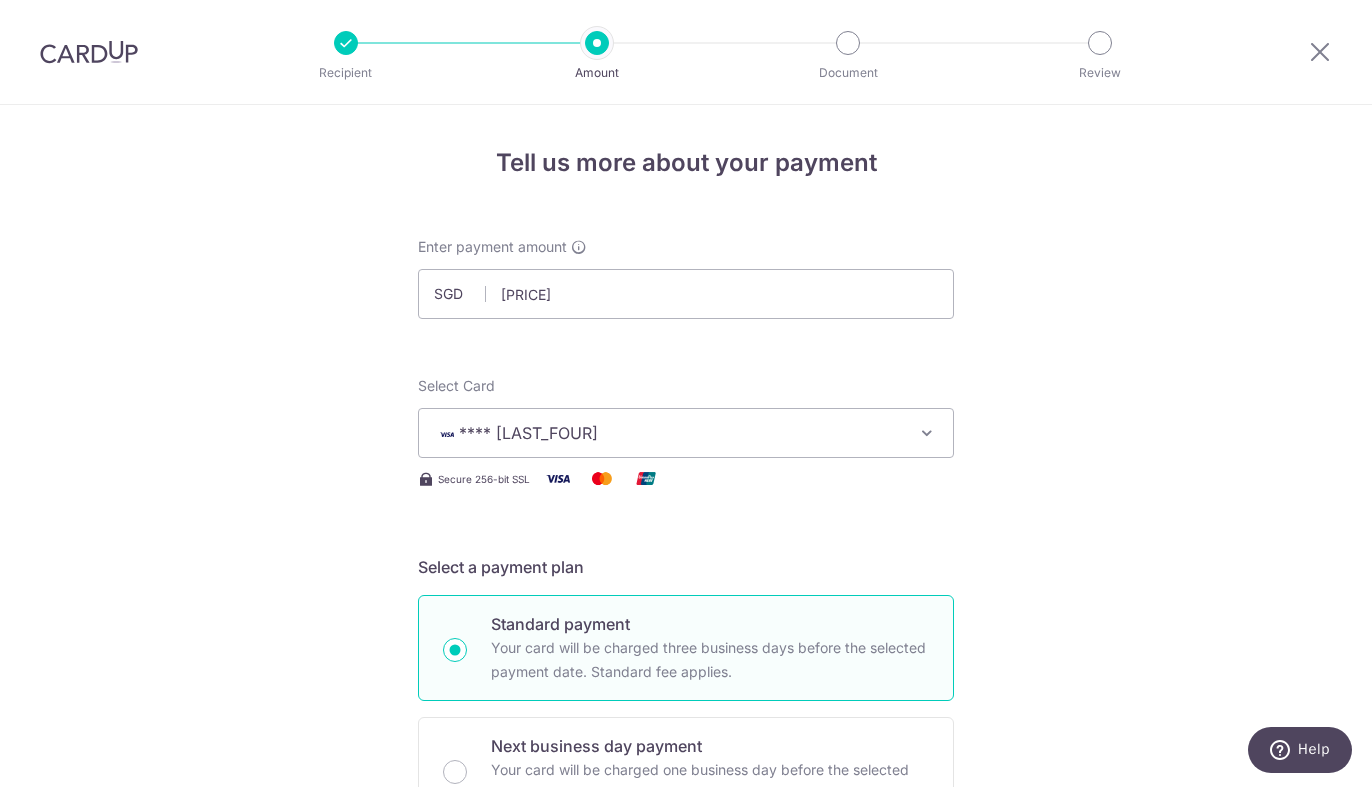 click on "Tell us more about your payment
Enter payment amount
SGD
11,988.00
11988.00
Select Card
**** 3856
Add credit card
Your Cards
**** 3856
Secure 256-bit SSL
Text
New card details
Card
Secure 256-bit SSL" at bounding box center (686, 1076) 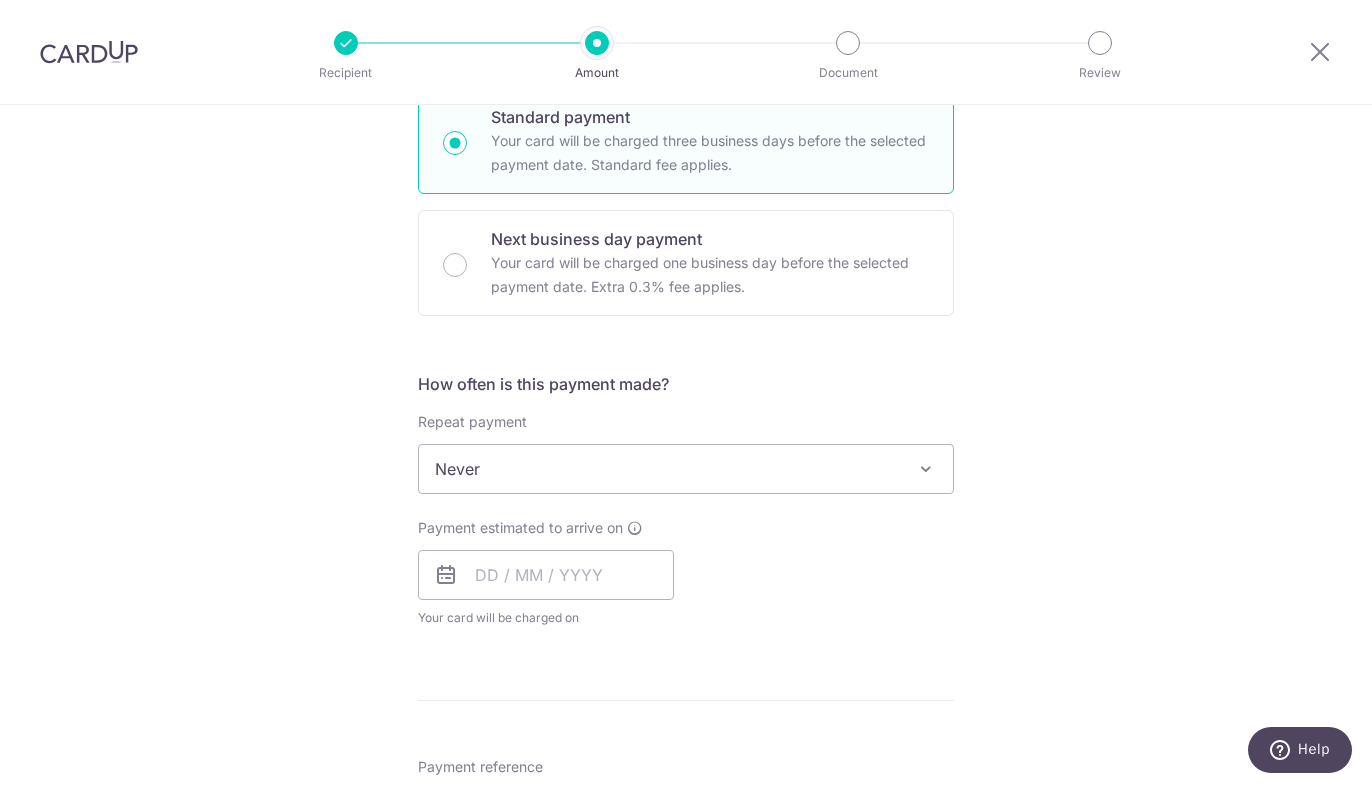 scroll, scrollTop: 542, scrollLeft: 0, axis: vertical 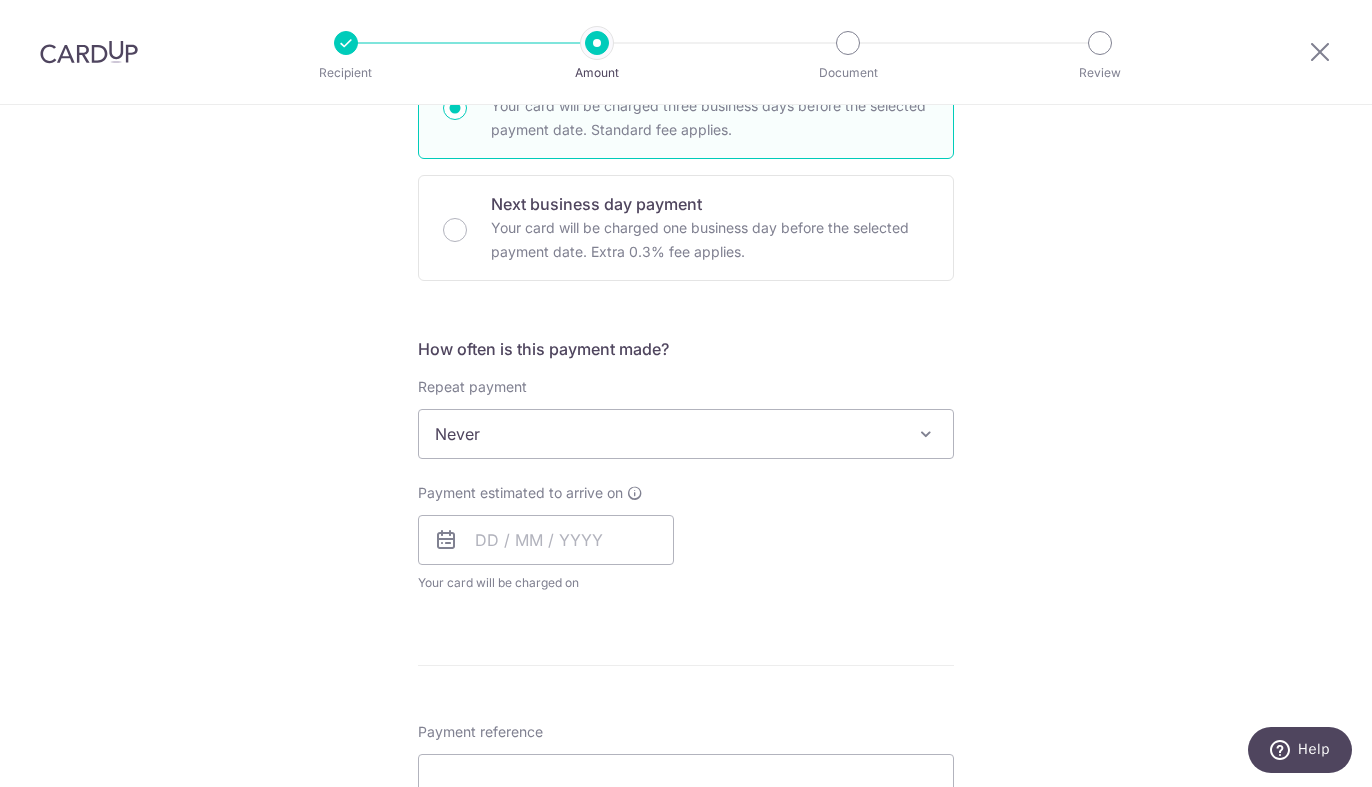 click on "Never" at bounding box center (686, 434) 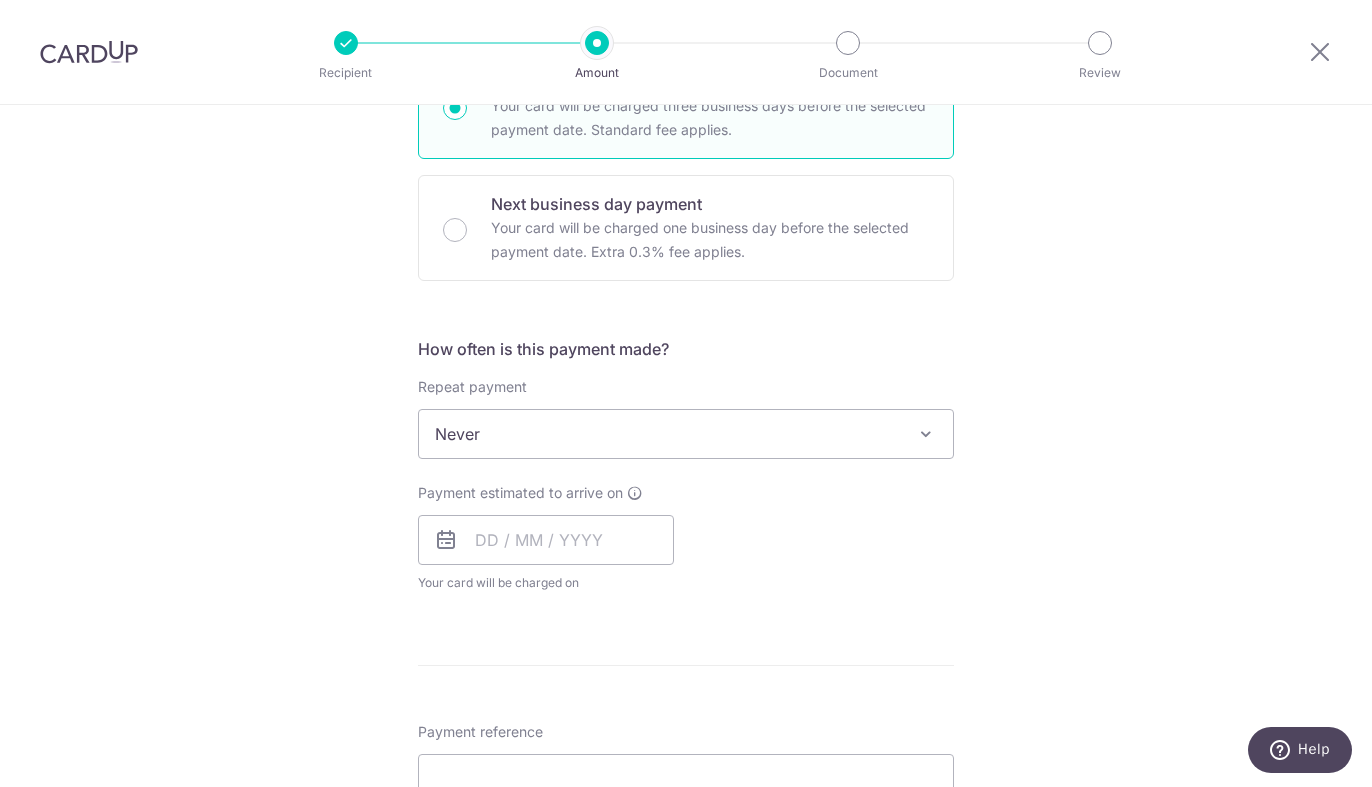 click on "Tell us more about your payment
Enter payment amount
SGD
11,988.00
11988.00
Select Card
**** 3856
Add credit card
Your Cards
**** 3856
Secure 256-bit SSL
Text
New card details
Card
Secure 256-bit SSL" at bounding box center [686, 534] 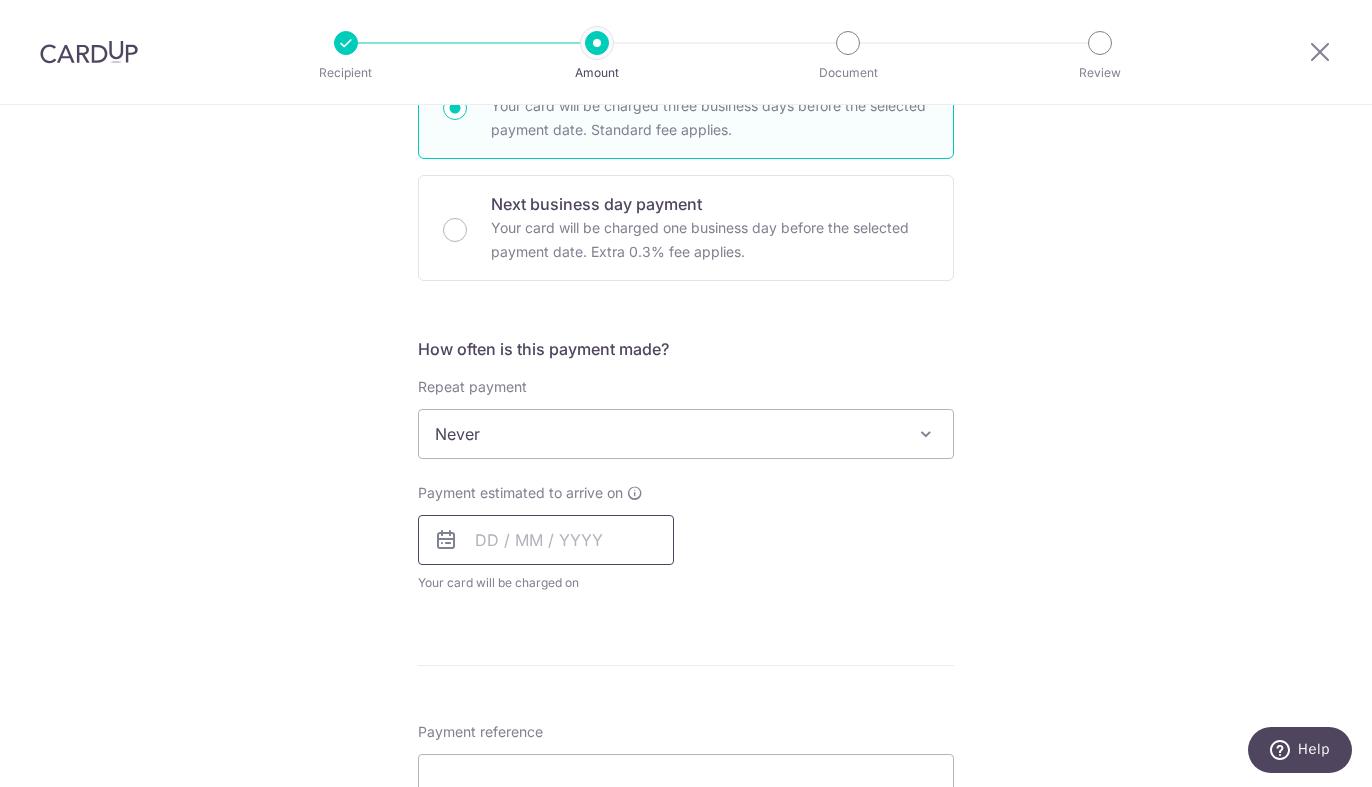 click at bounding box center [546, 540] 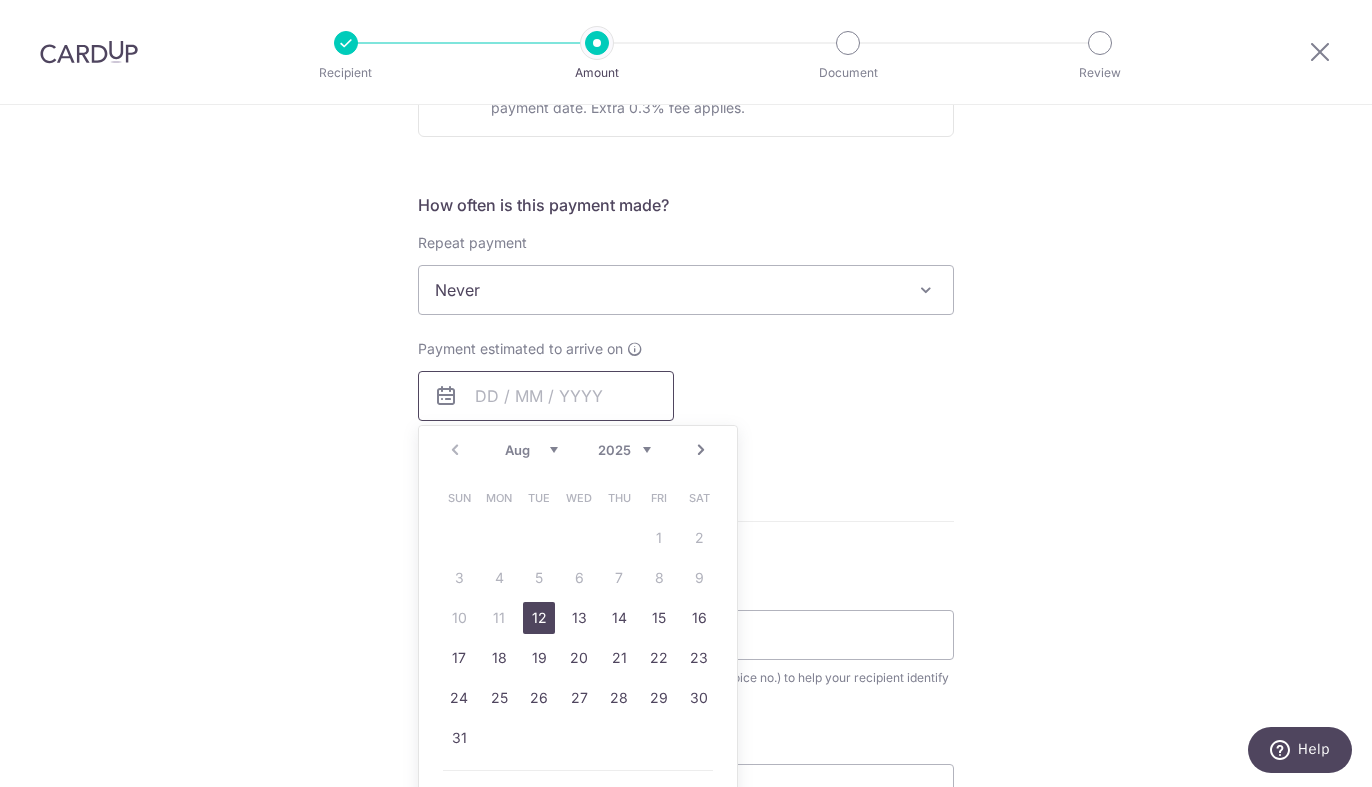 scroll, scrollTop: 688, scrollLeft: 0, axis: vertical 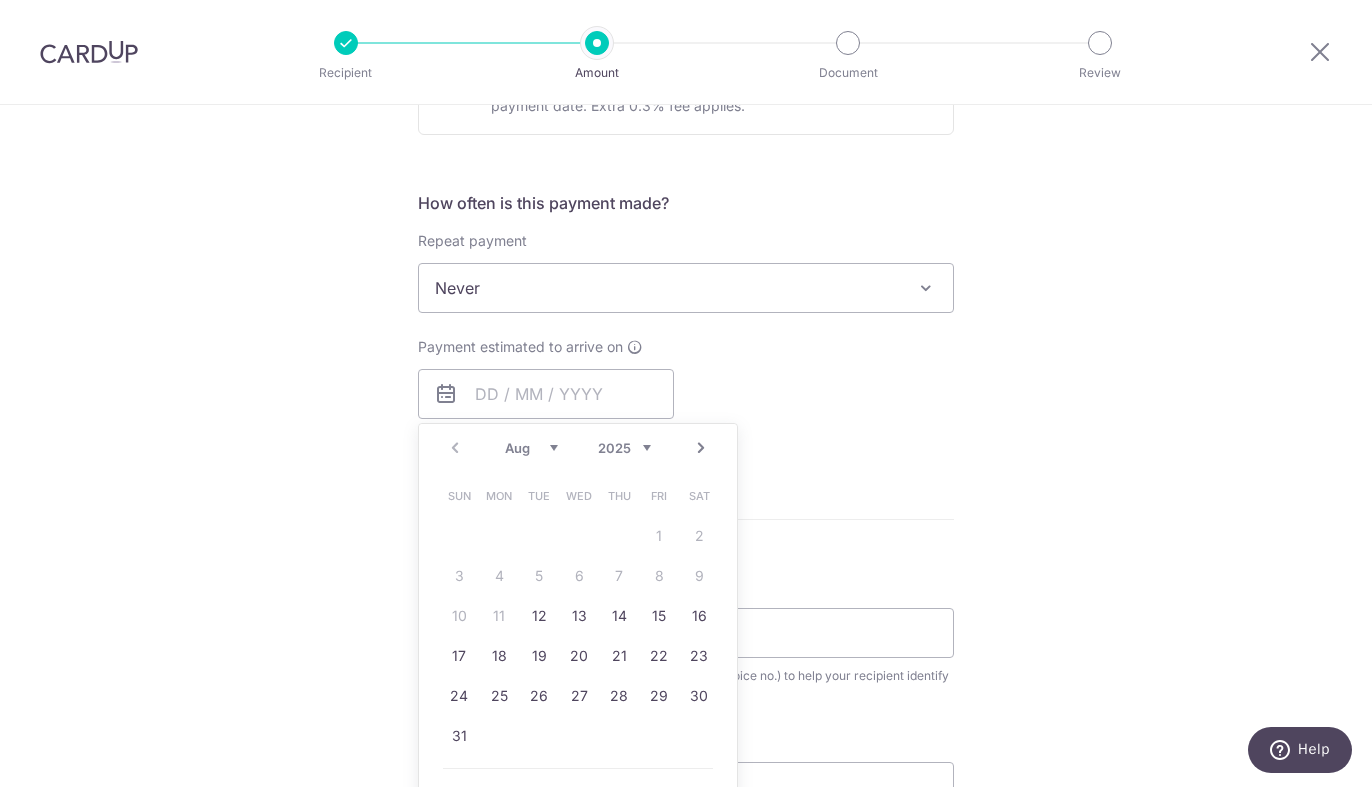 click on "Enter payment amount
SGD
11,988.00
11988.00
Select Card
**** 3856
Add credit card
Your Cards
**** 3856
Secure 256-bit SSL
Text
New card details
Card
Secure 256-bit SSL" at bounding box center (686, 407) 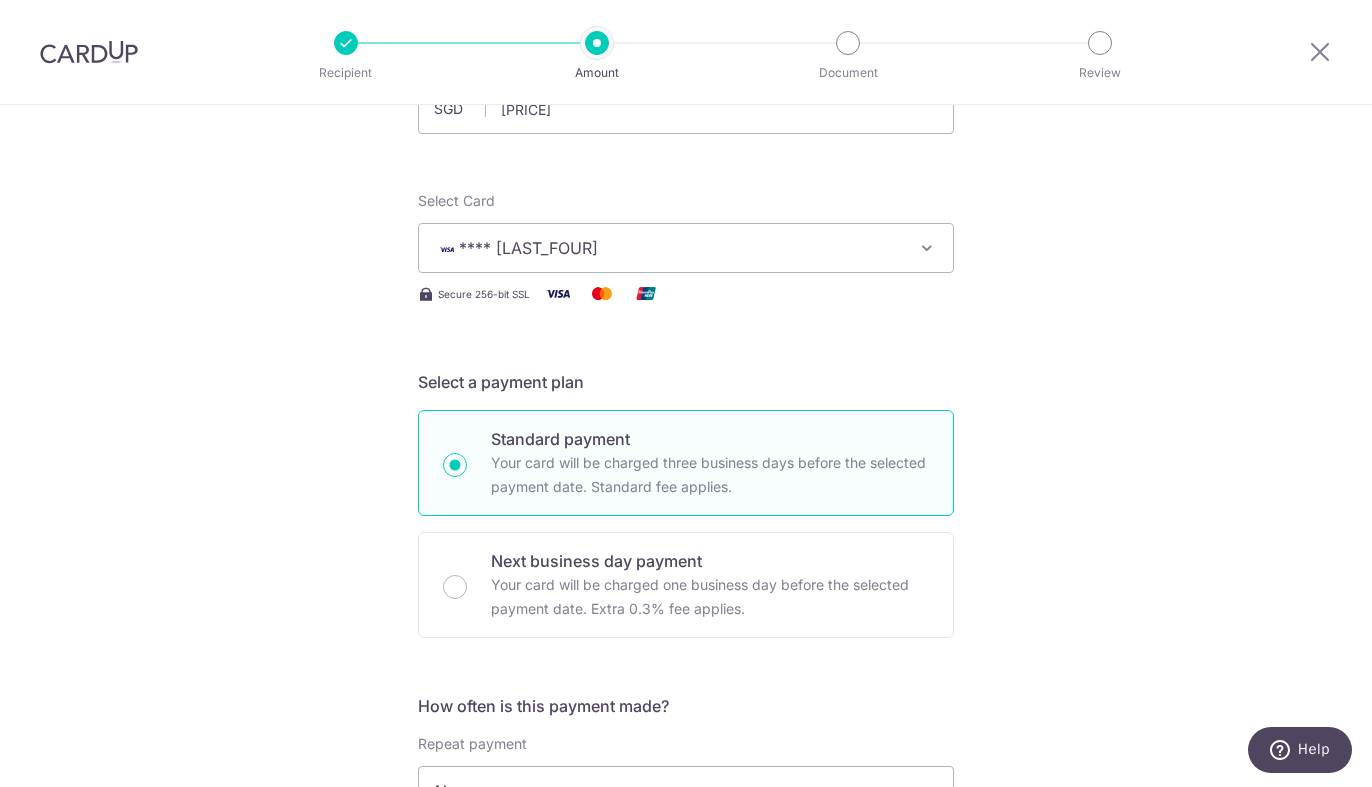 scroll, scrollTop: 191, scrollLeft: 0, axis: vertical 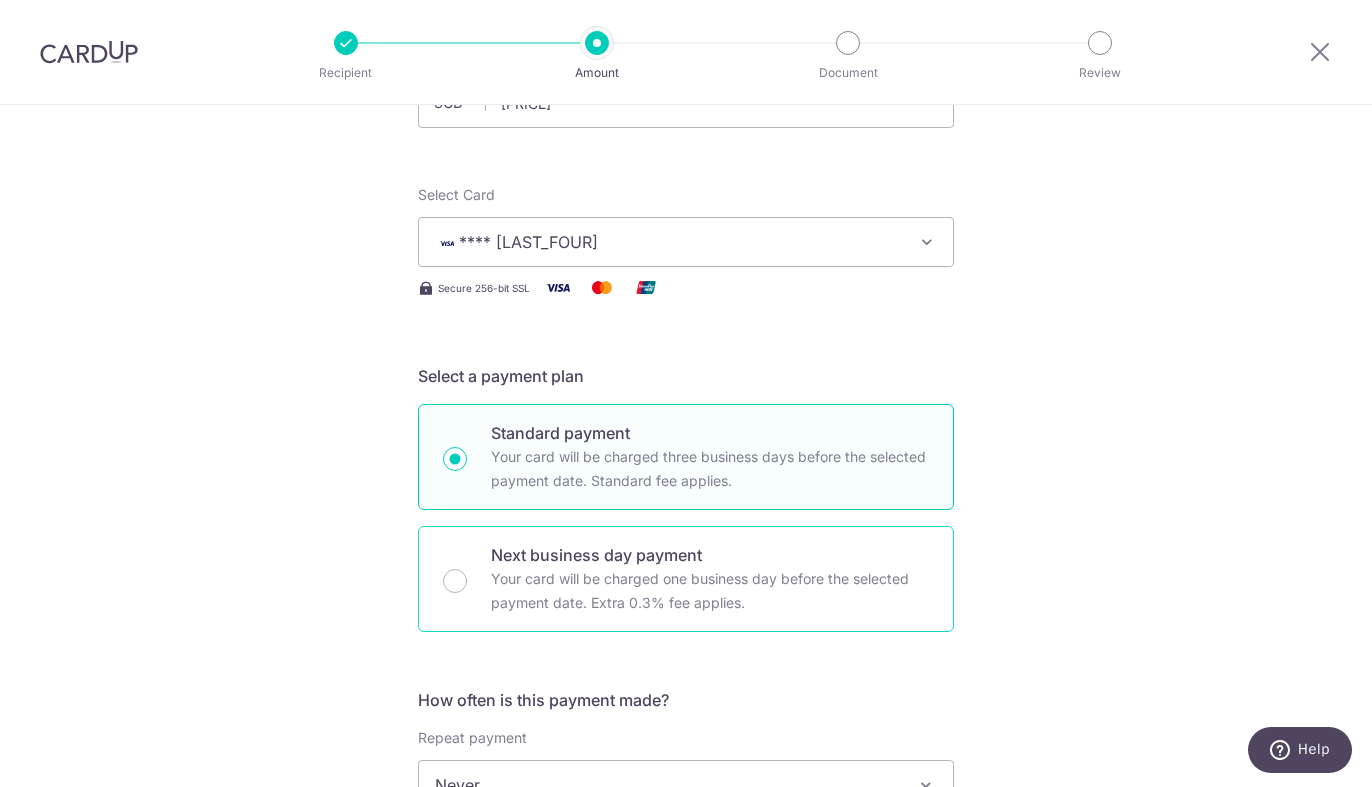 click on "Your card will be charged one business day before the selected payment date. Extra 0.3% fee applies." at bounding box center [710, 591] 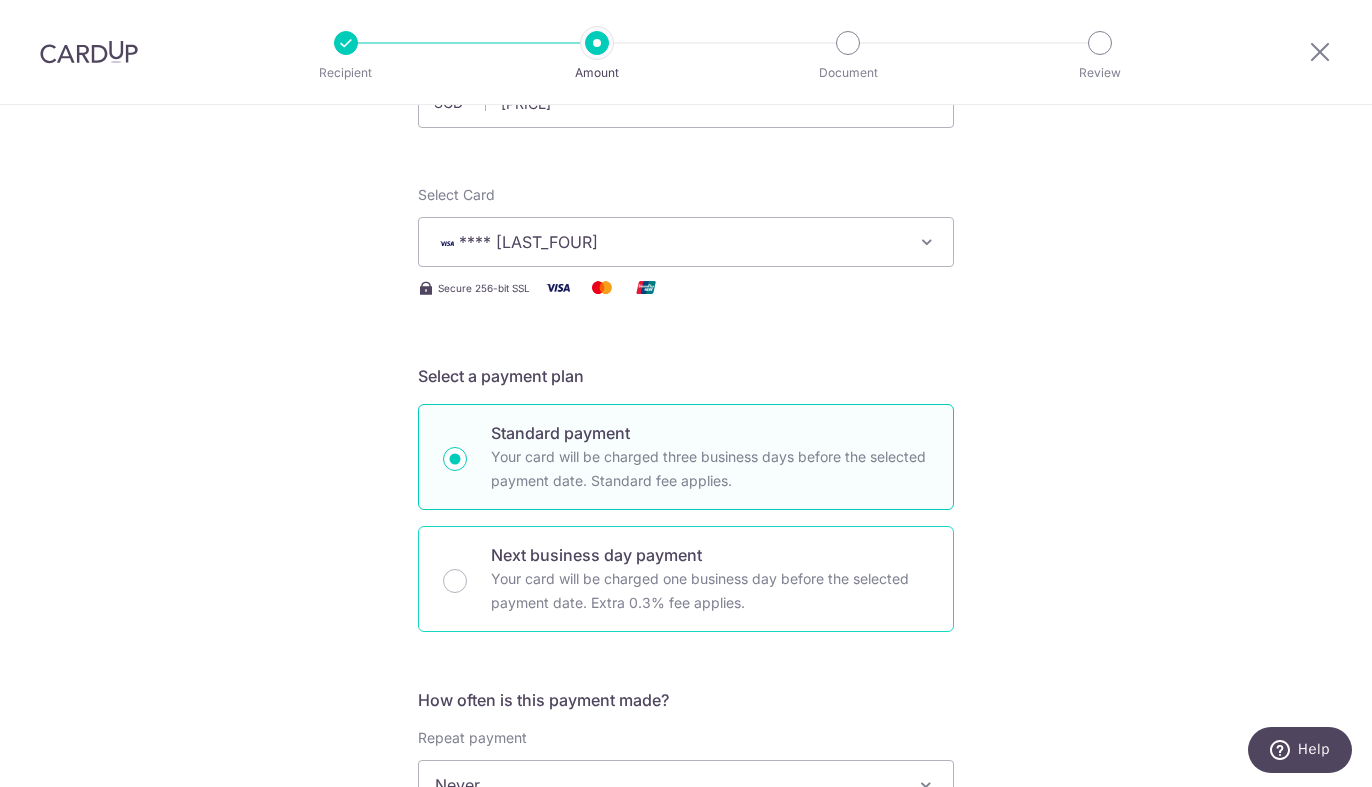 click on "Next business day payment
Your card will be charged one business day before the selected payment date. Extra 0.3% fee applies." at bounding box center [455, 581] 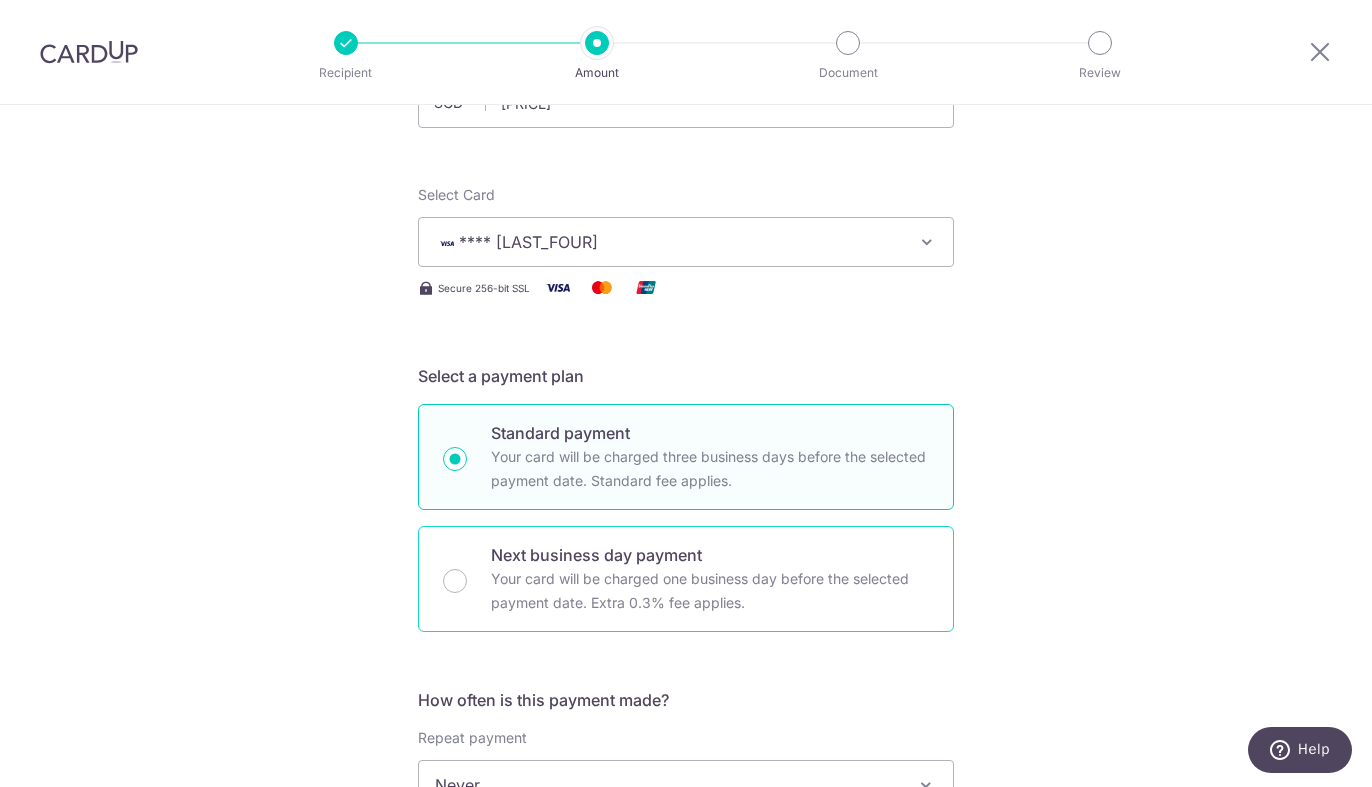 radio on "false" 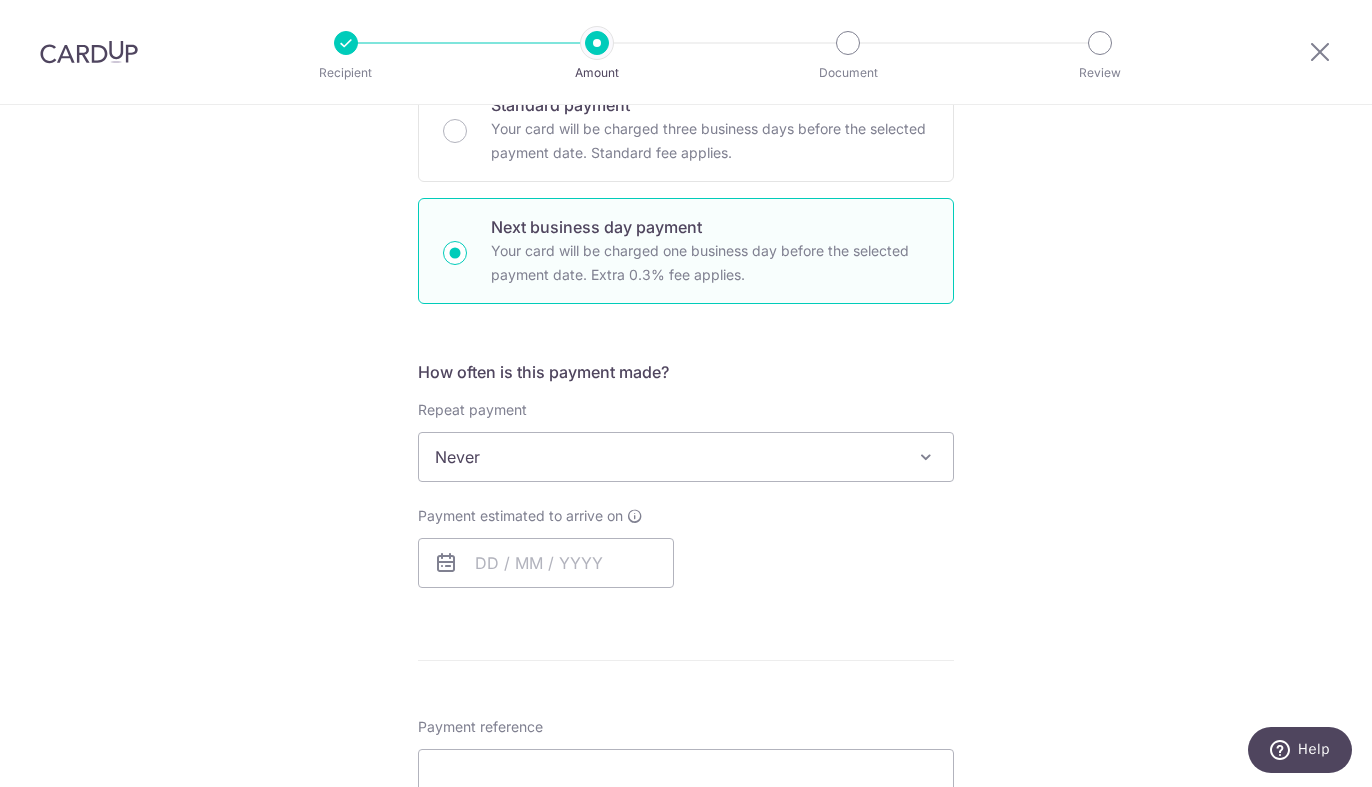 scroll, scrollTop: 522, scrollLeft: 0, axis: vertical 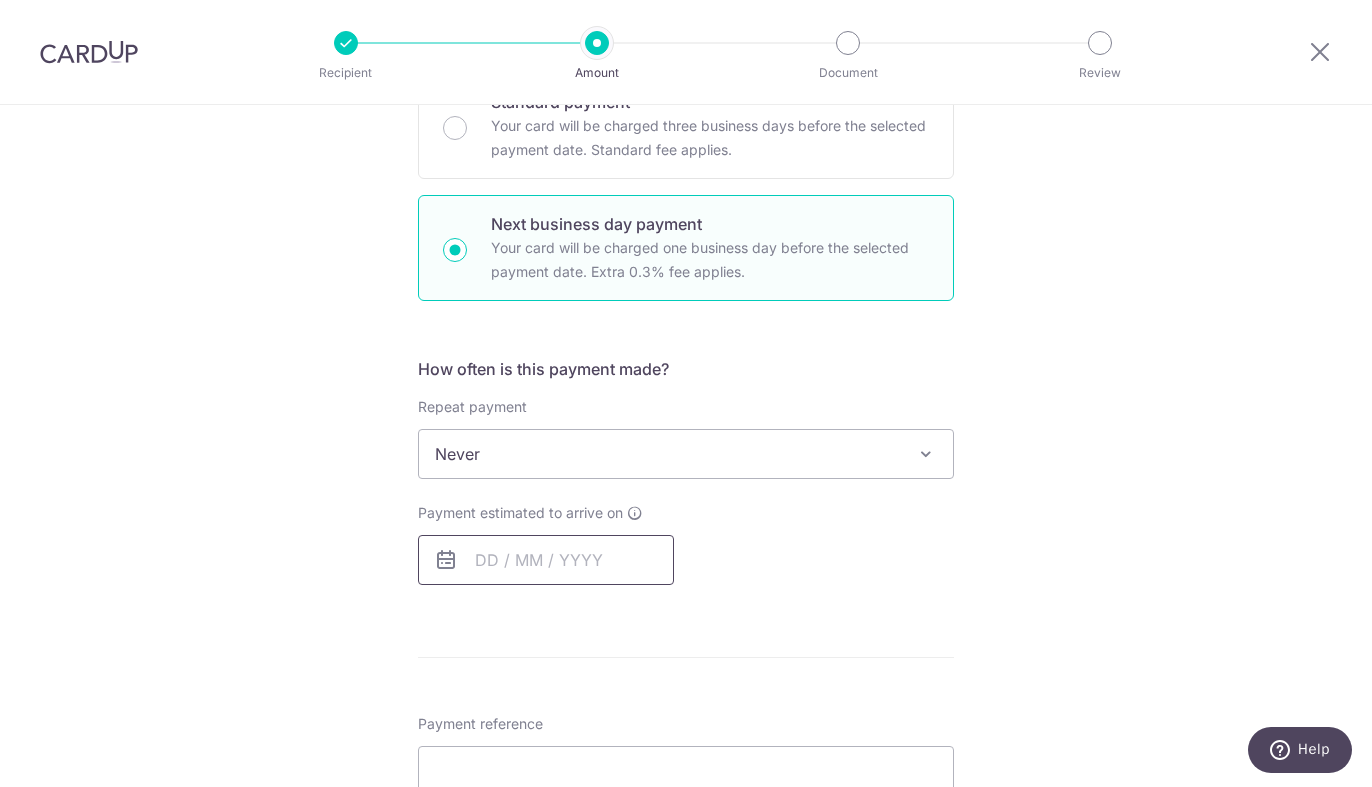click at bounding box center [546, 560] 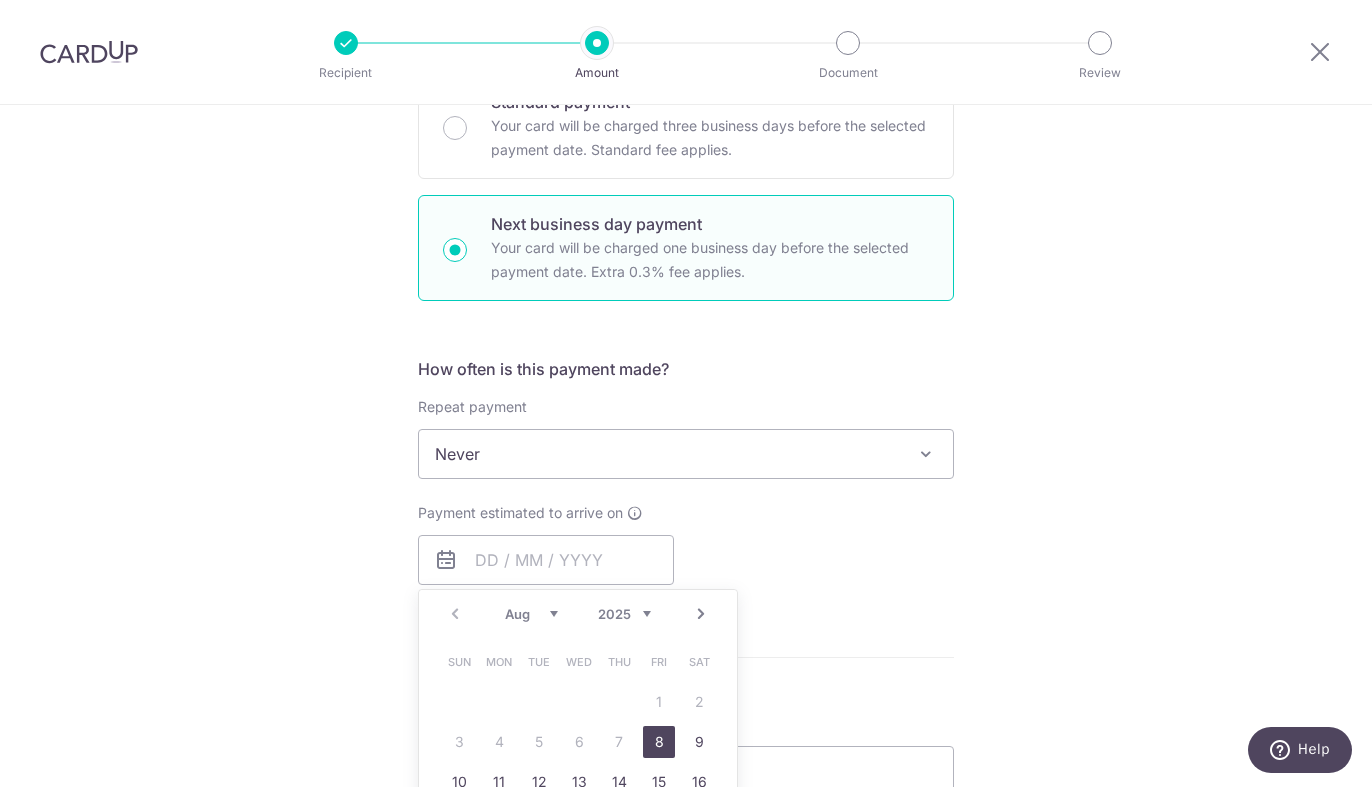 click on "8" at bounding box center (659, 742) 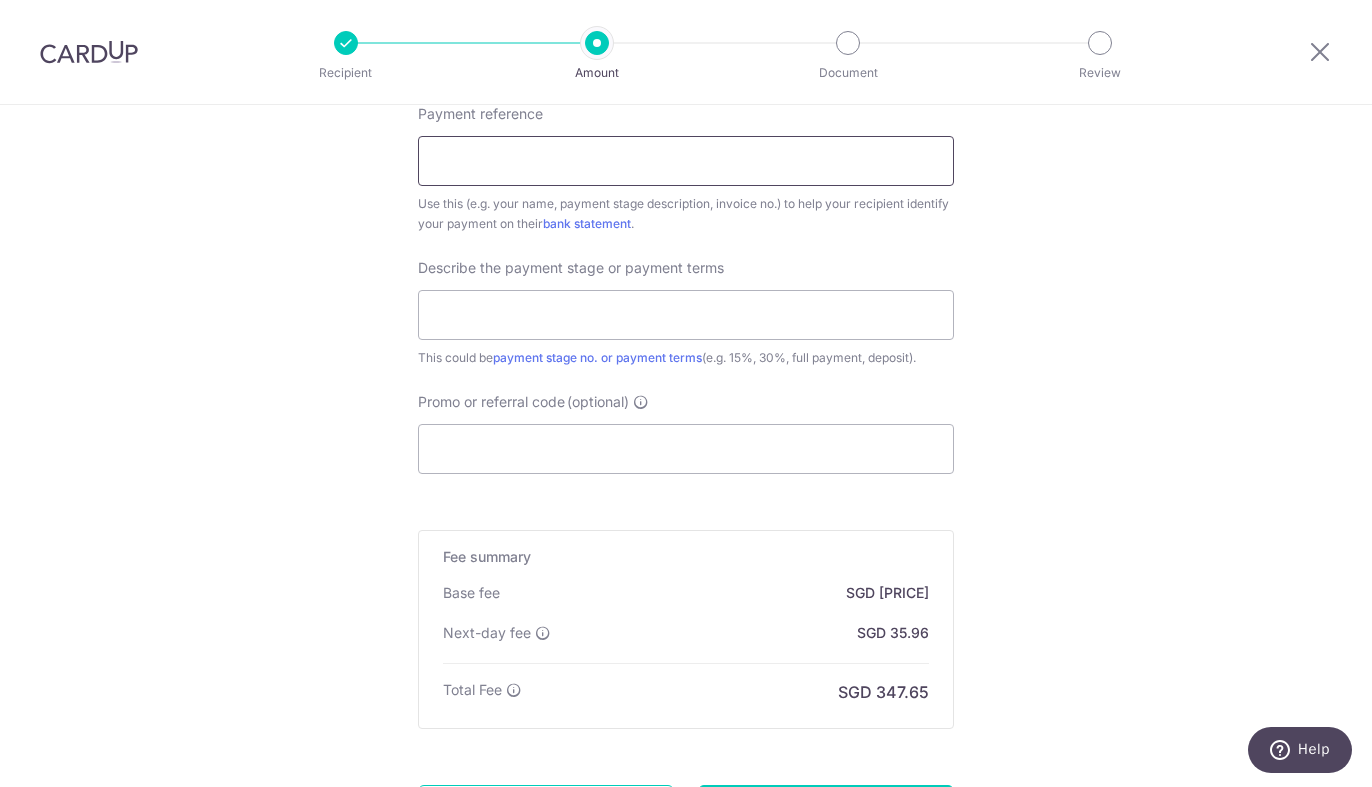 scroll, scrollTop: 1196, scrollLeft: 0, axis: vertical 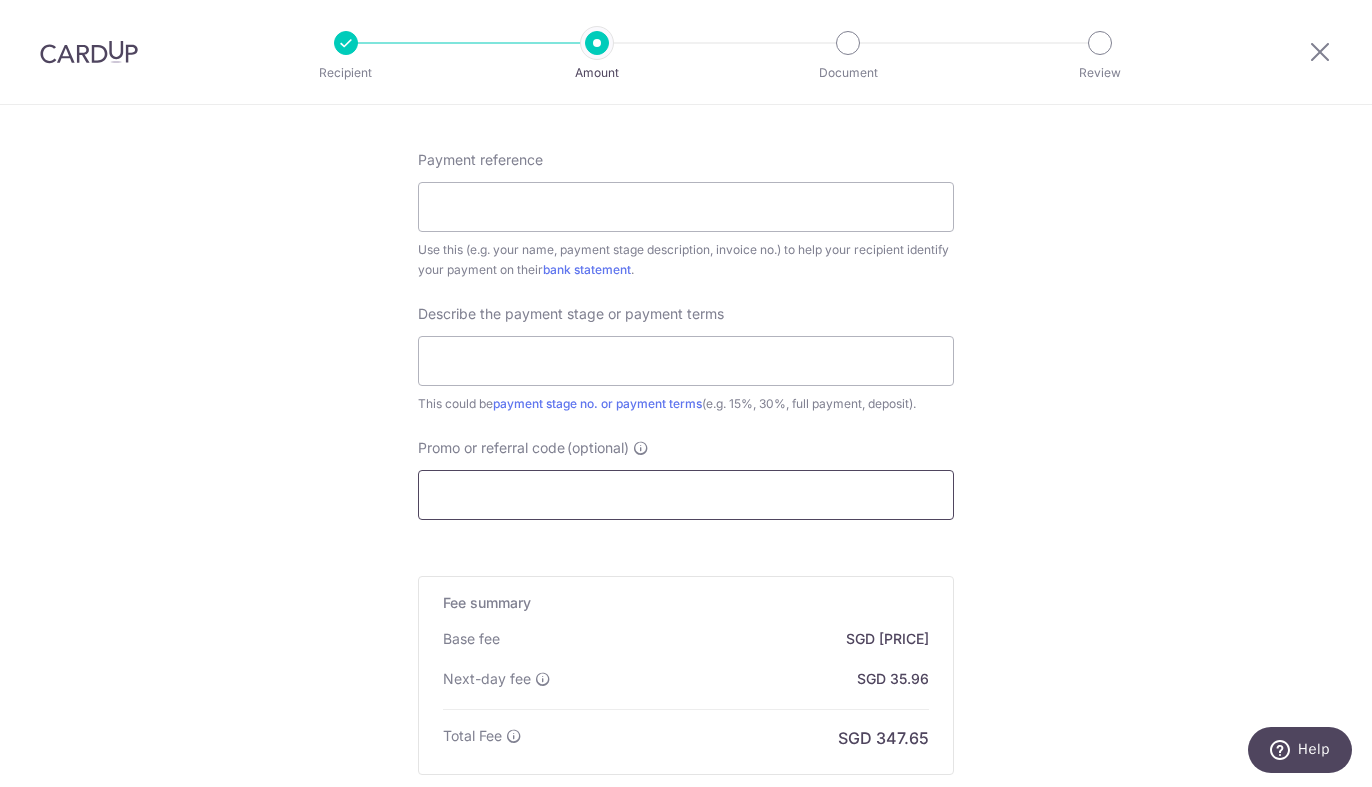 click on "Promo or referral code
(optional)" at bounding box center [686, 495] 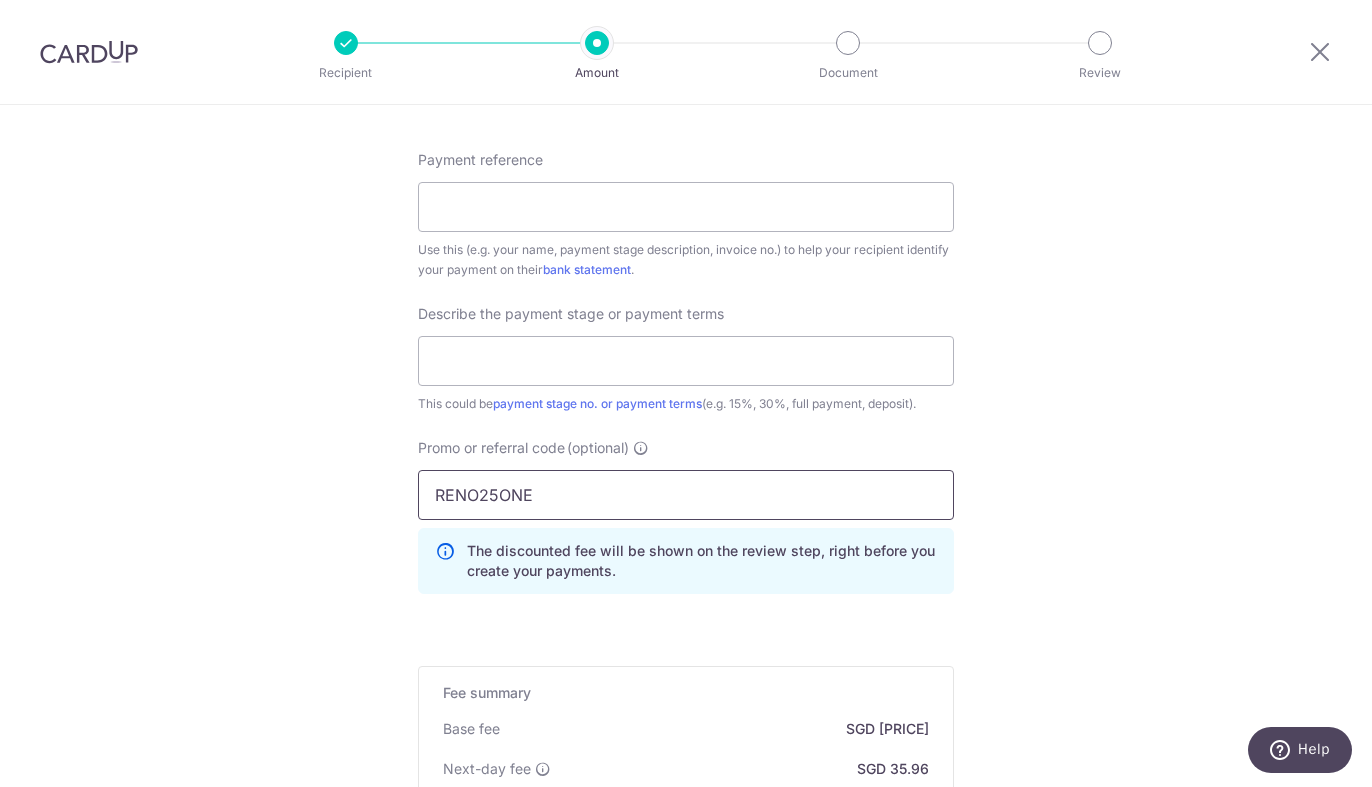 type on "RENO25ONE" 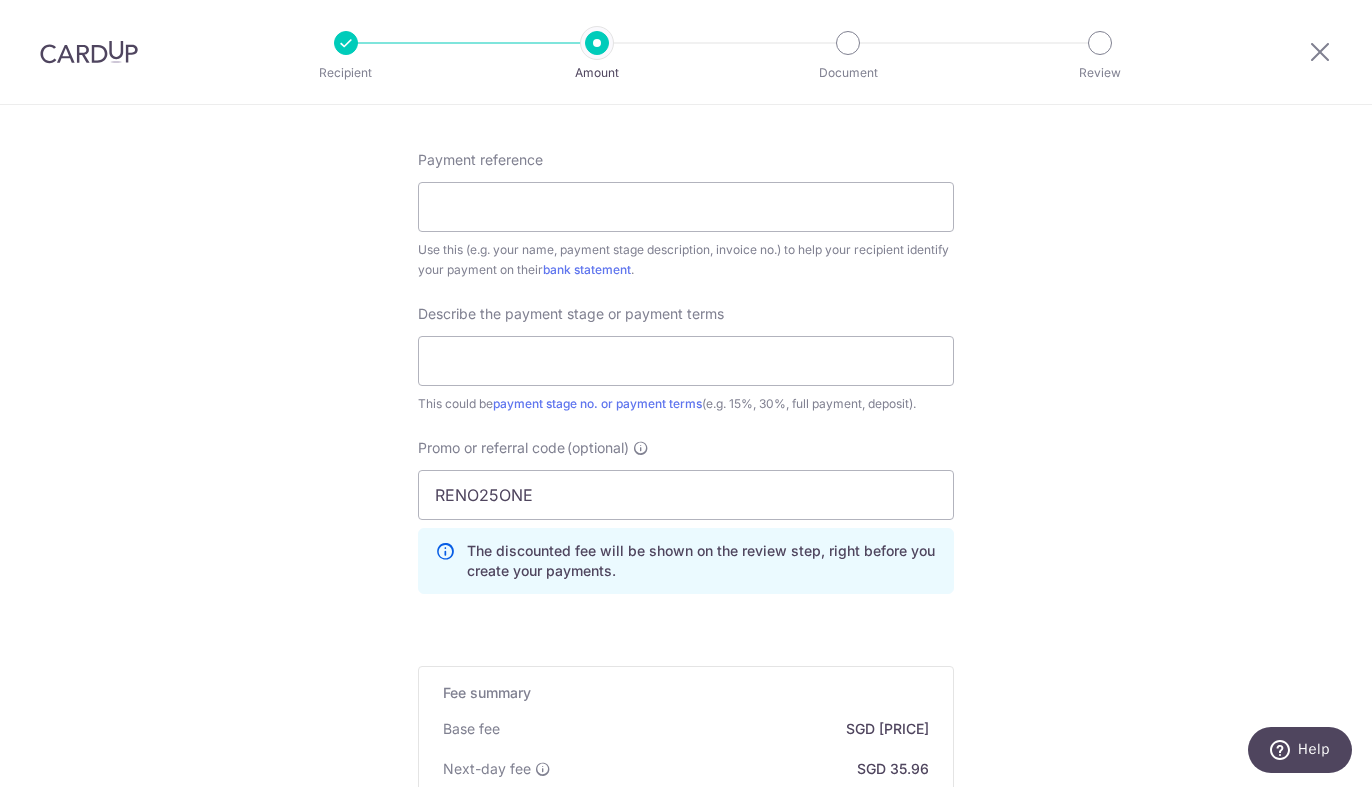 click on "Tell us more about your payment
Enter payment amount
SGD
11,988.00
11988.00
Select Card
**** 3856
Add credit card
Your Cards
**** 3856
Secure 256-bit SSL
Text
New card details
Card
Secure 256-bit SSL" at bounding box center [686, 15] 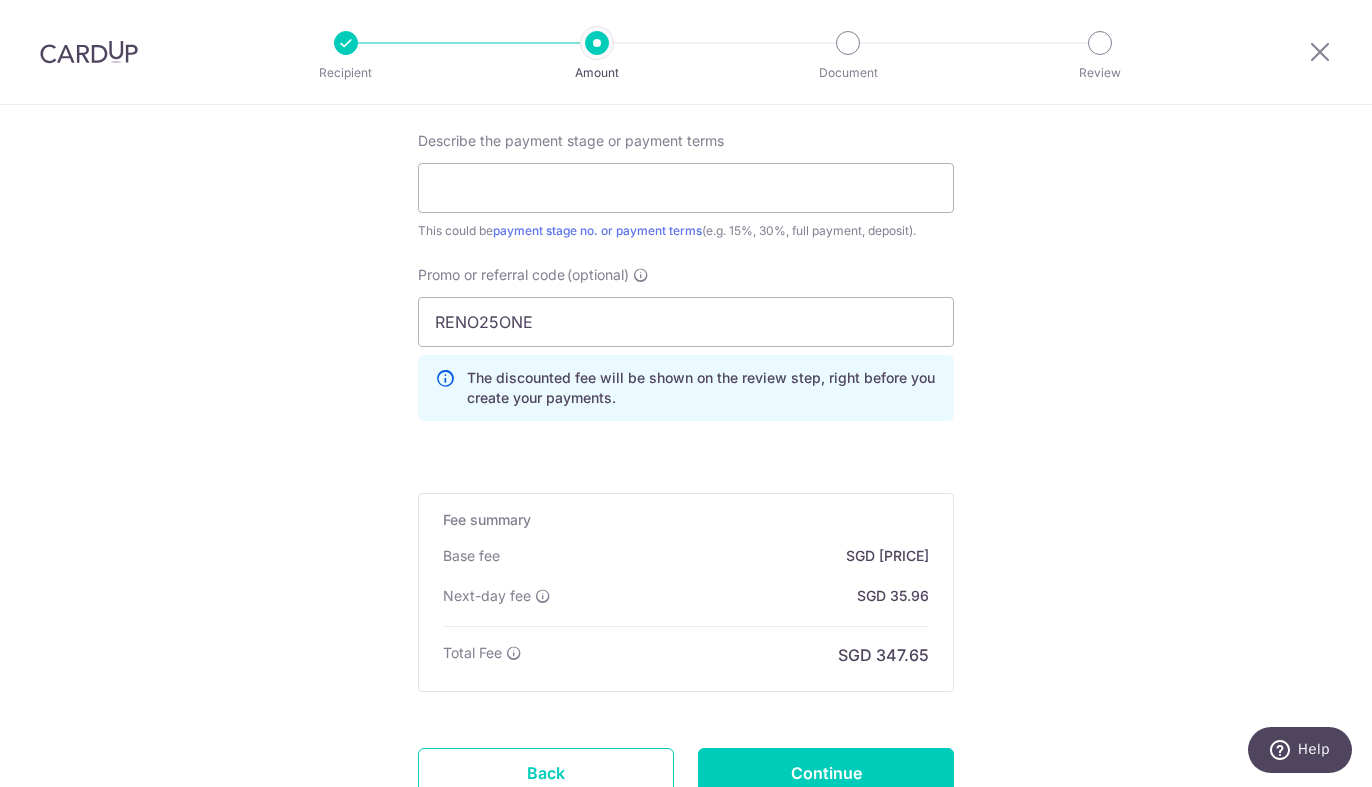 click on "The discounted fee will be shown on the review step, right before you create your payments." at bounding box center (702, 388) 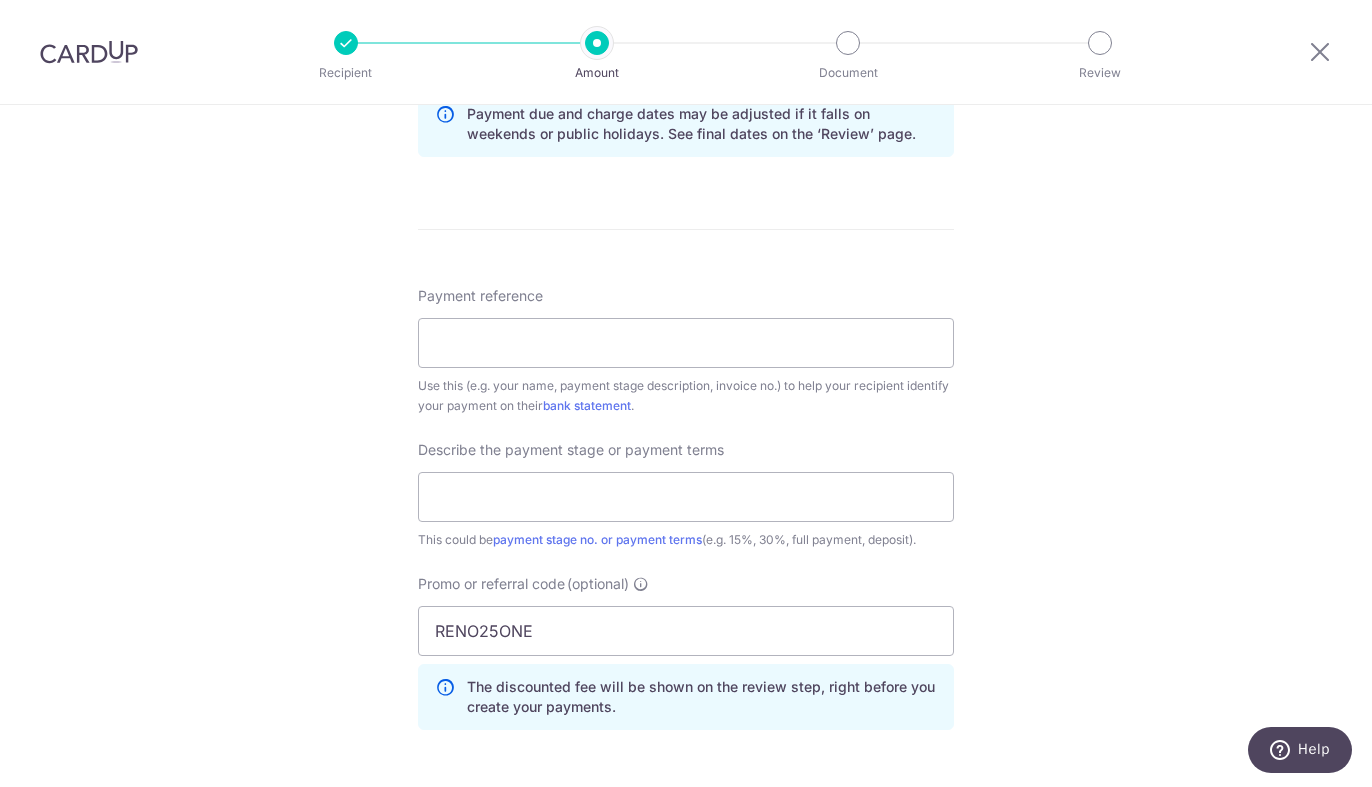 scroll, scrollTop: 1044, scrollLeft: 0, axis: vertical 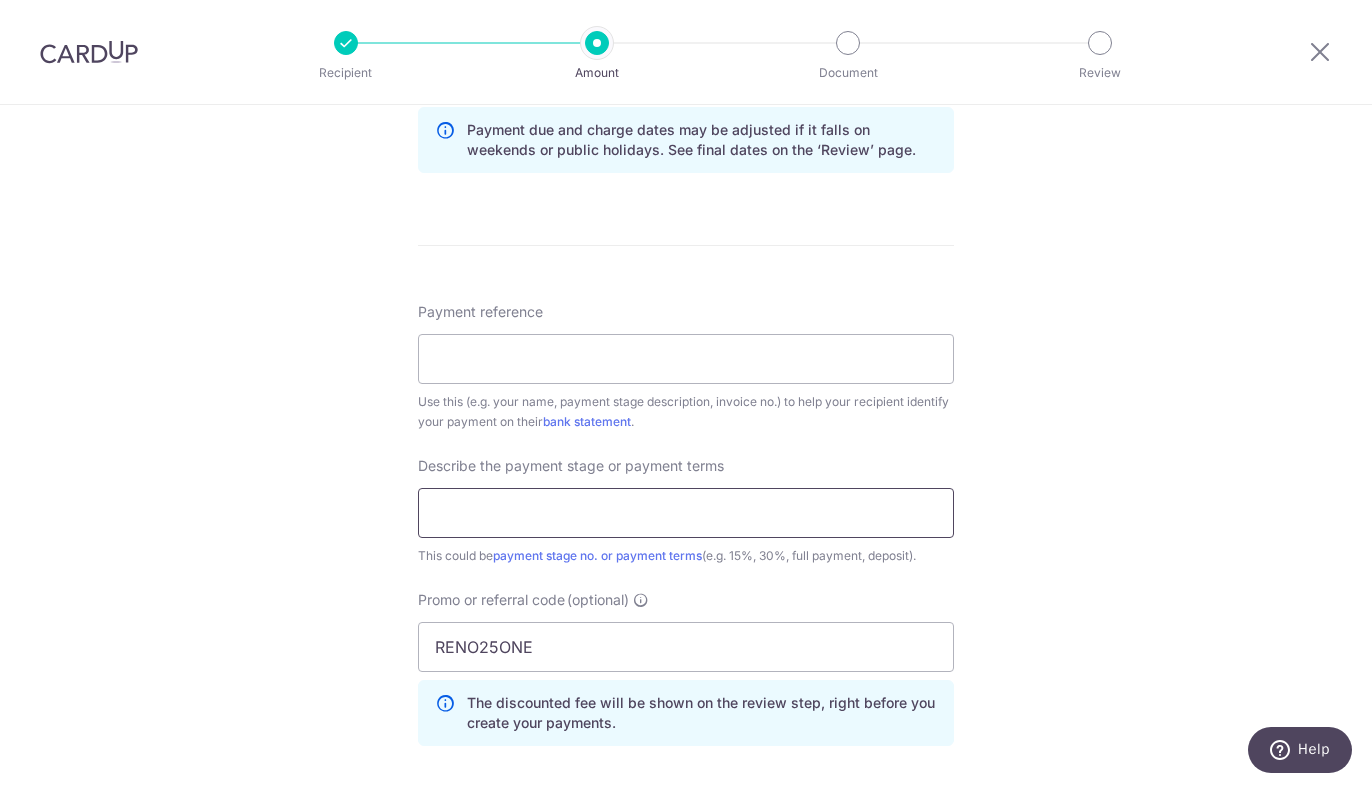 click at bounding box center [686, 513] 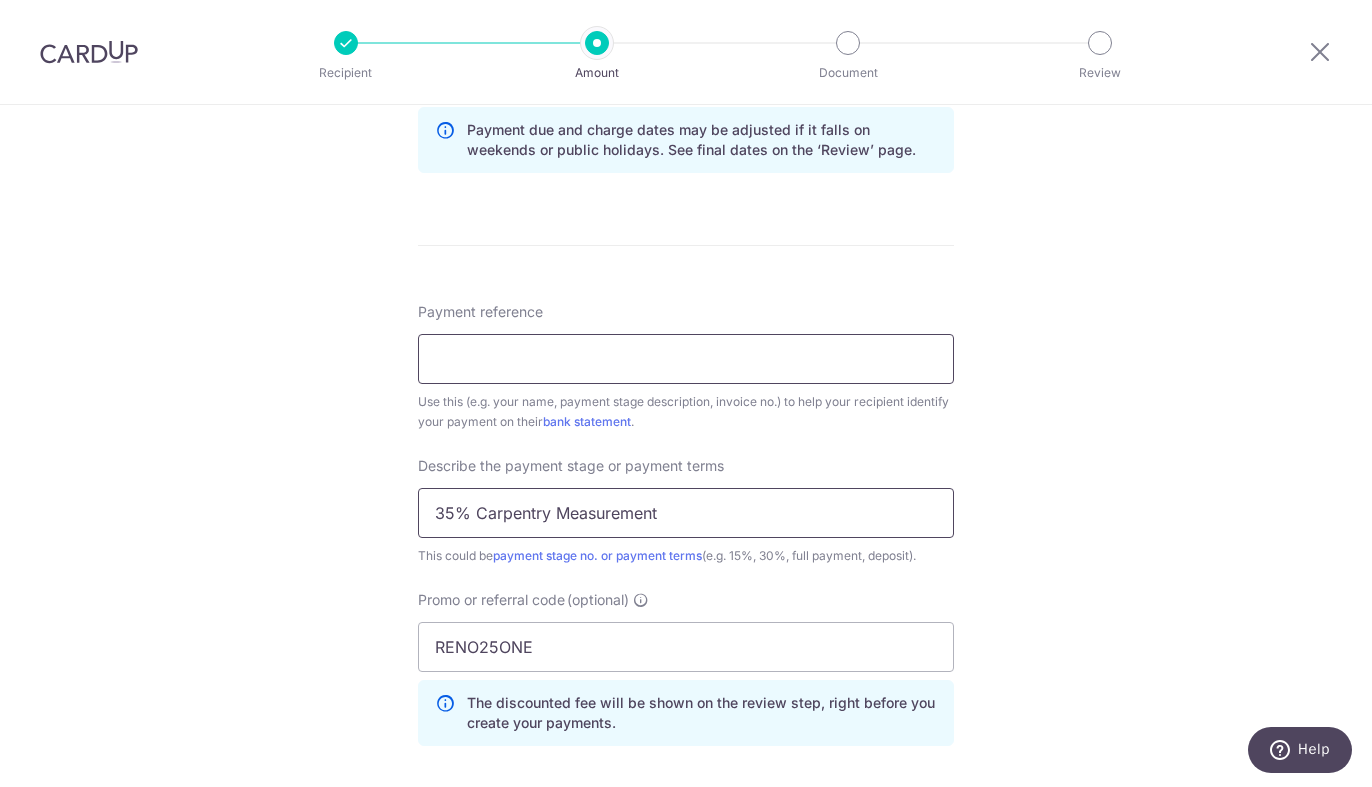 type on "35% Carpentry Measurement" 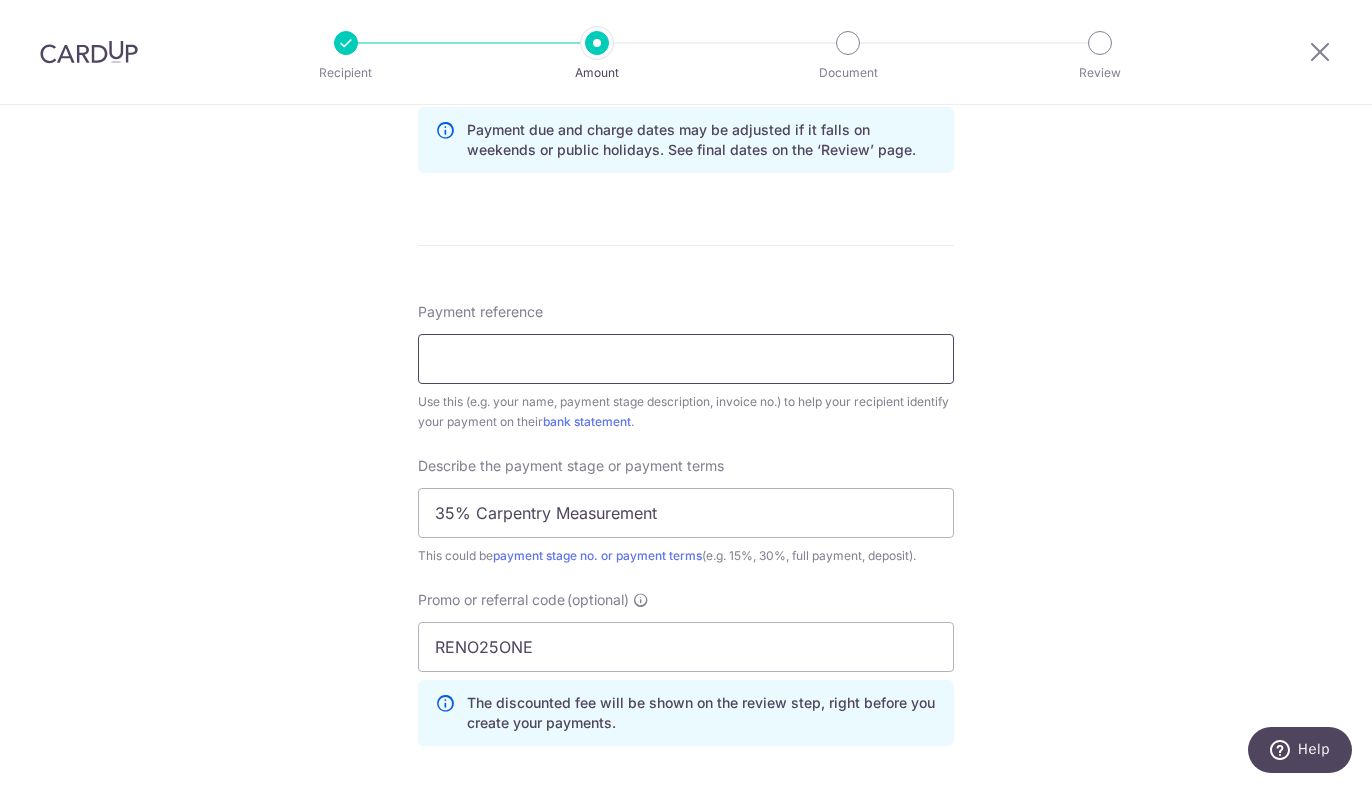 click on "Payment reference" at bounding box center [686, 359] 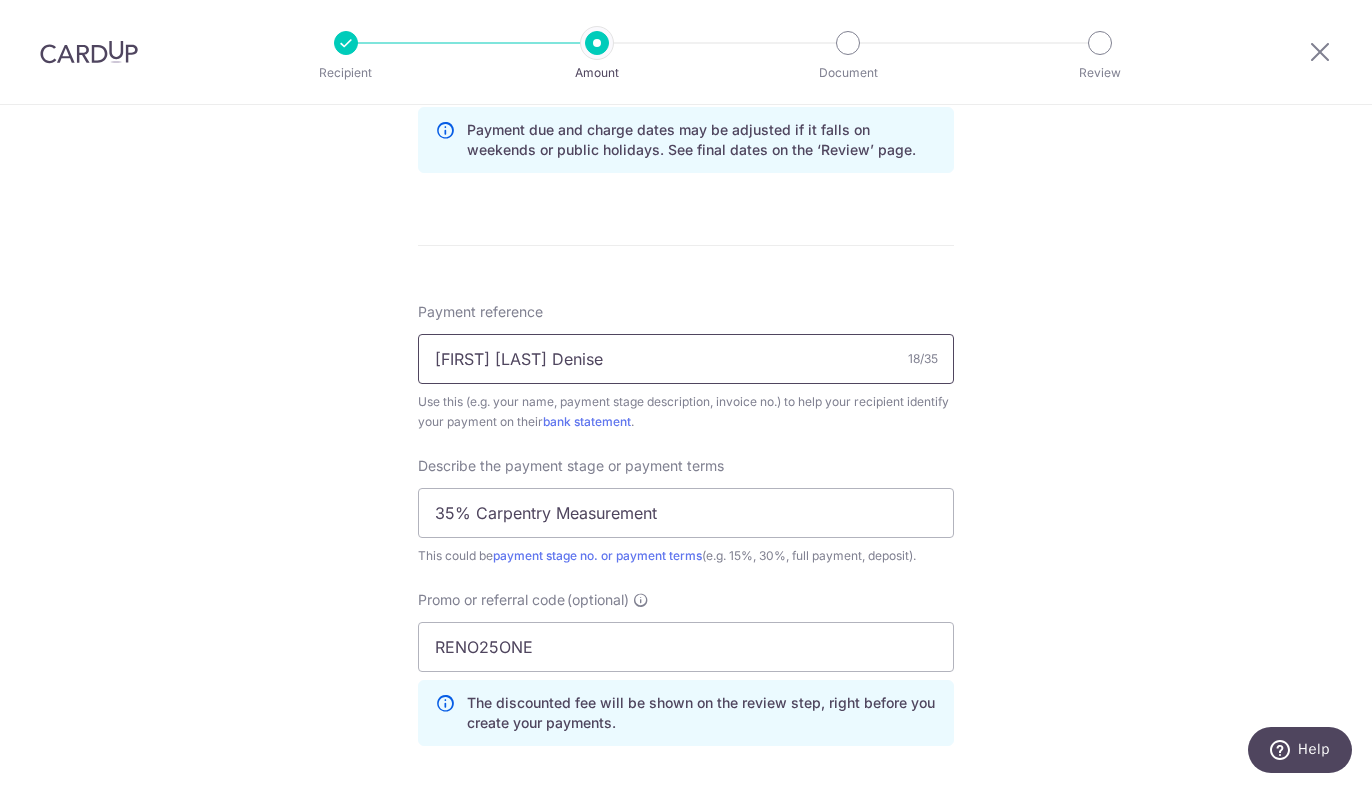 type on "Yip Su Ling Denise" 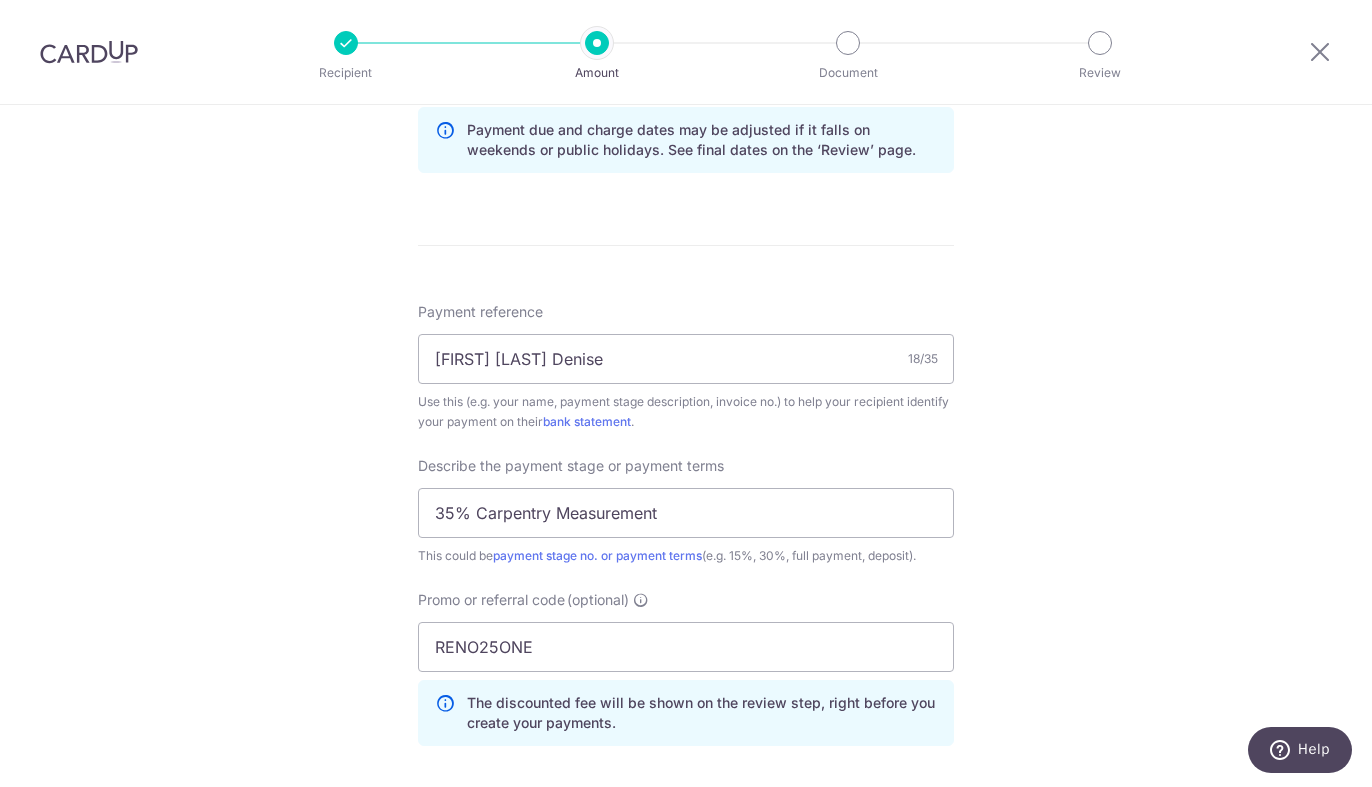 click on "Tell us more about your payment
Enter payment amount
SGD
11,988.00
11988.00
Select Card
**** 3856
Add credit card
Your Cards
**** 3856
Secure 256-bit SSL
Text
New card details
Card
Secure 256-bit SSL" at bounding box center [686, 167] 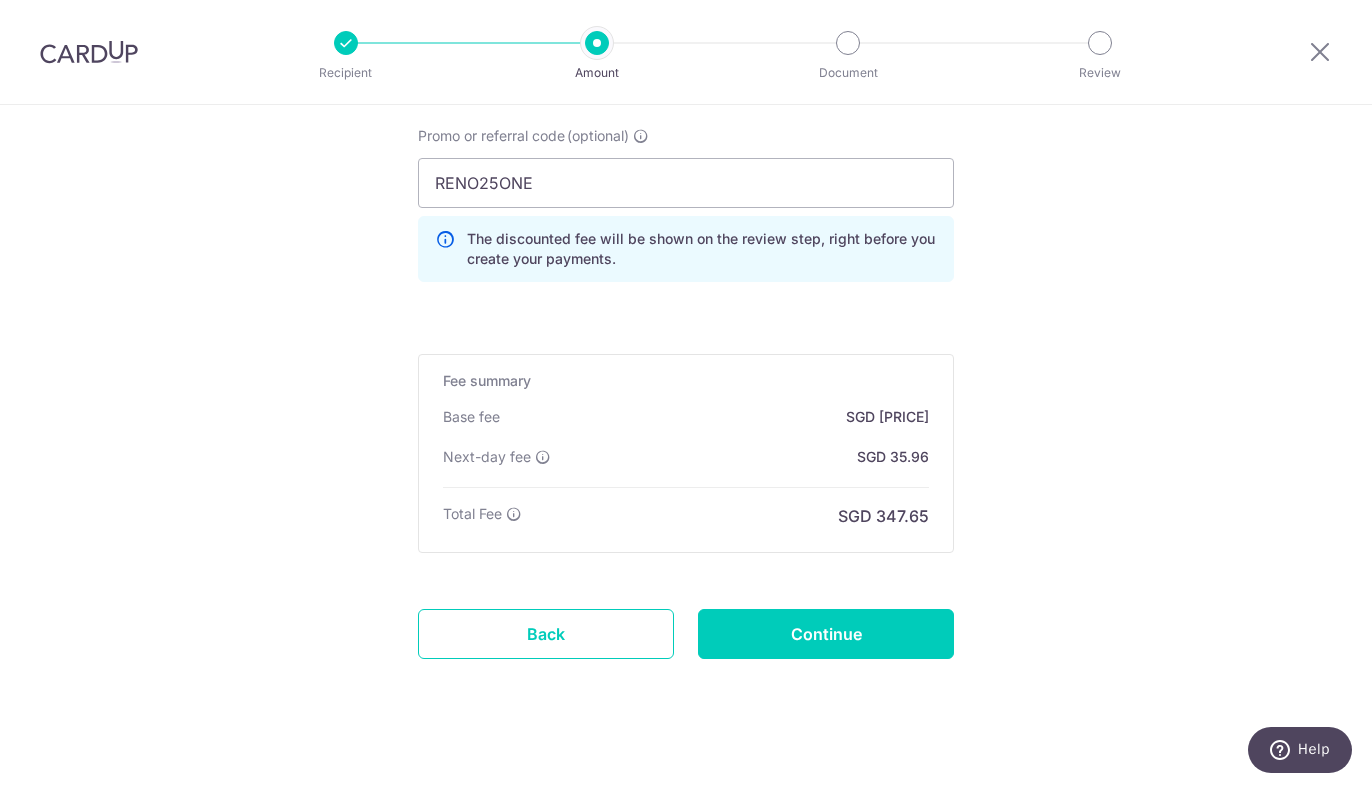 scroll, scrollTop: 1507, scrollLeft: 0, axis: vertical 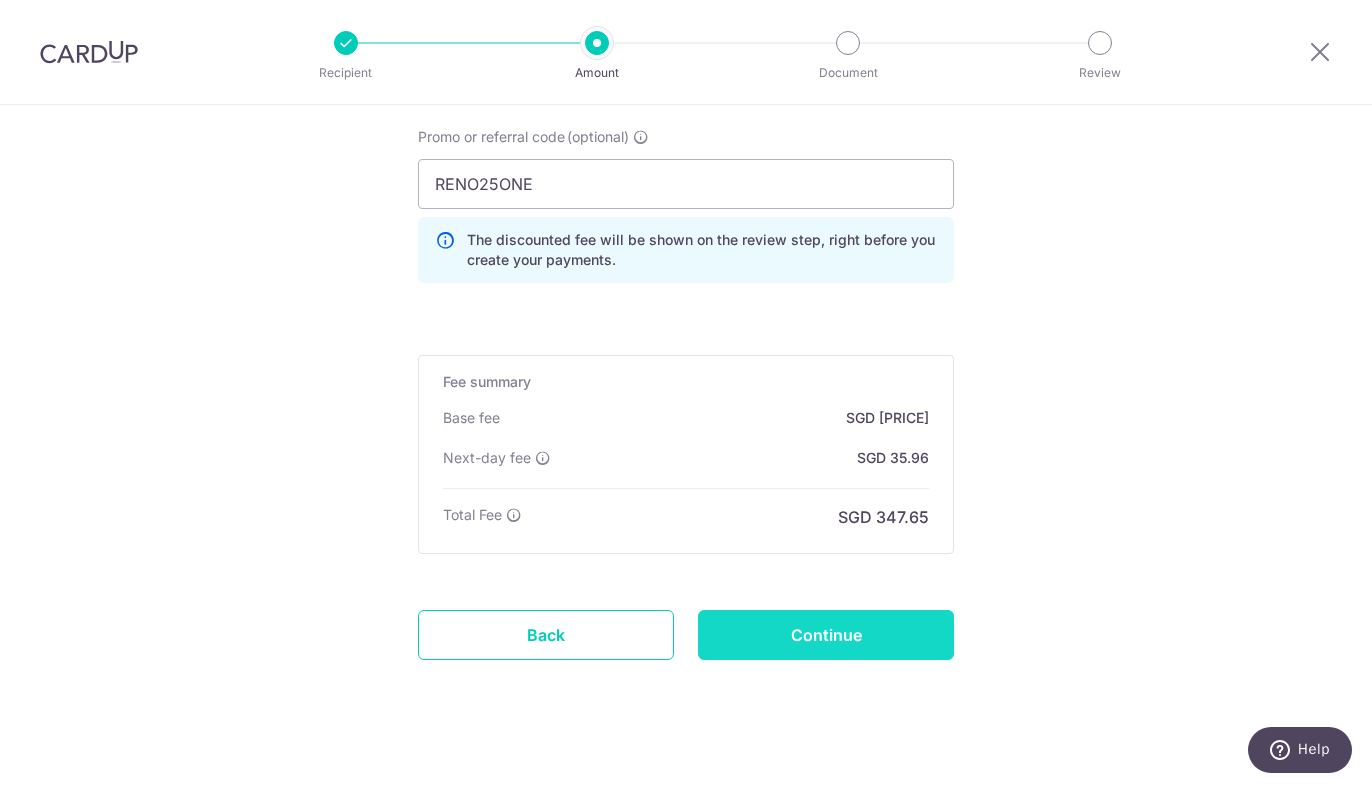 click on "Continue" at bounding box center [826, 635] 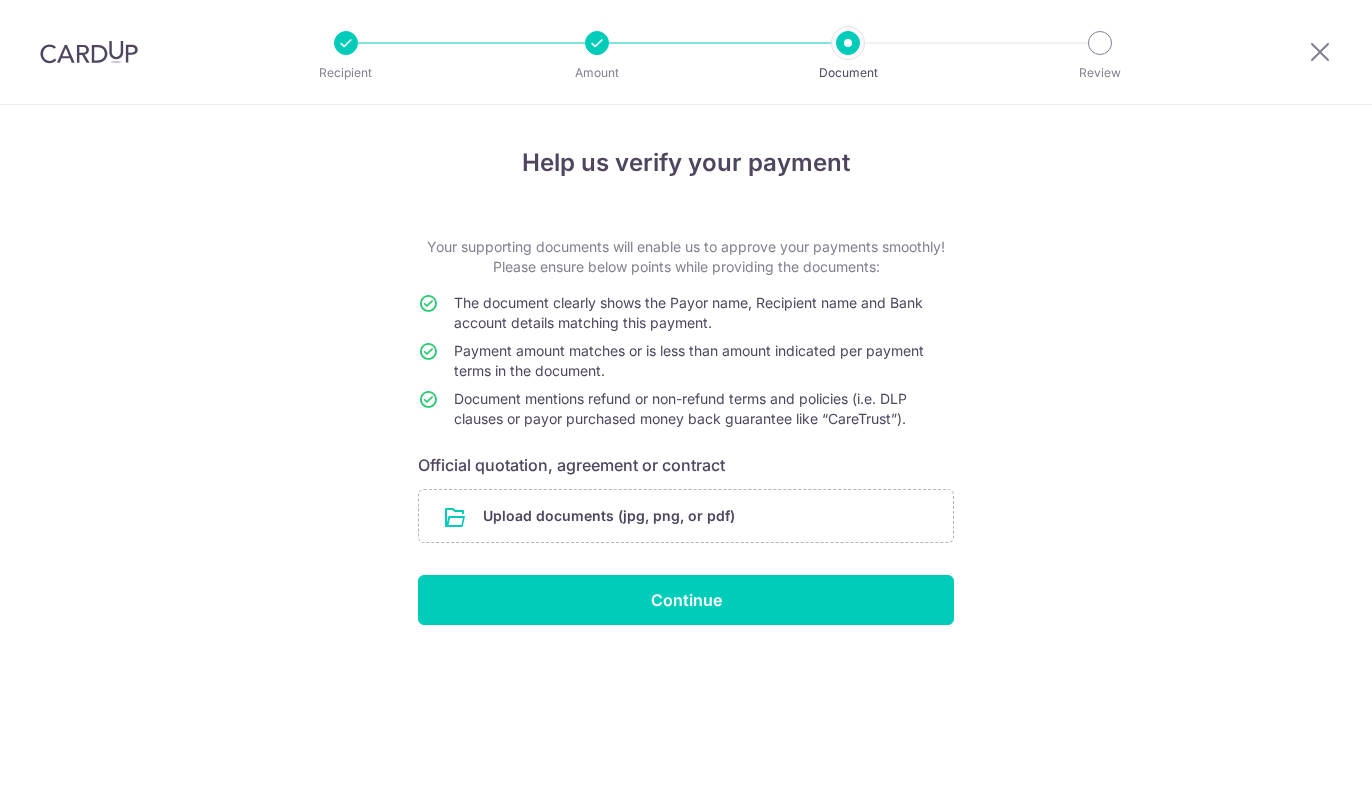 scroll, scrollTop: 0, scrollLeft: 0, axis: both 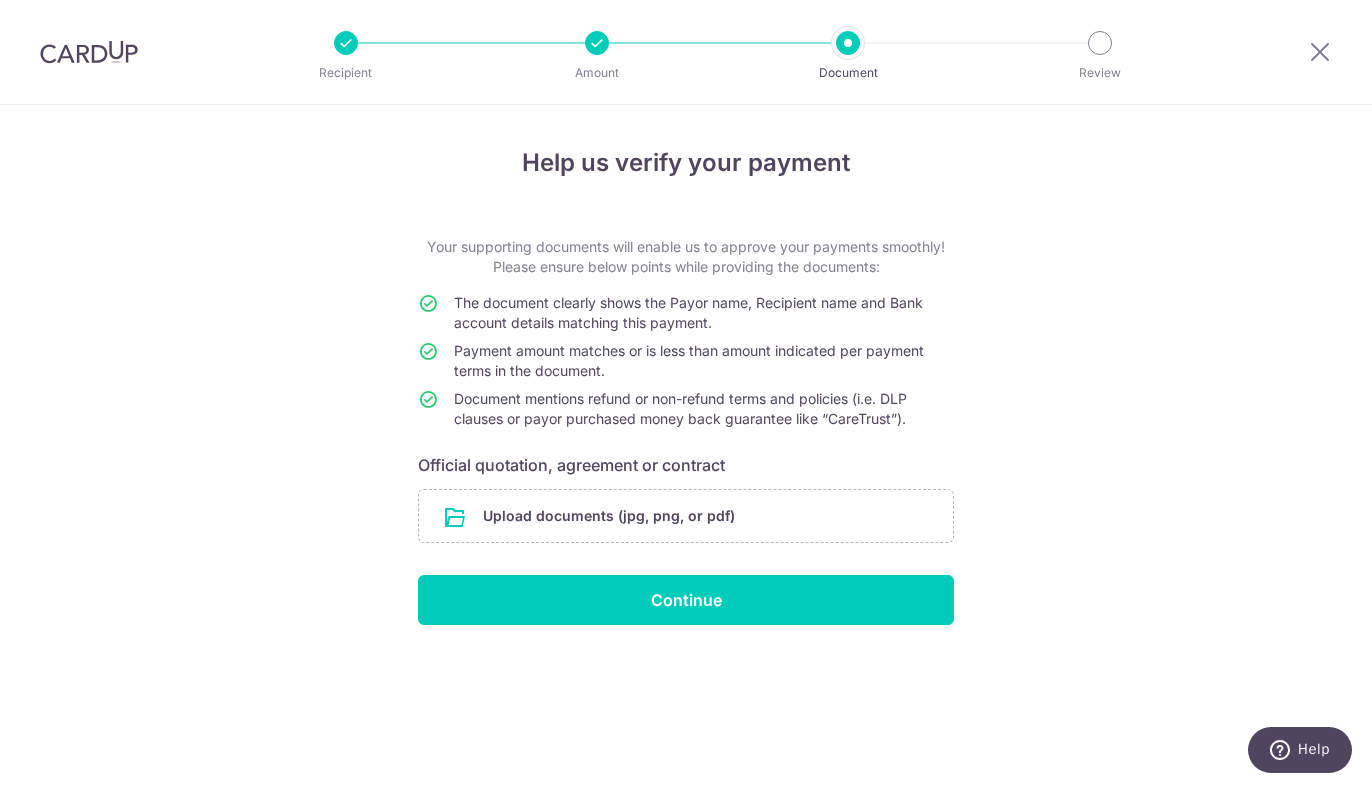 drag, startPoint x: 653, startPoint y: 515, endPoint x: 998, endPoint y: 348, distance: 383.2936 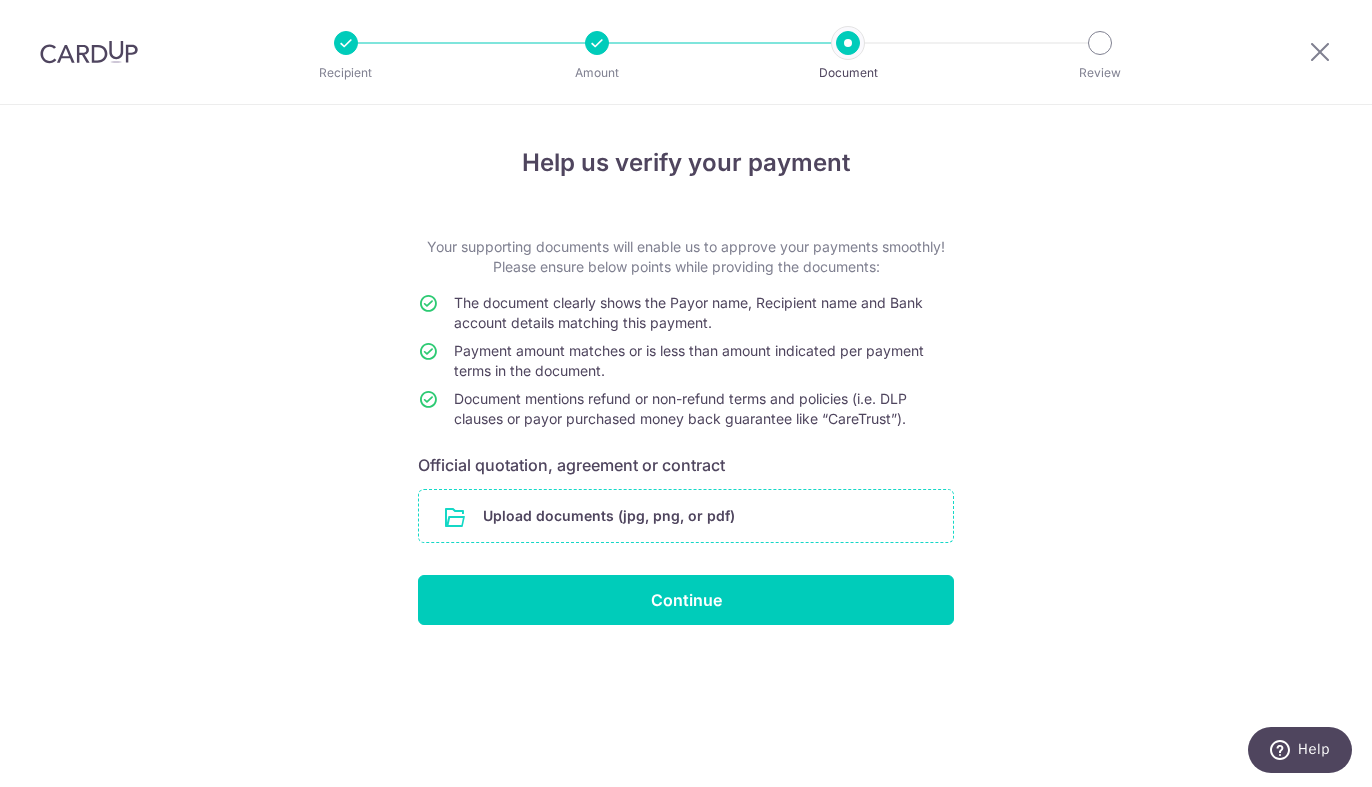 click at bounding box center [686, 516] 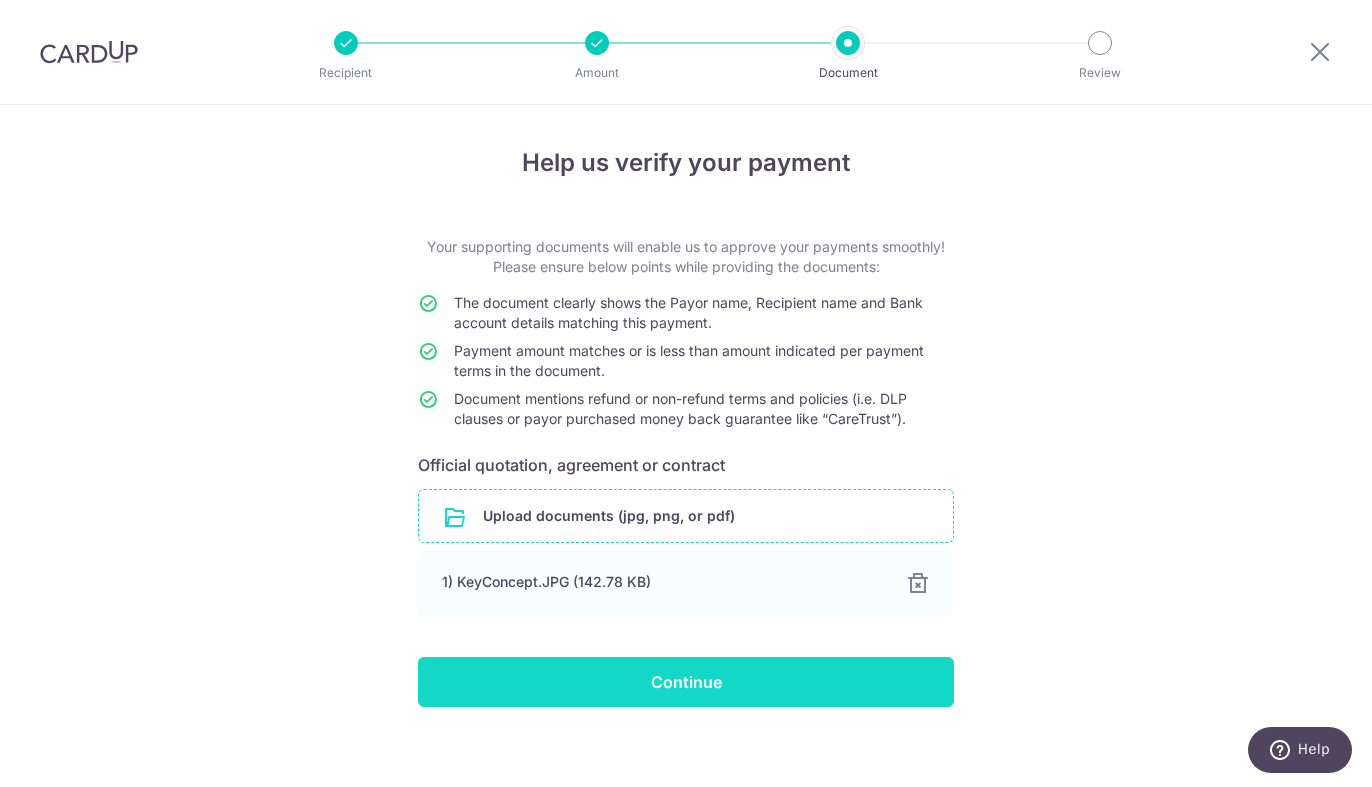 click on "Continue" at bounding box center (686, 682) 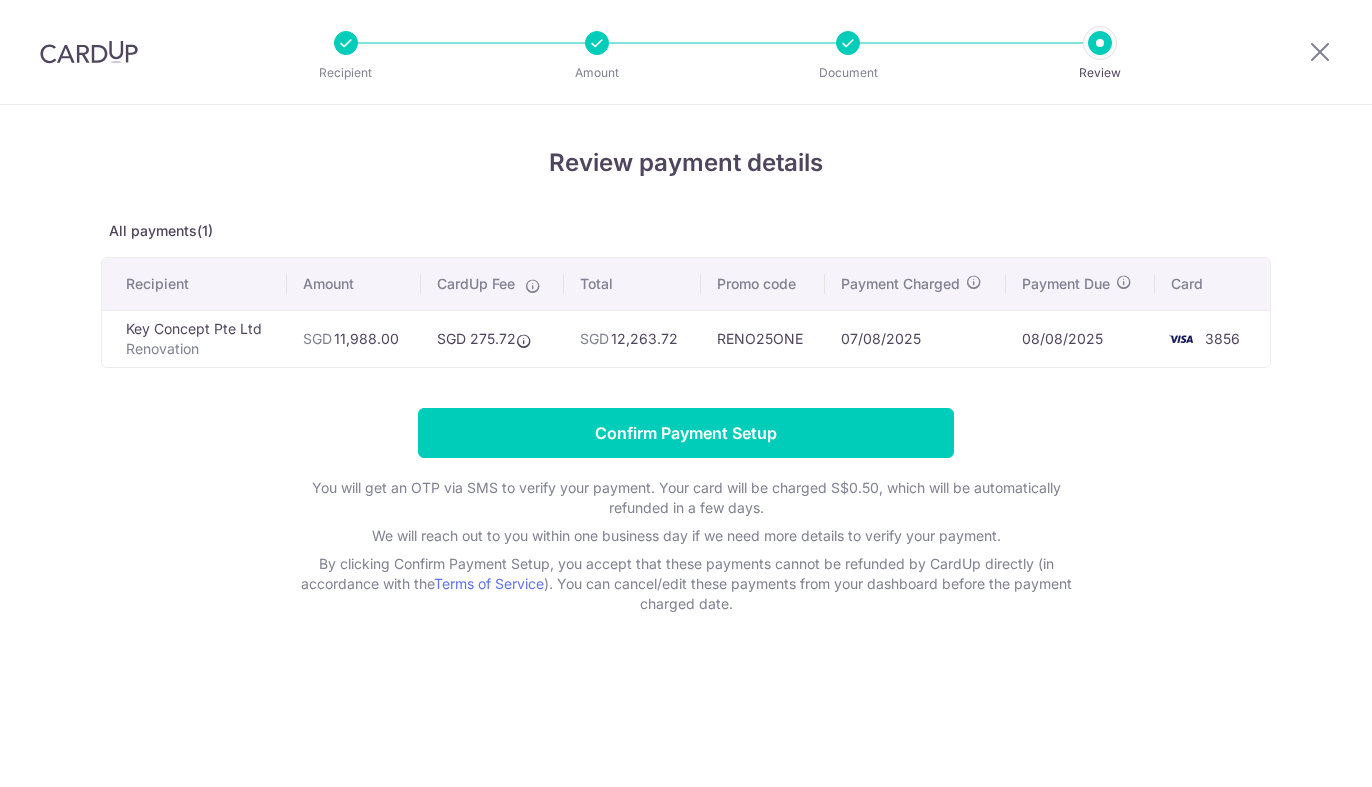 scroll, scrollTop: 0, scrollLeft: 0, axis: both 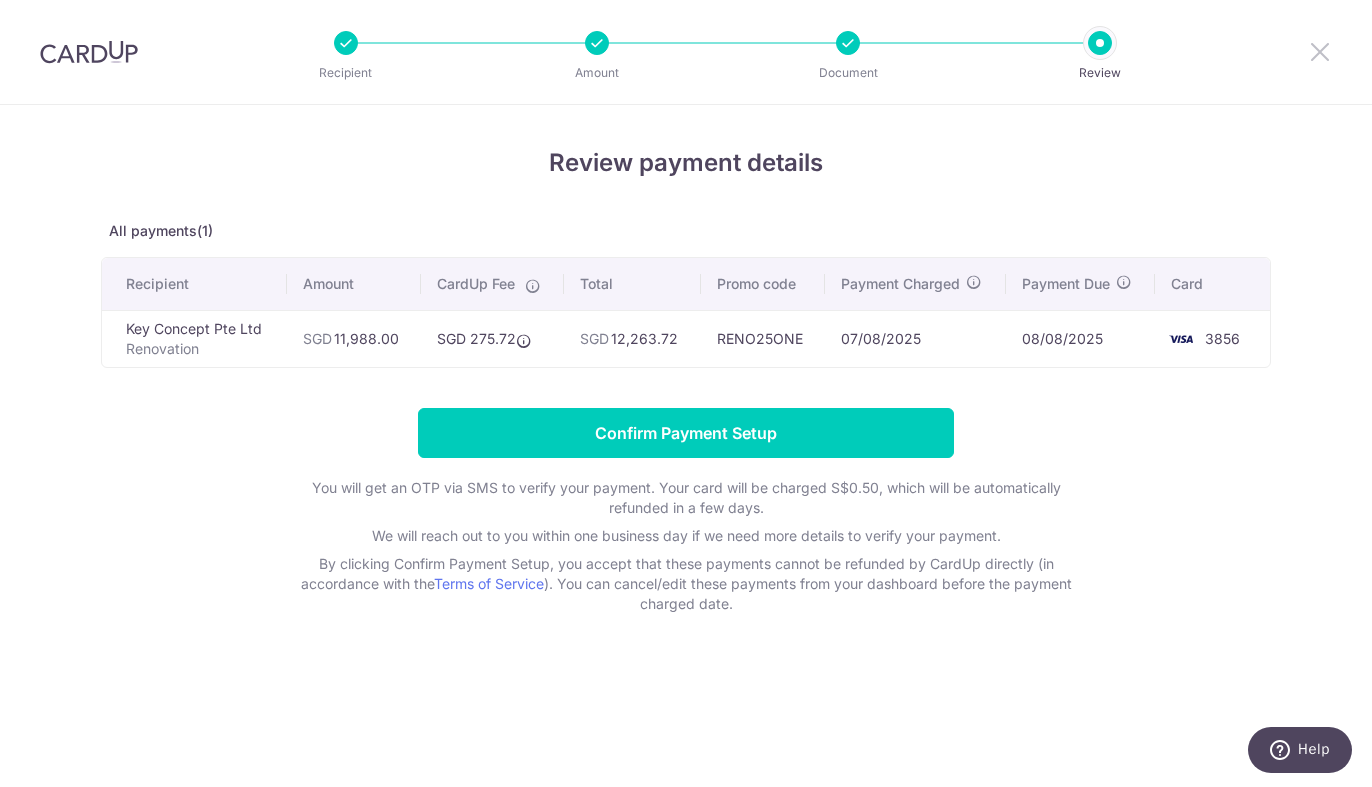 click at bounding box center (1320, 51) 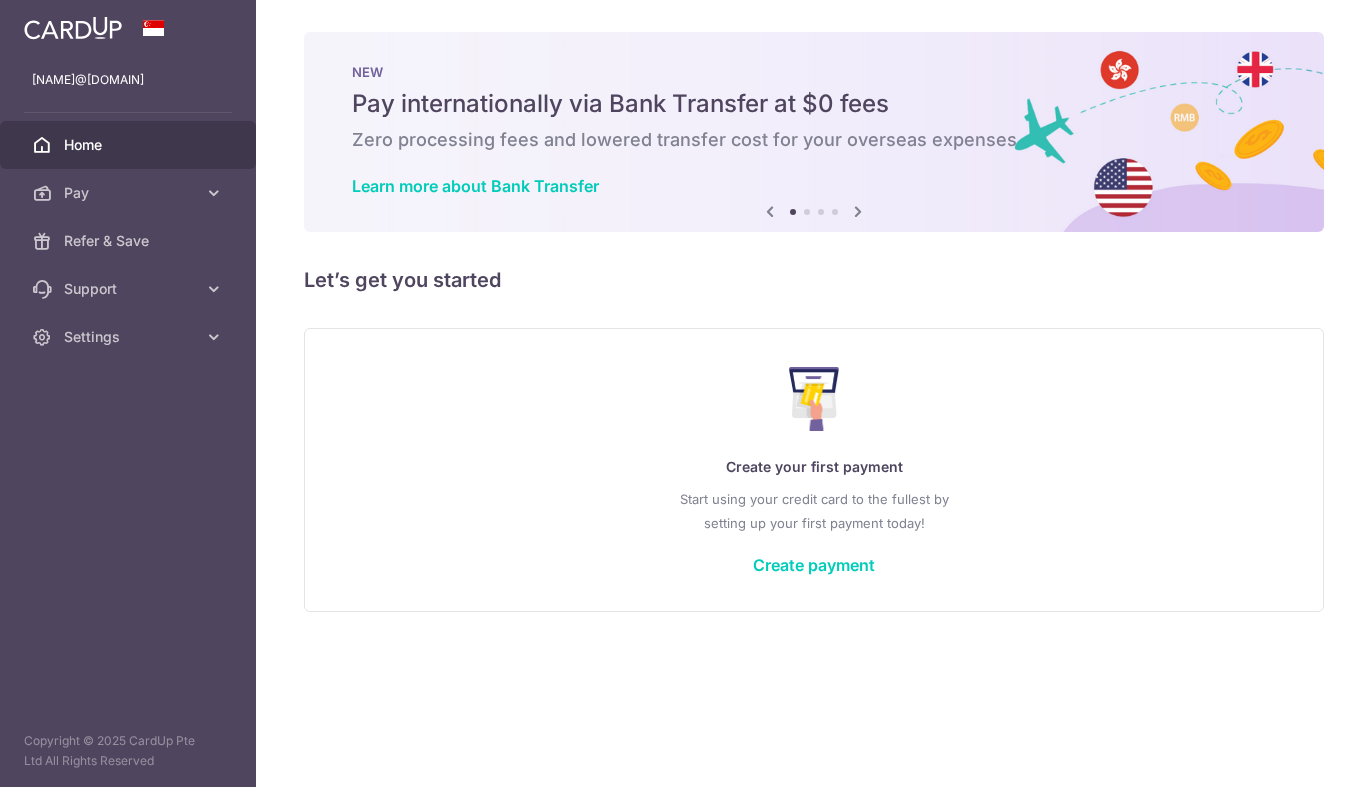 scroll, scrollTop: 0, scrollLeft: 0, axis: both 